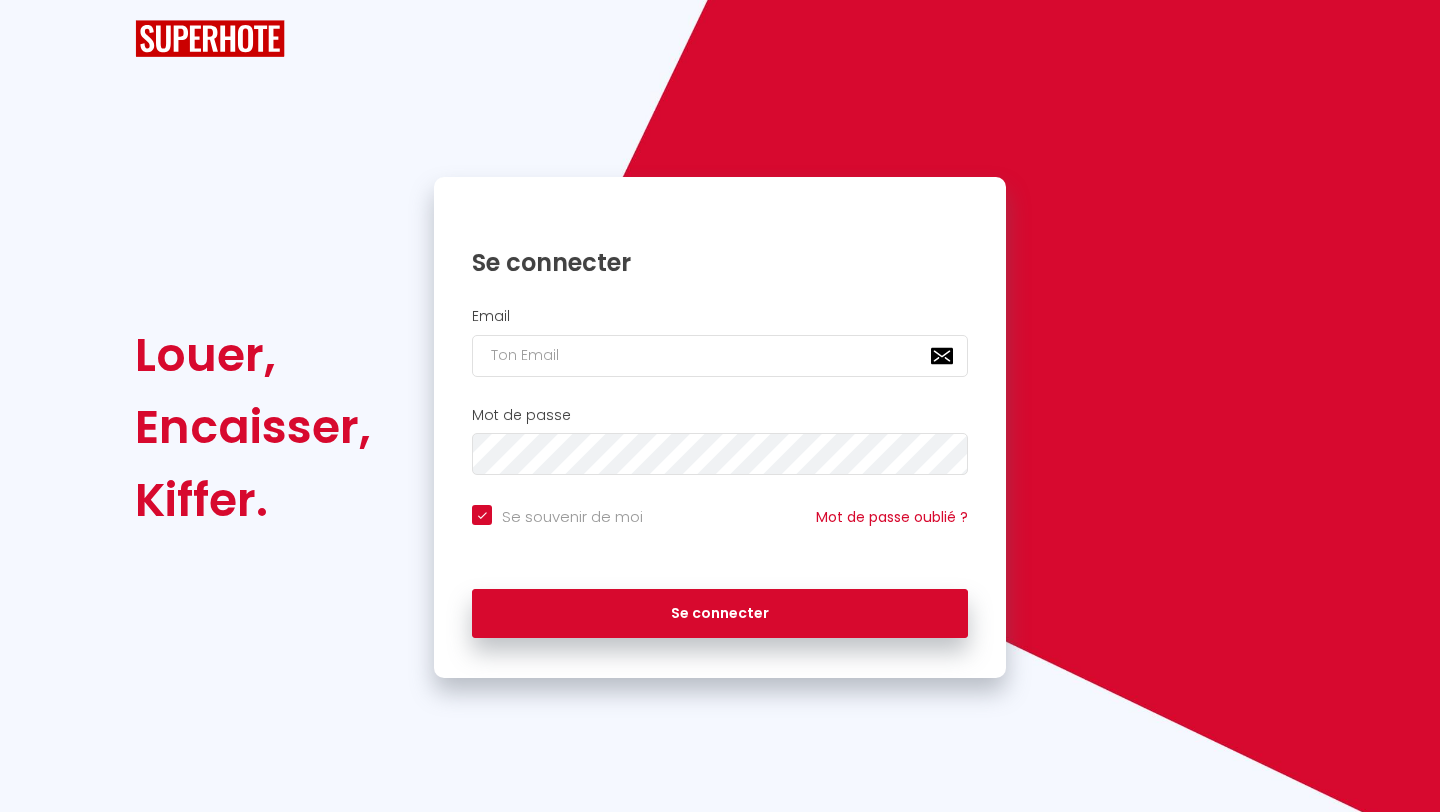 scroll, scrollTop: 0, scrollLeft: 0, axis: both 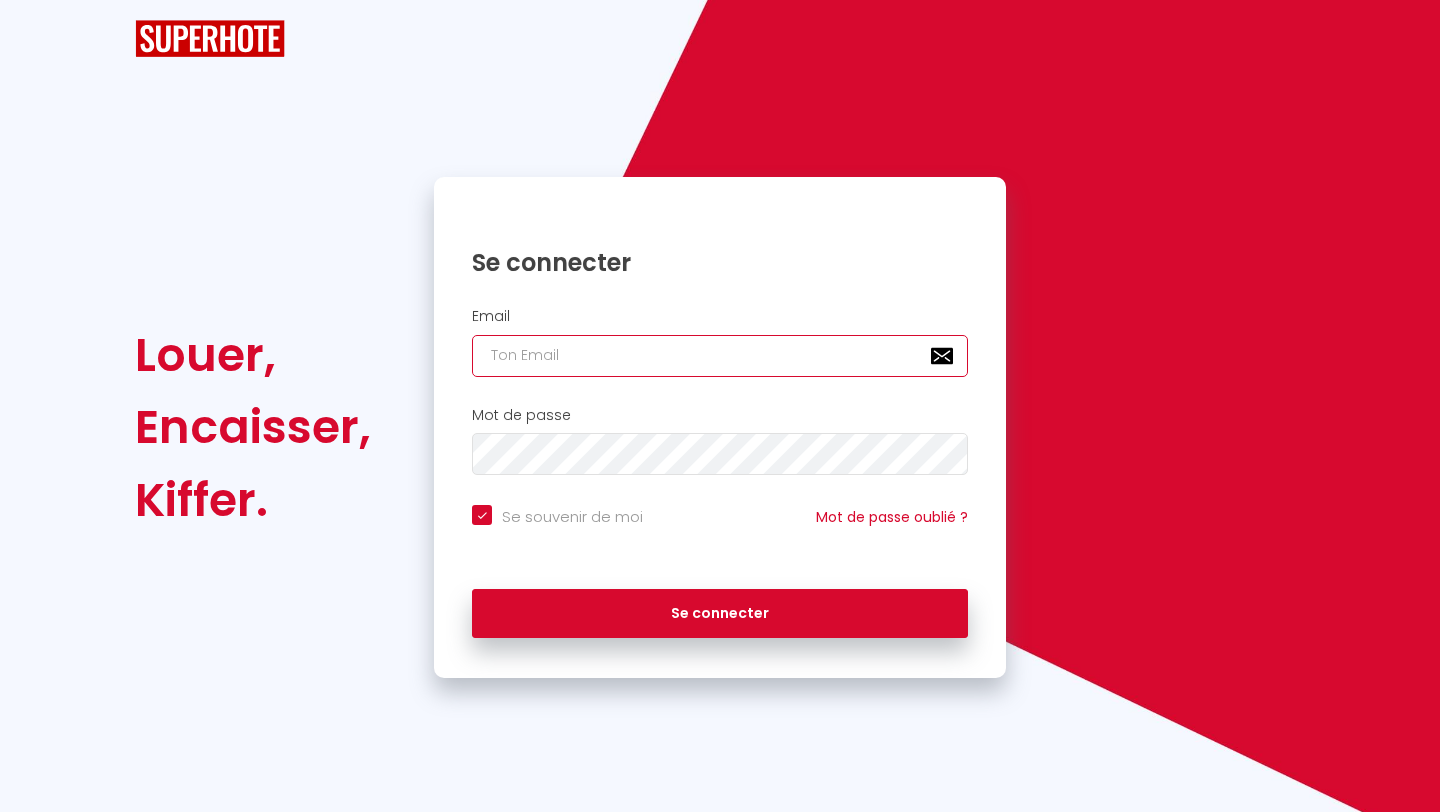 click at bounding box center [720, 356] 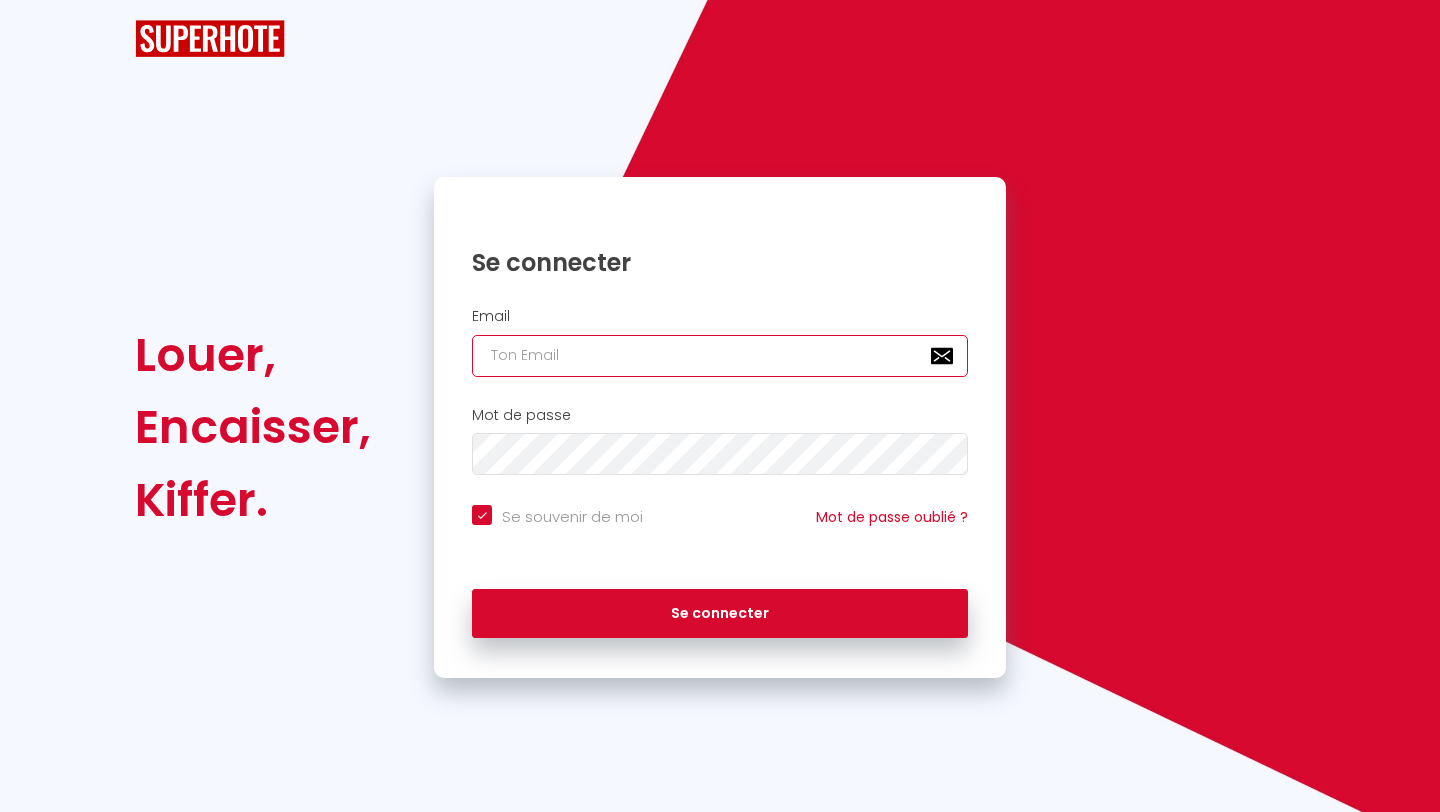 click at bounding box center (720, 356) 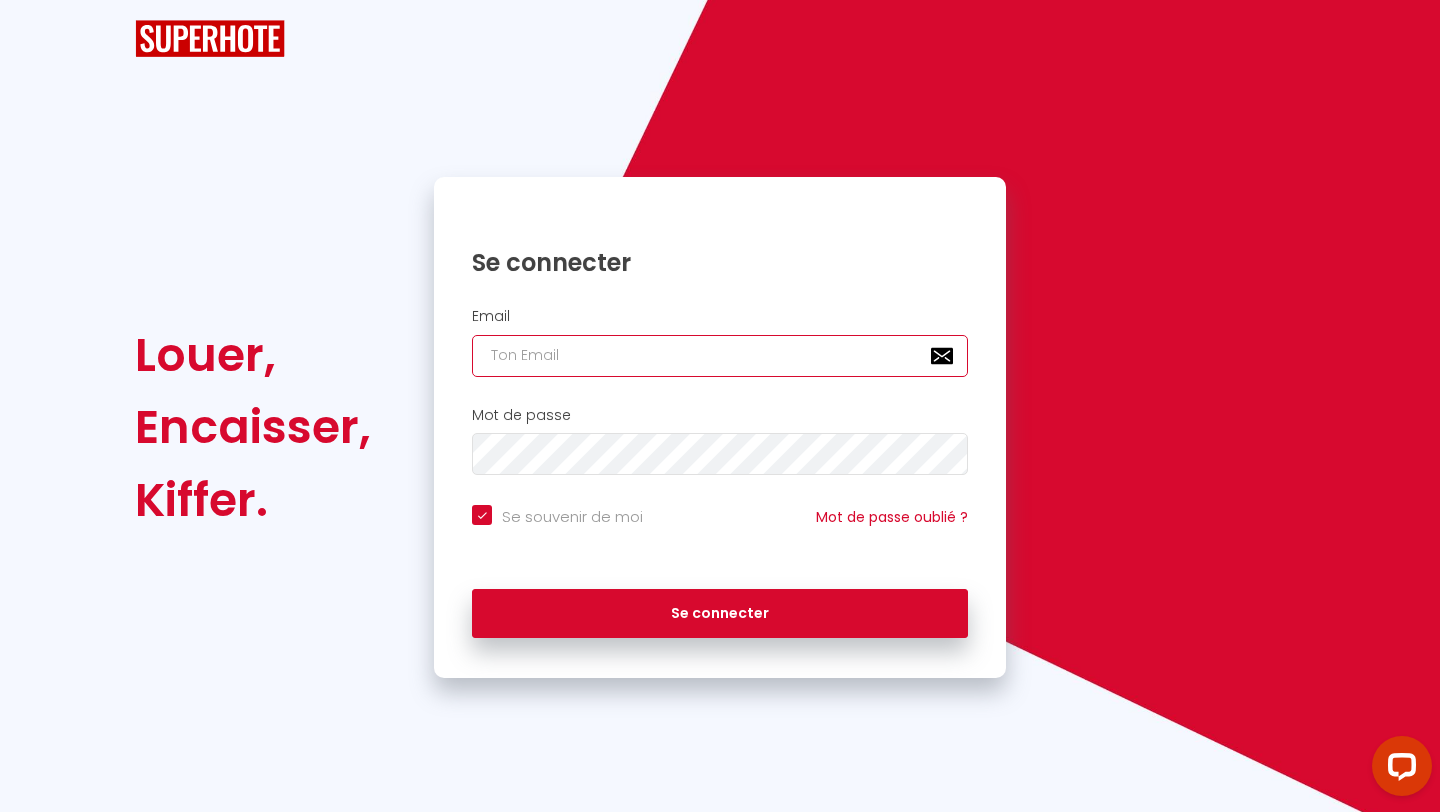 scroll, scrollTop: 0, scrollLeft: 0, axis: both 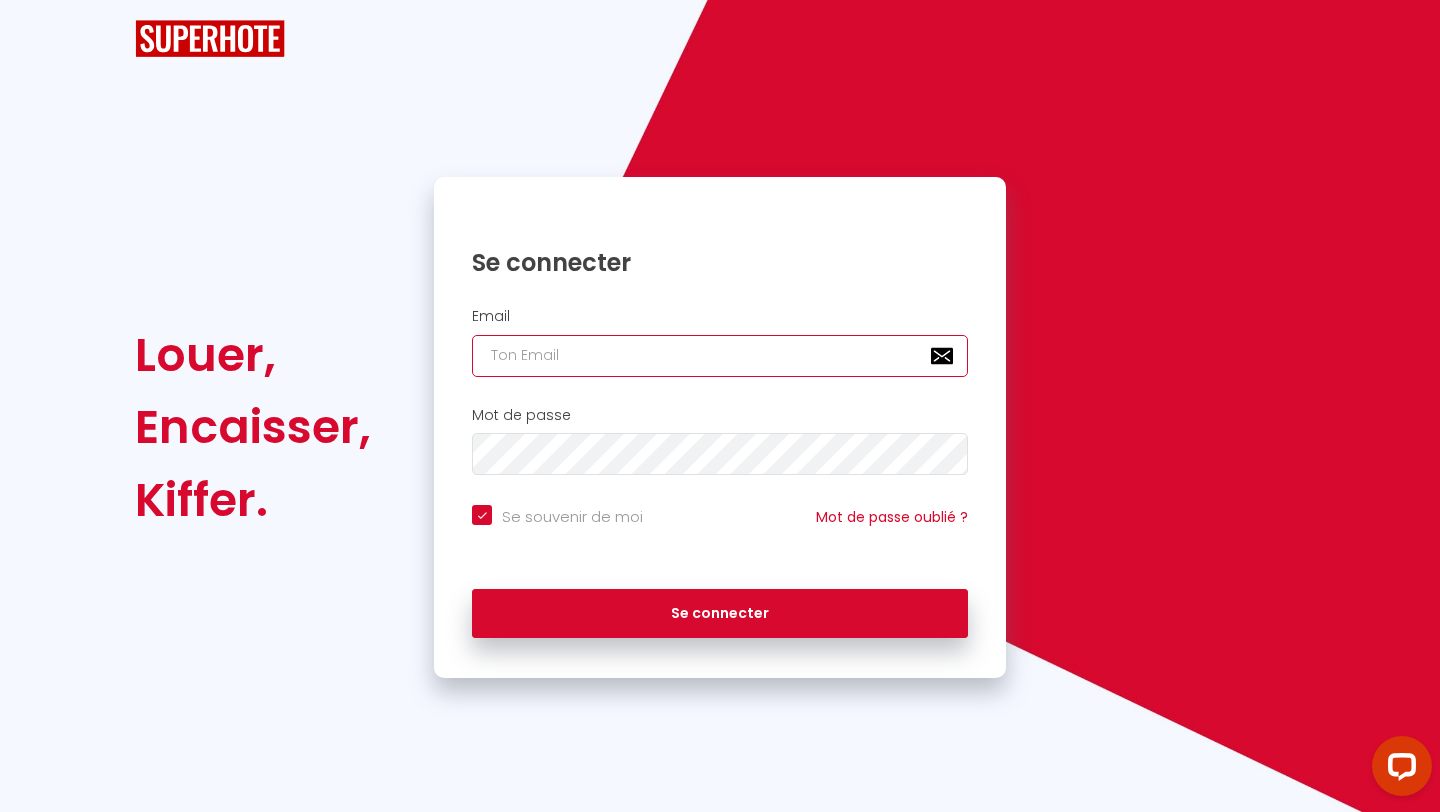type on "[EMAIL_ADDRESS][DOMAIN_NAME]" 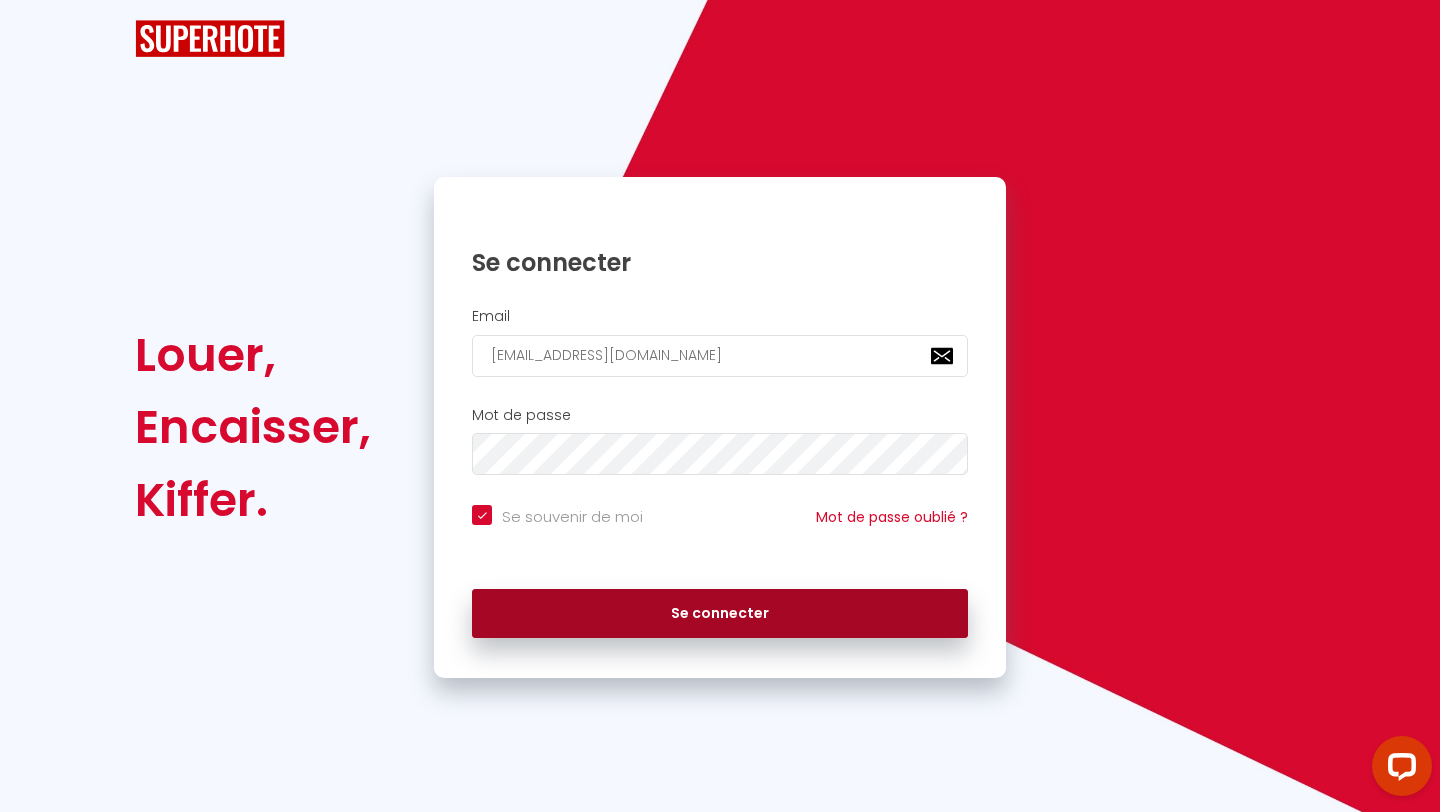 click on "Se connecter" at bounding box center (720, 614) 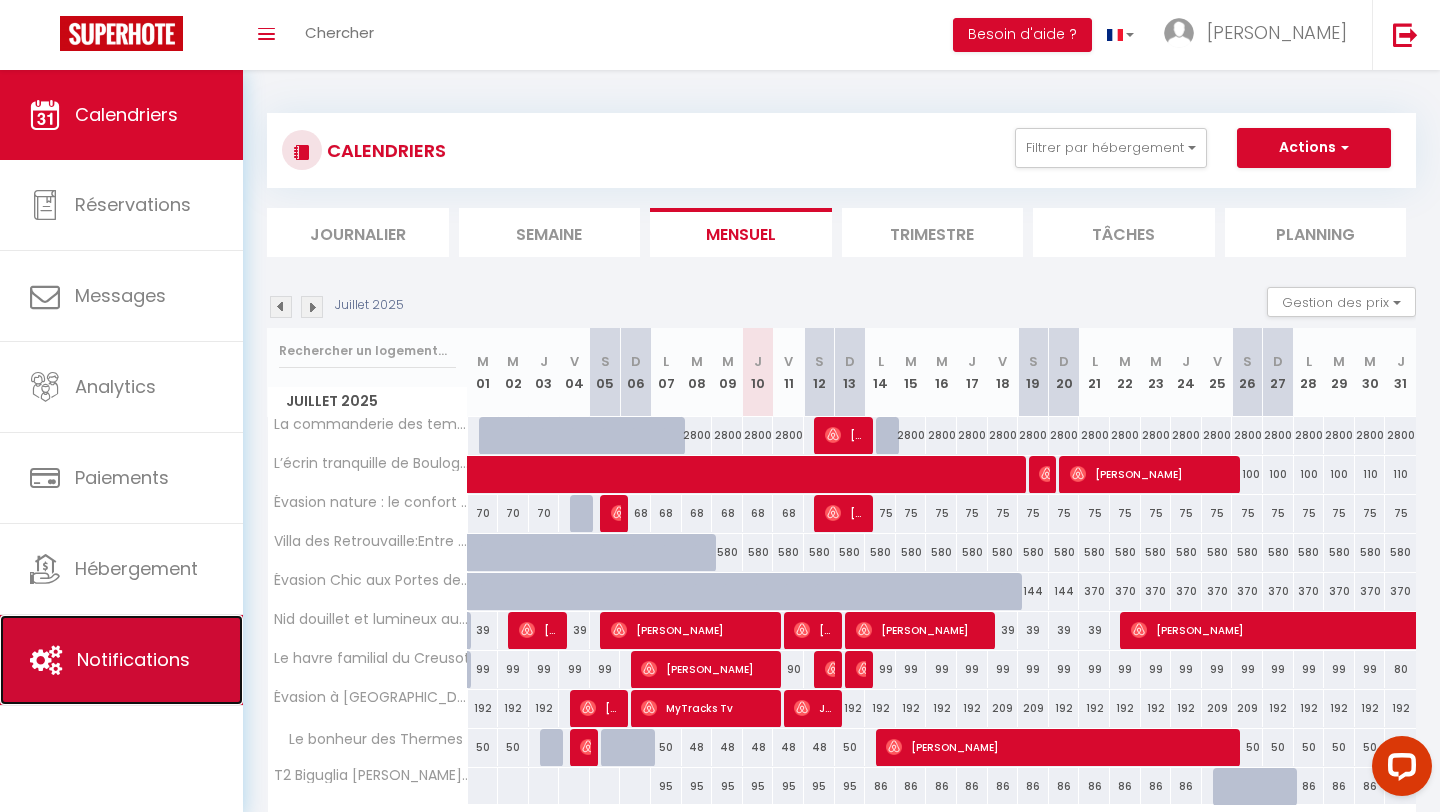 click on "Notifications" at bounding box center [133, 659] 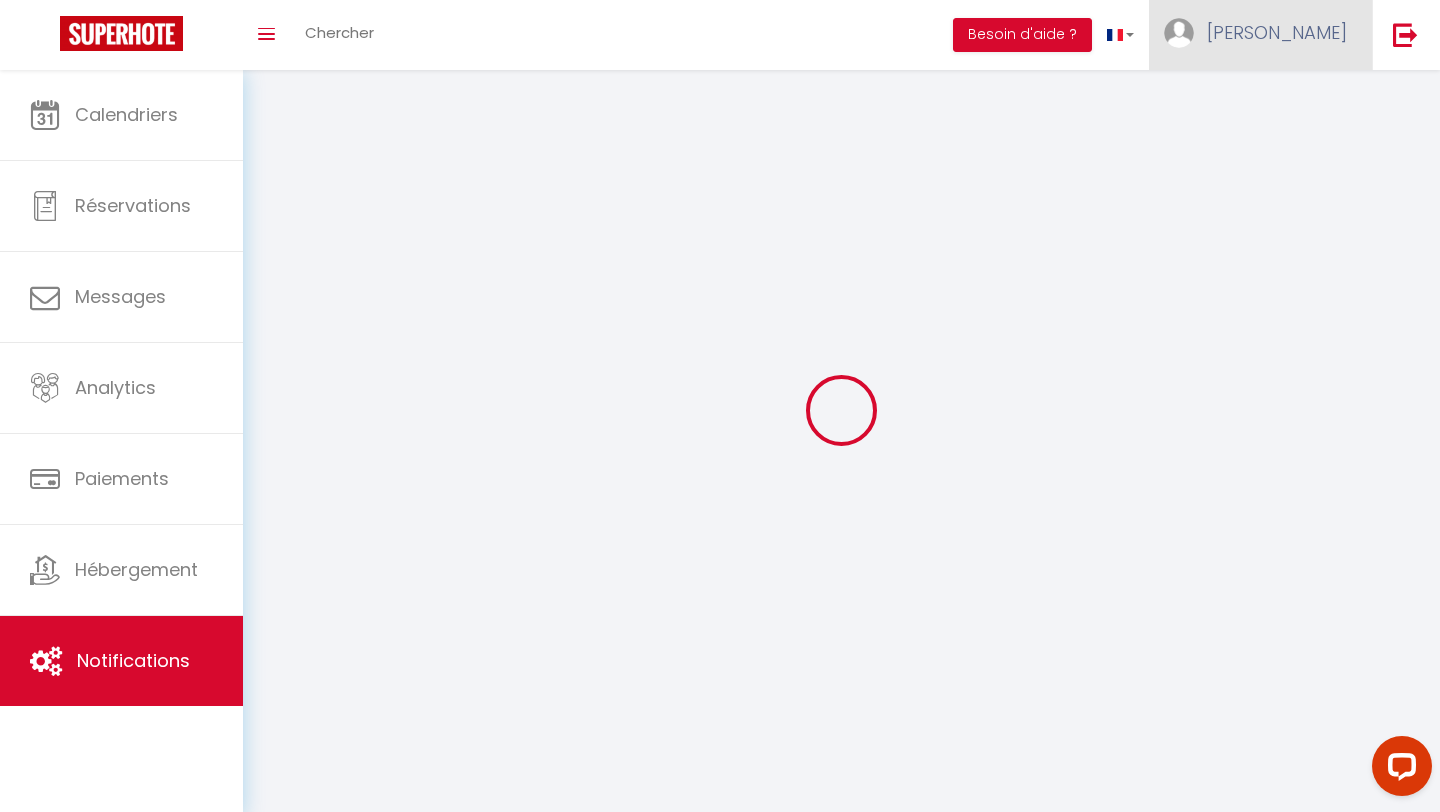 click on "[PERSON_NAME]" at bounding box center (1277, 32) 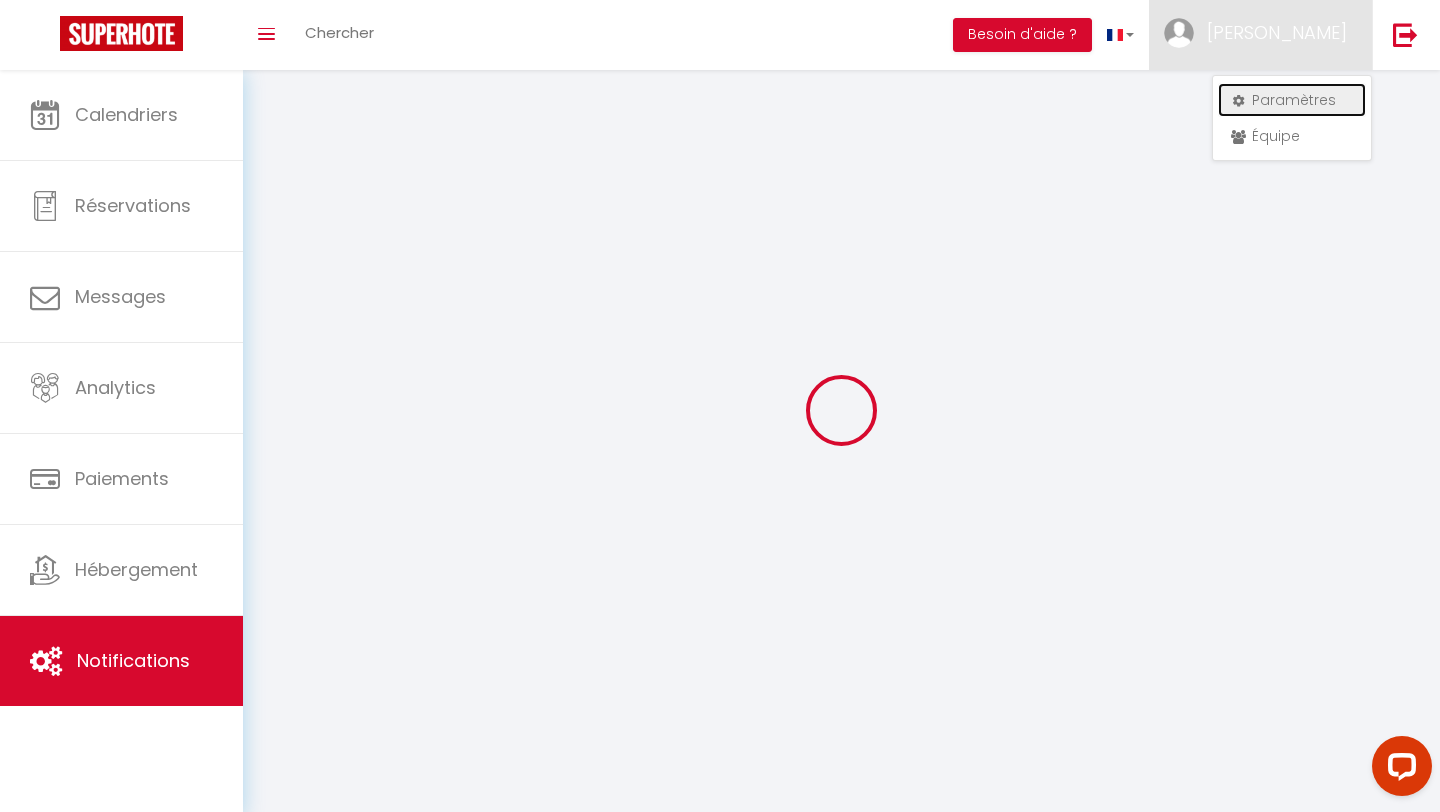 click on "Paramètres" at bounding box center [1292, 100] 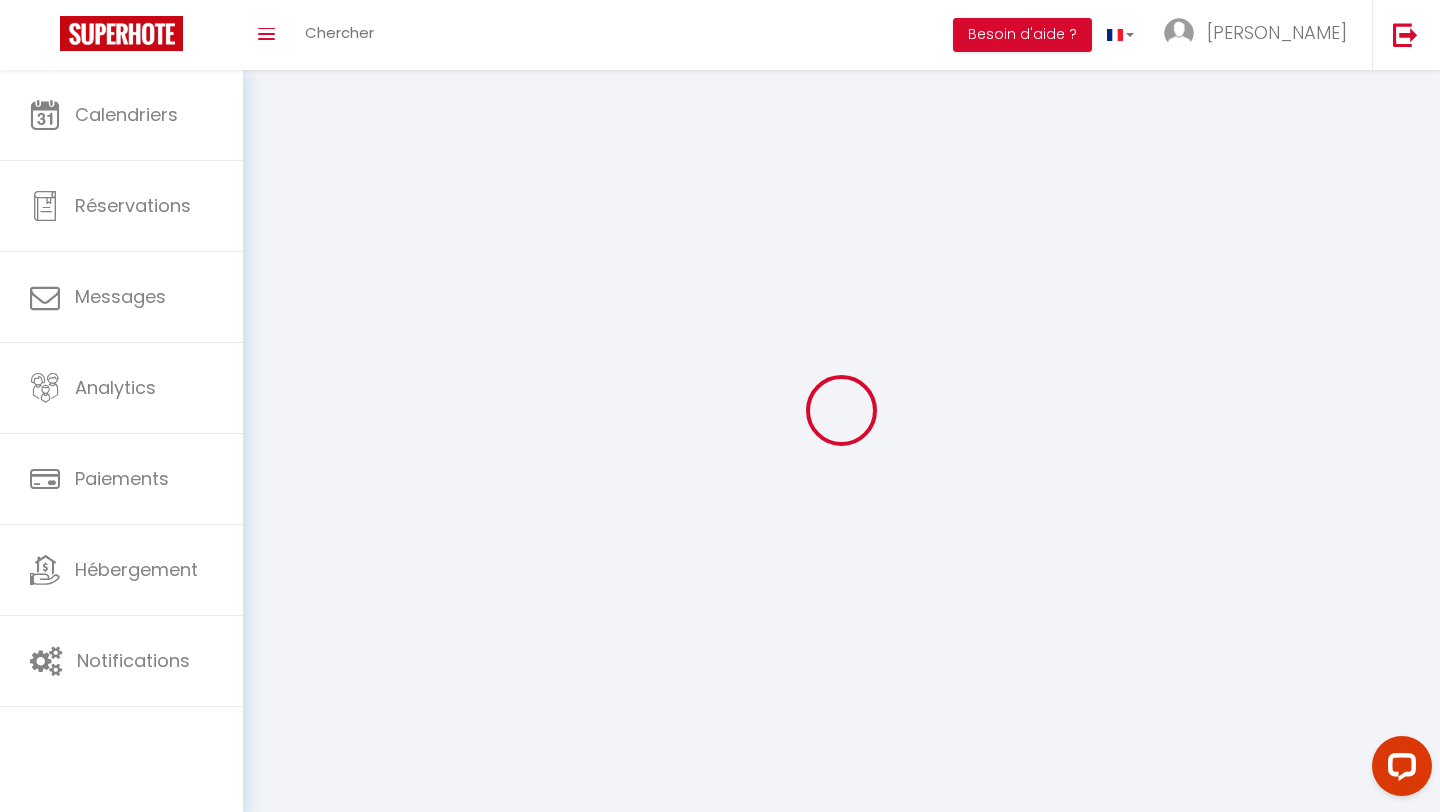 select 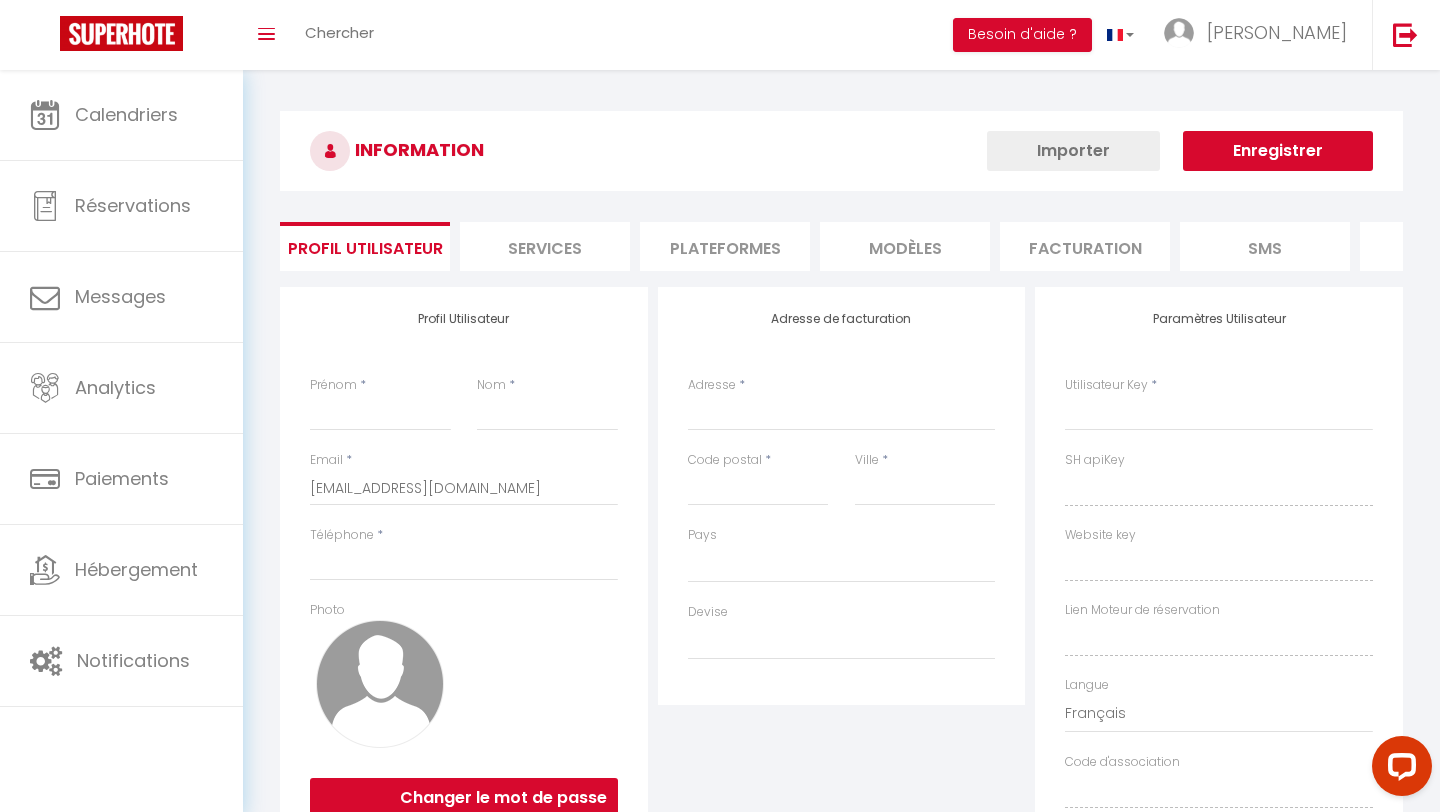 select 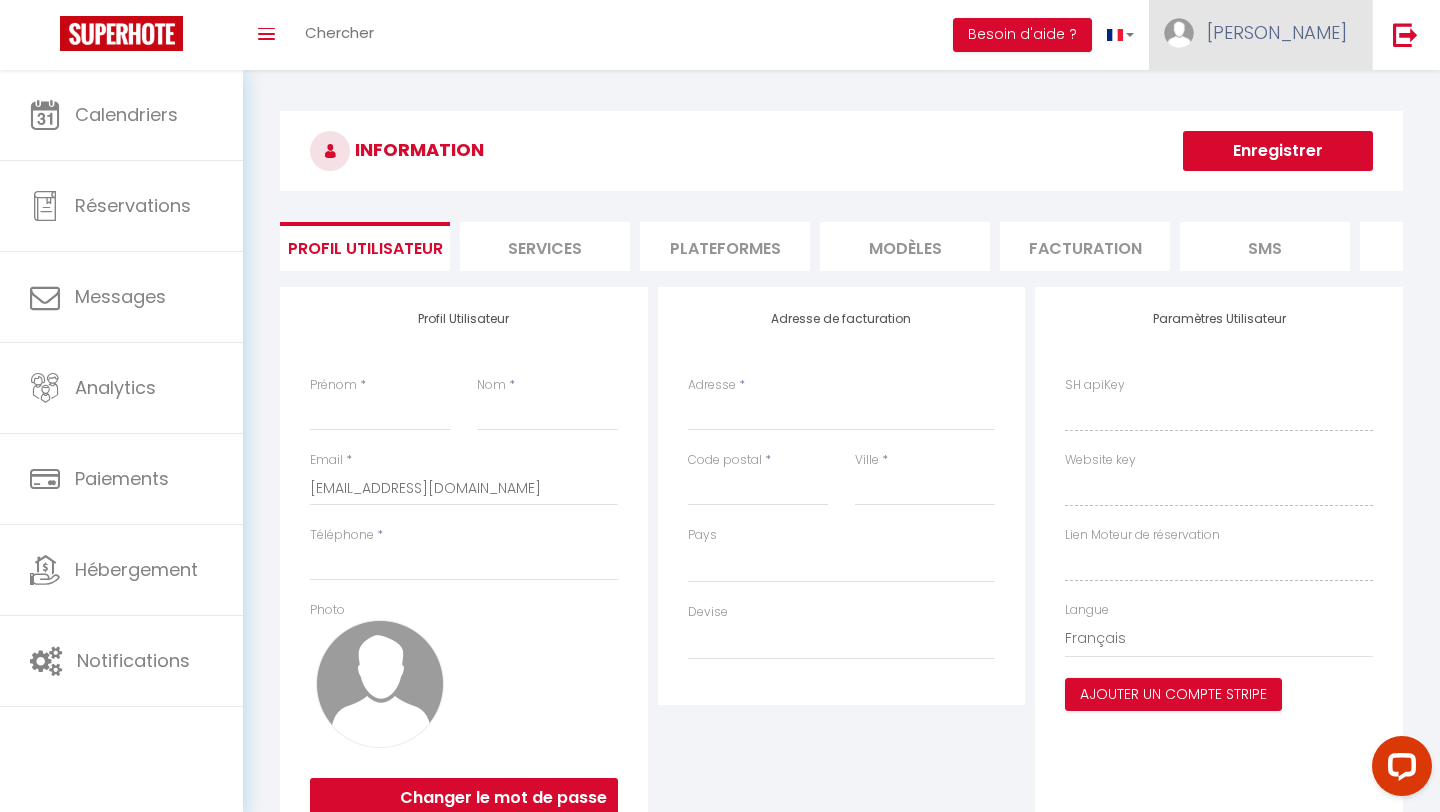 click on "[PERSON_NAME]" at bounding box center [1260, 35] 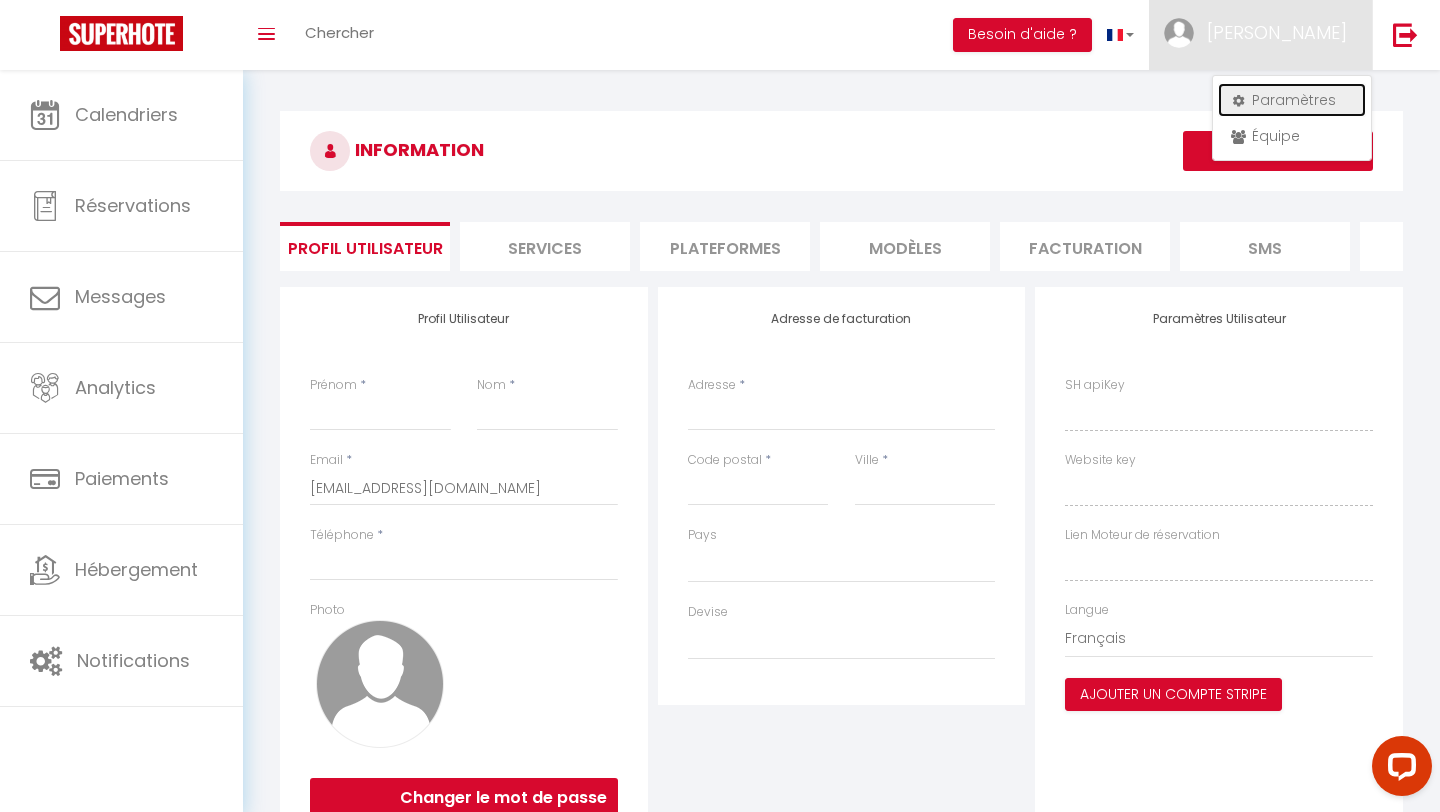 click on "Paramètres" at bounding box center (1292, 100) 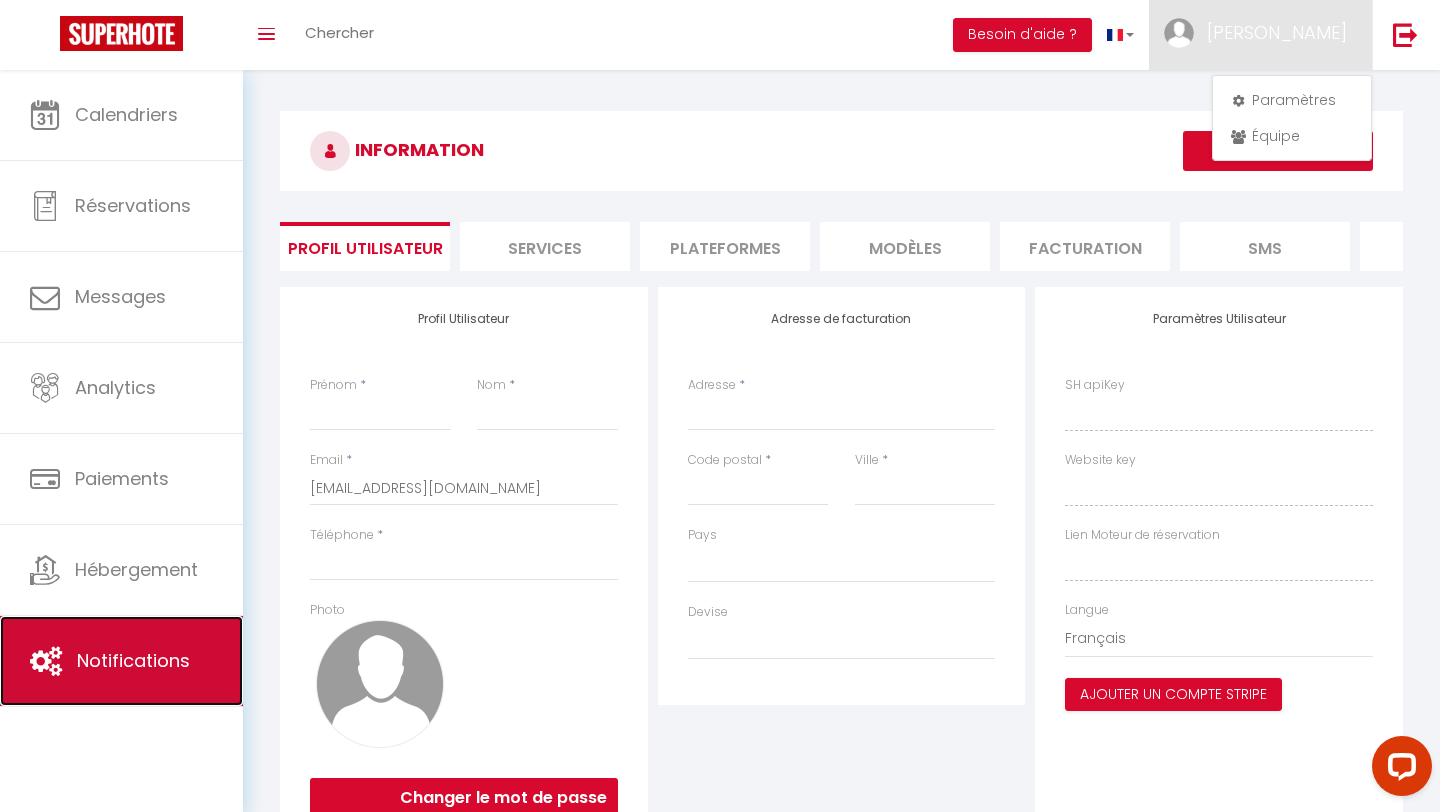 click on "Notifications" at bounding box center (121, 661) 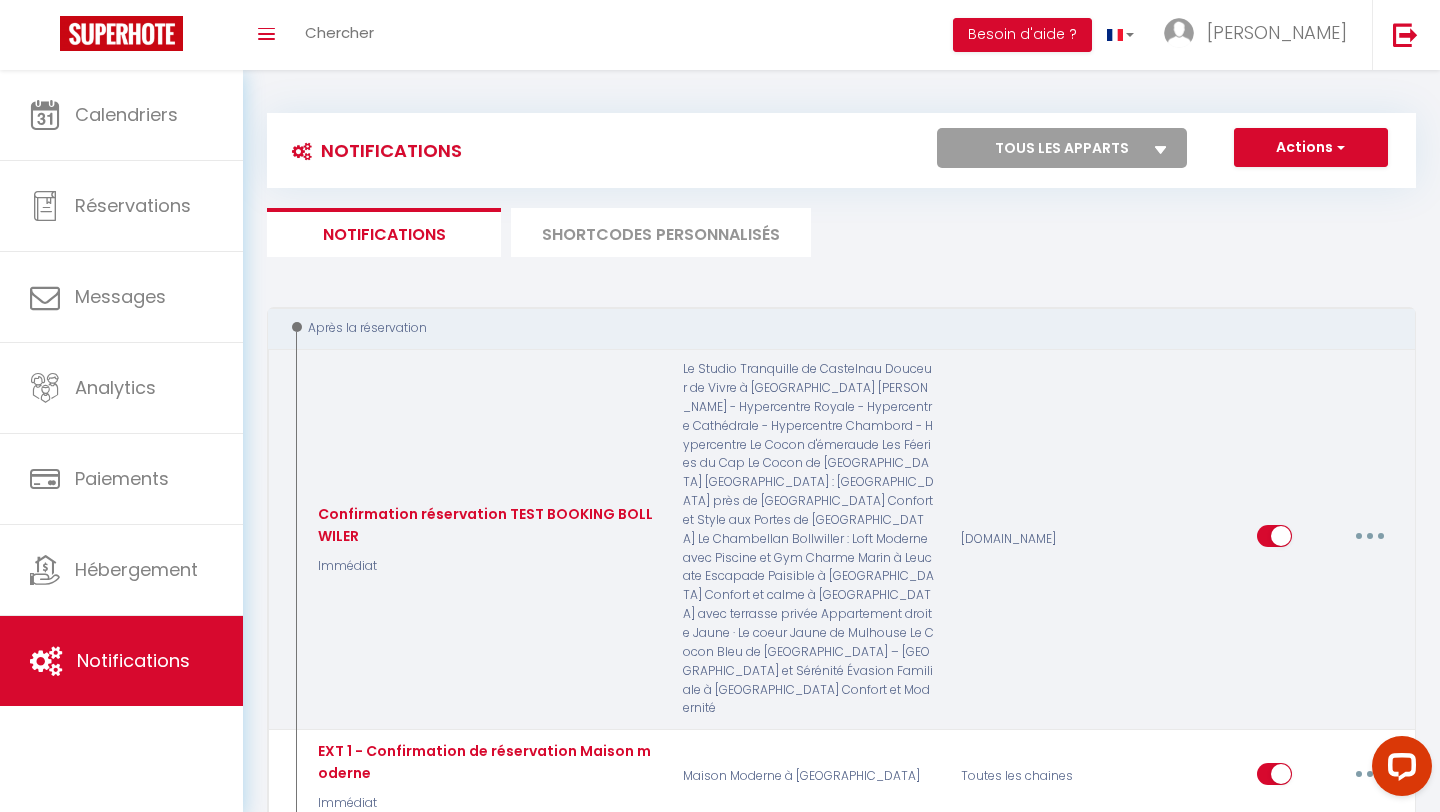 click at bounding box center [1370, 536] 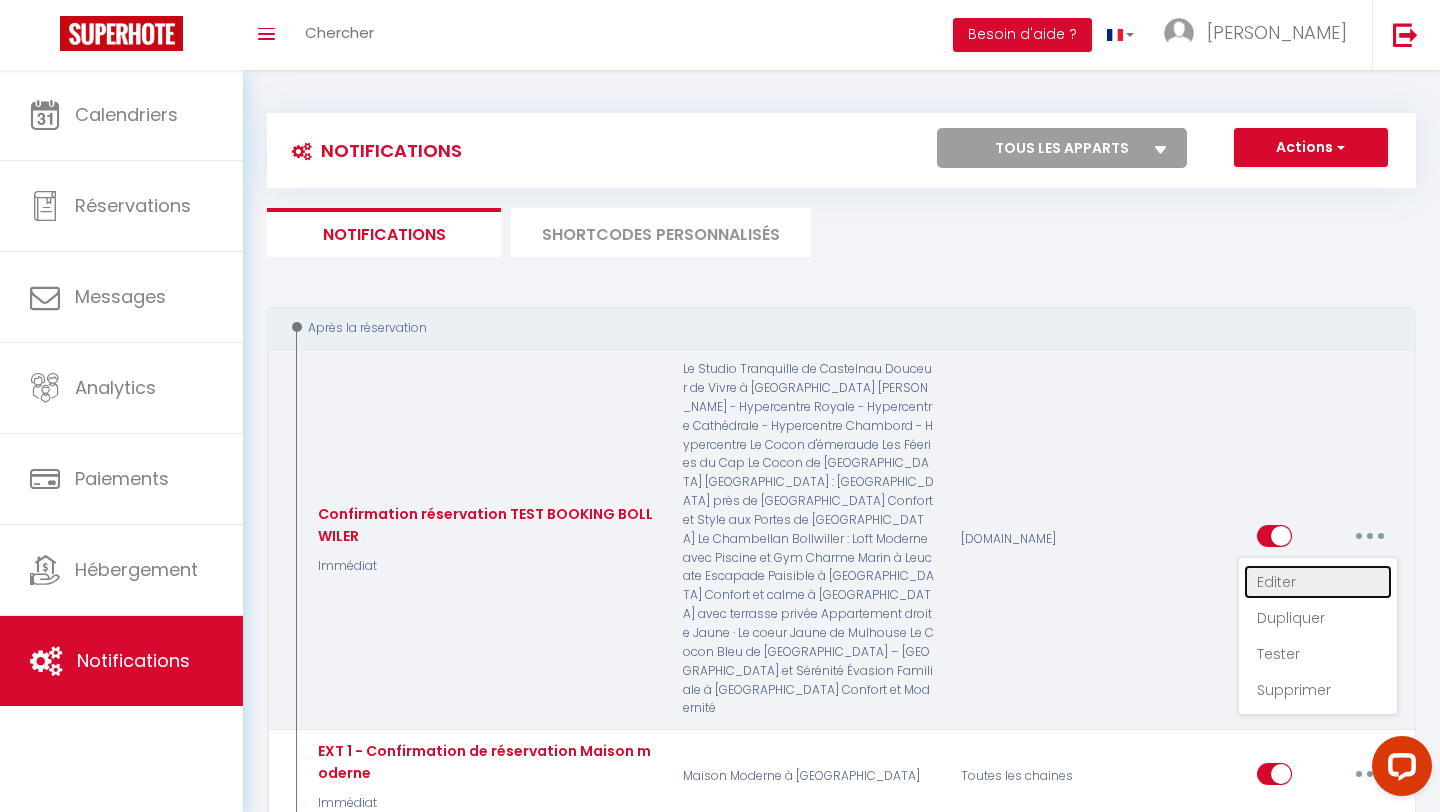 click on "Editer" at bounding box center [1318, 582] 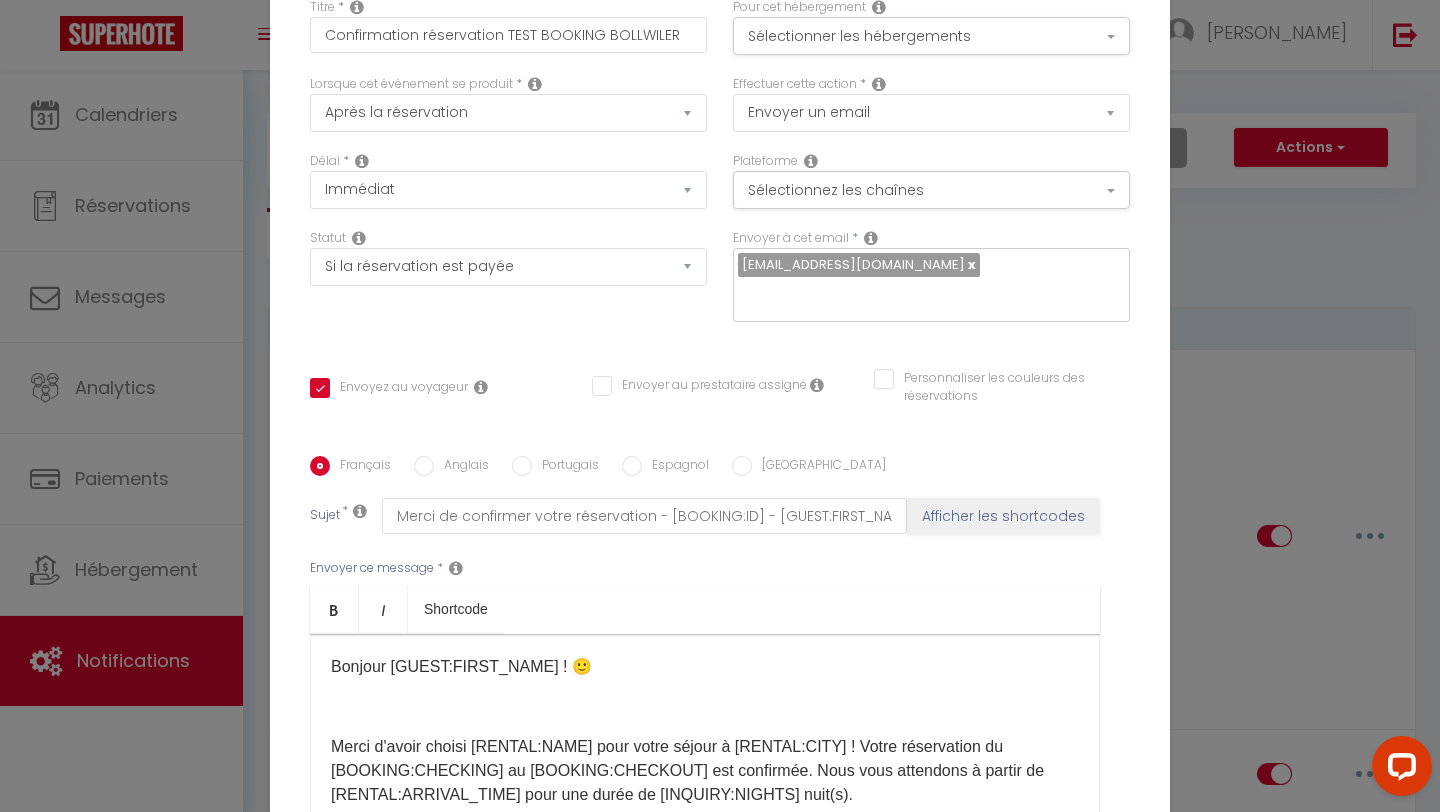 checkbox on "true" 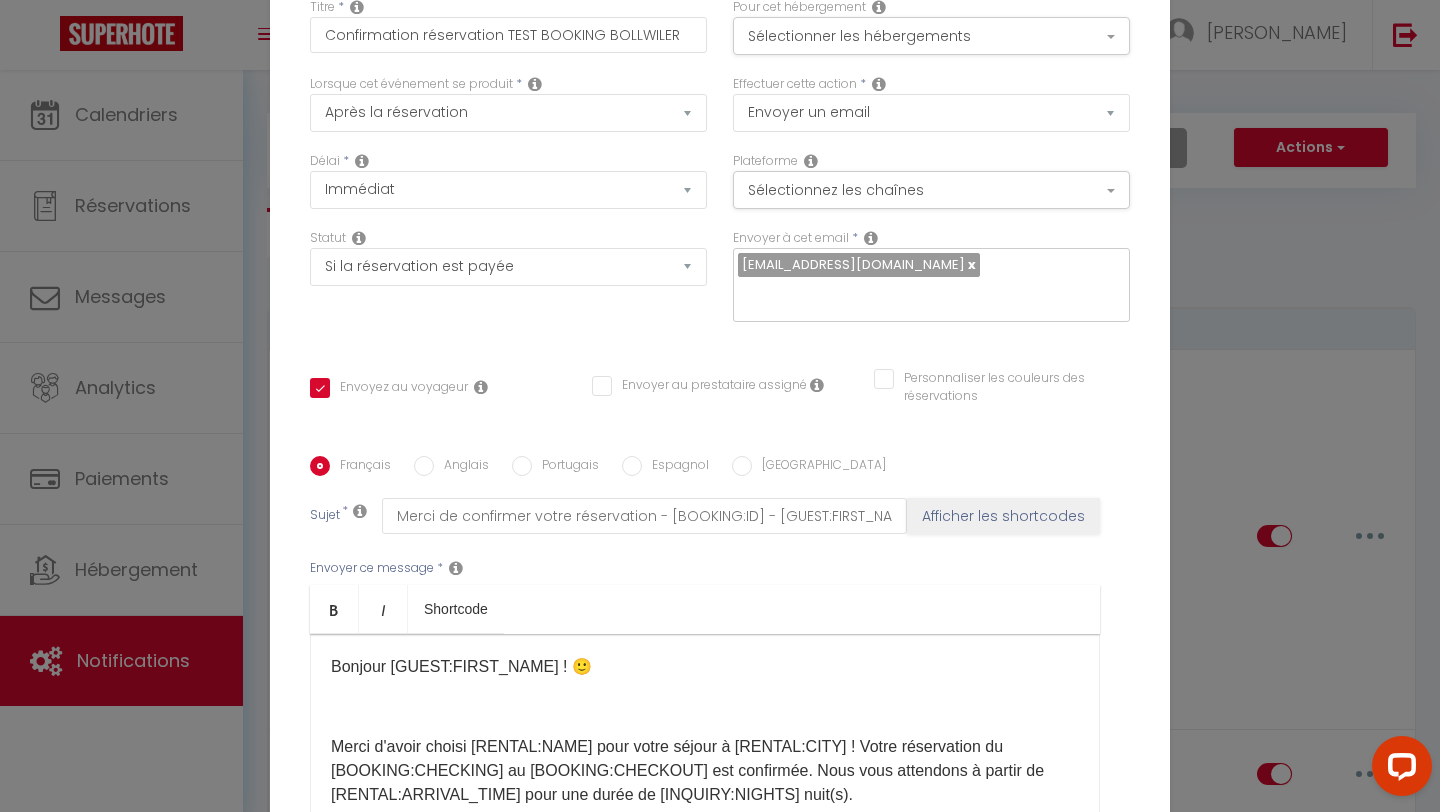 scroll, scrollTop: 486, scrollLeft: 0, axis: vertical 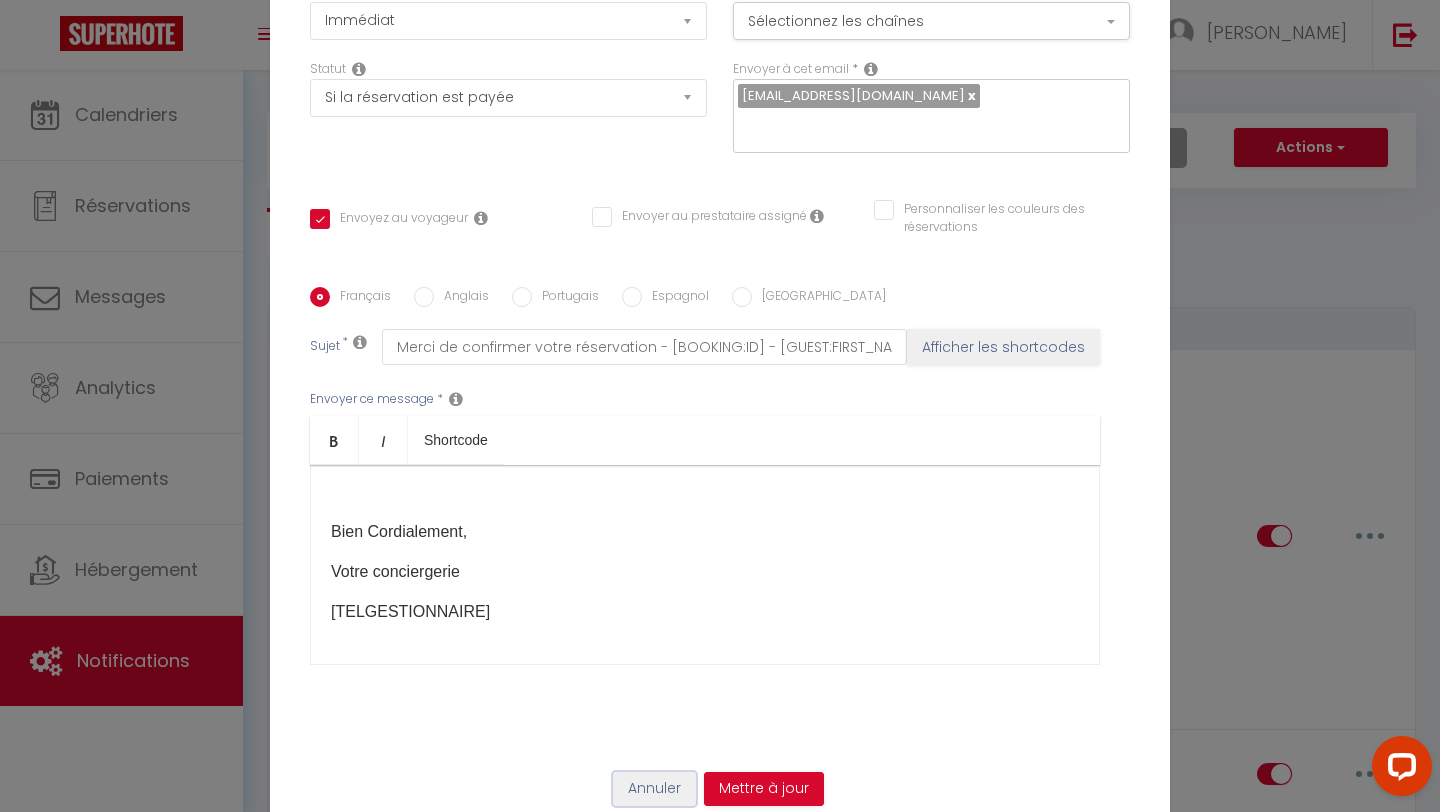 click on "Annuler" at bounding box center (654, 789) 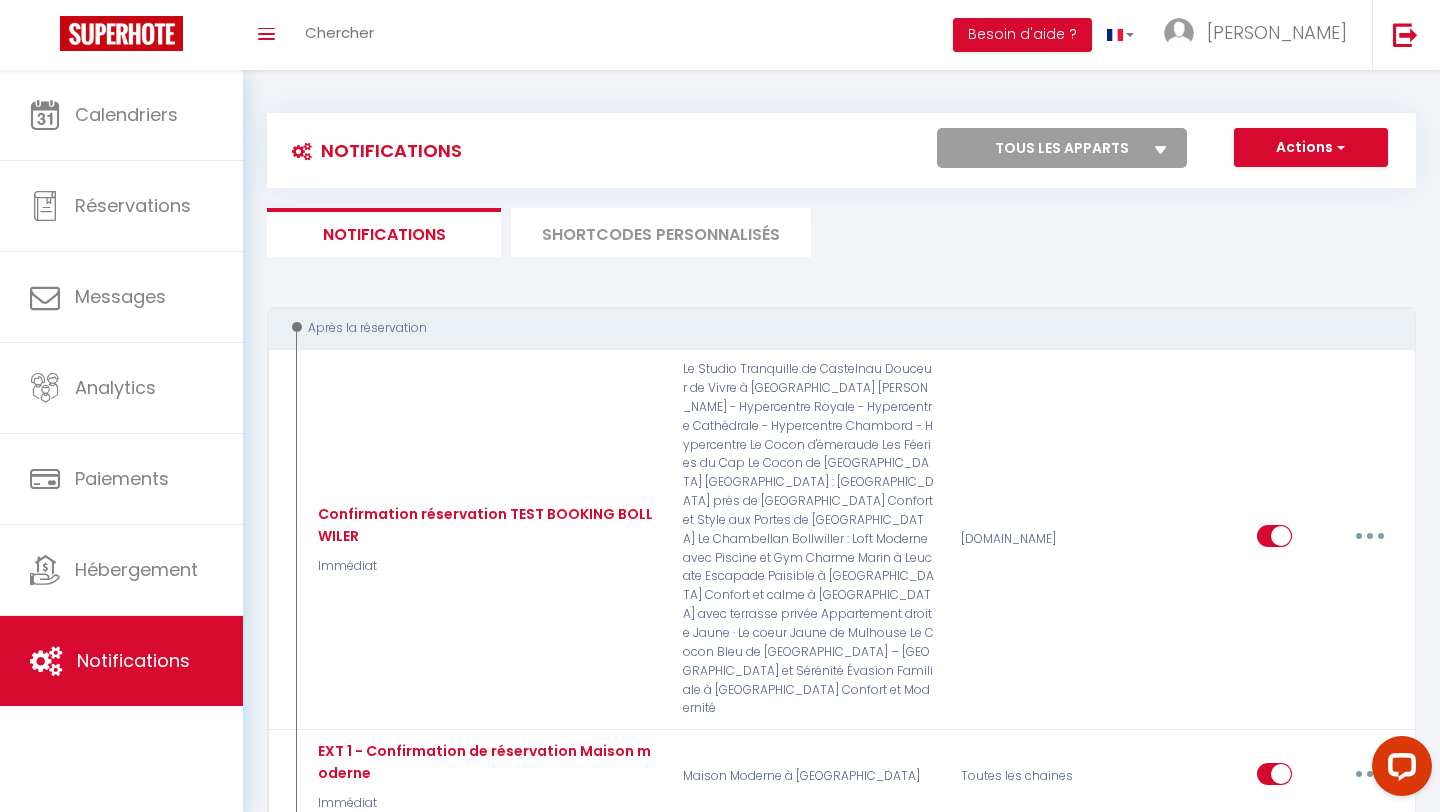 click on "SHORTCODES PERSONNALISÉS" at bounding box center (661, 232) 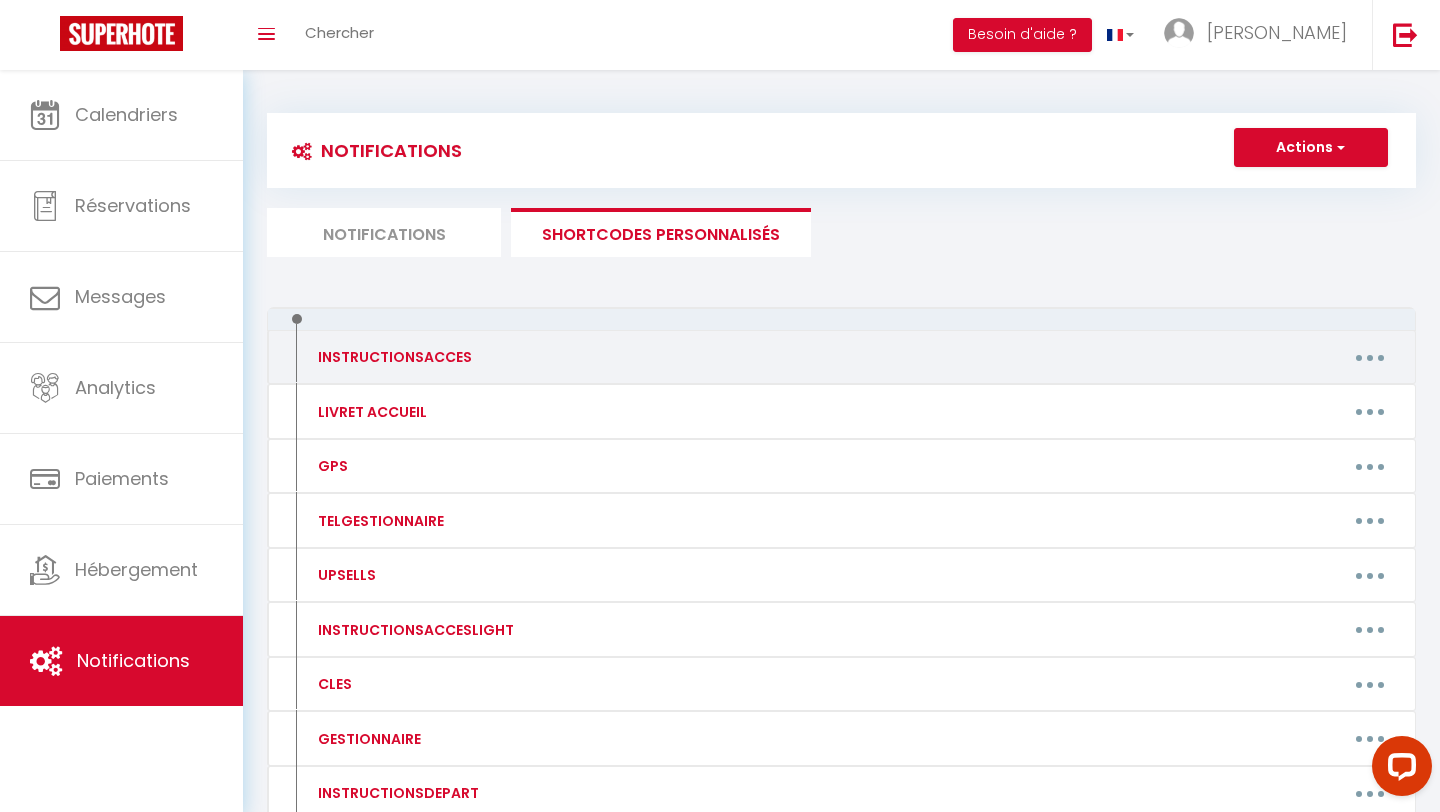 click at bounding box center (1370, 357) 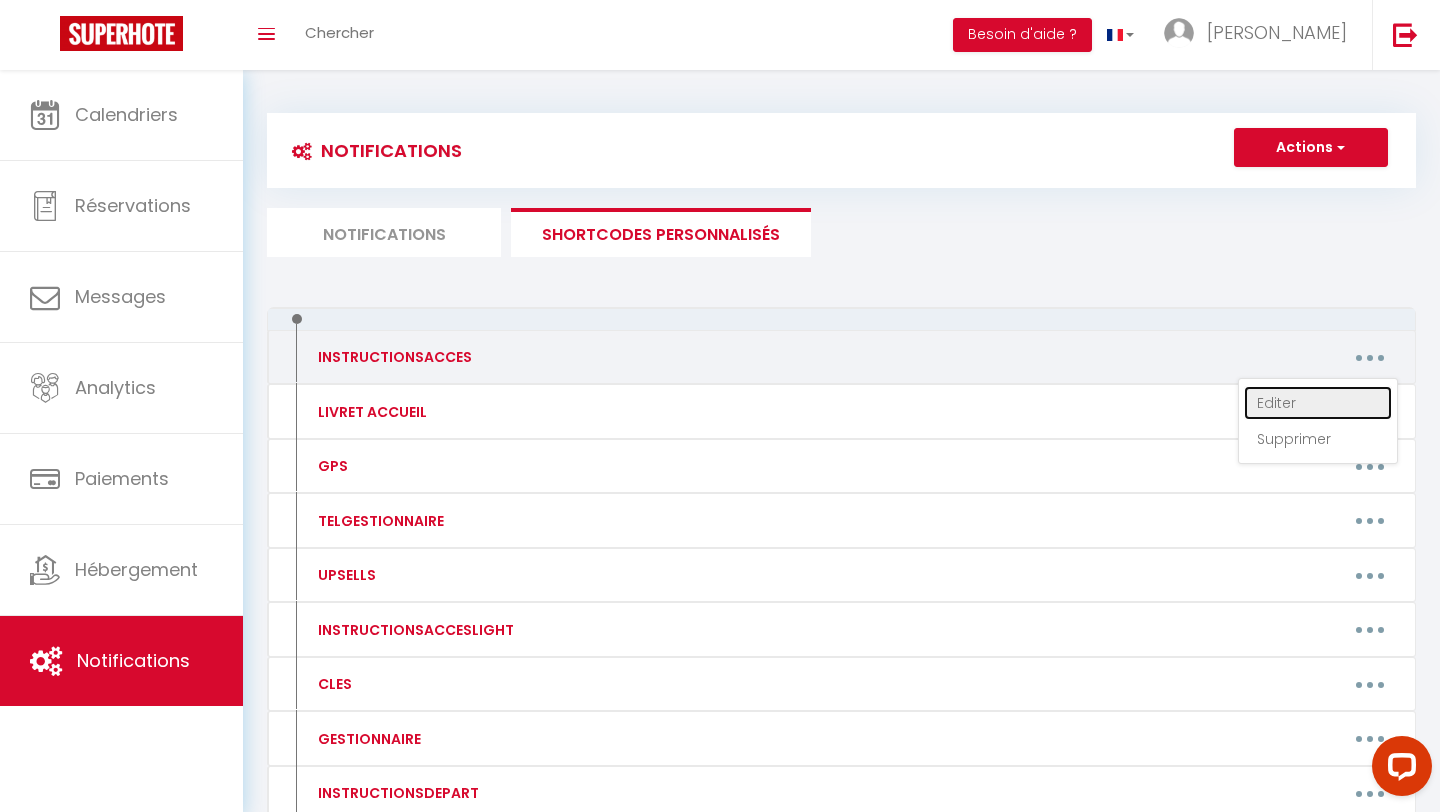 click on "Editer" at bounding box center [1318, 403] 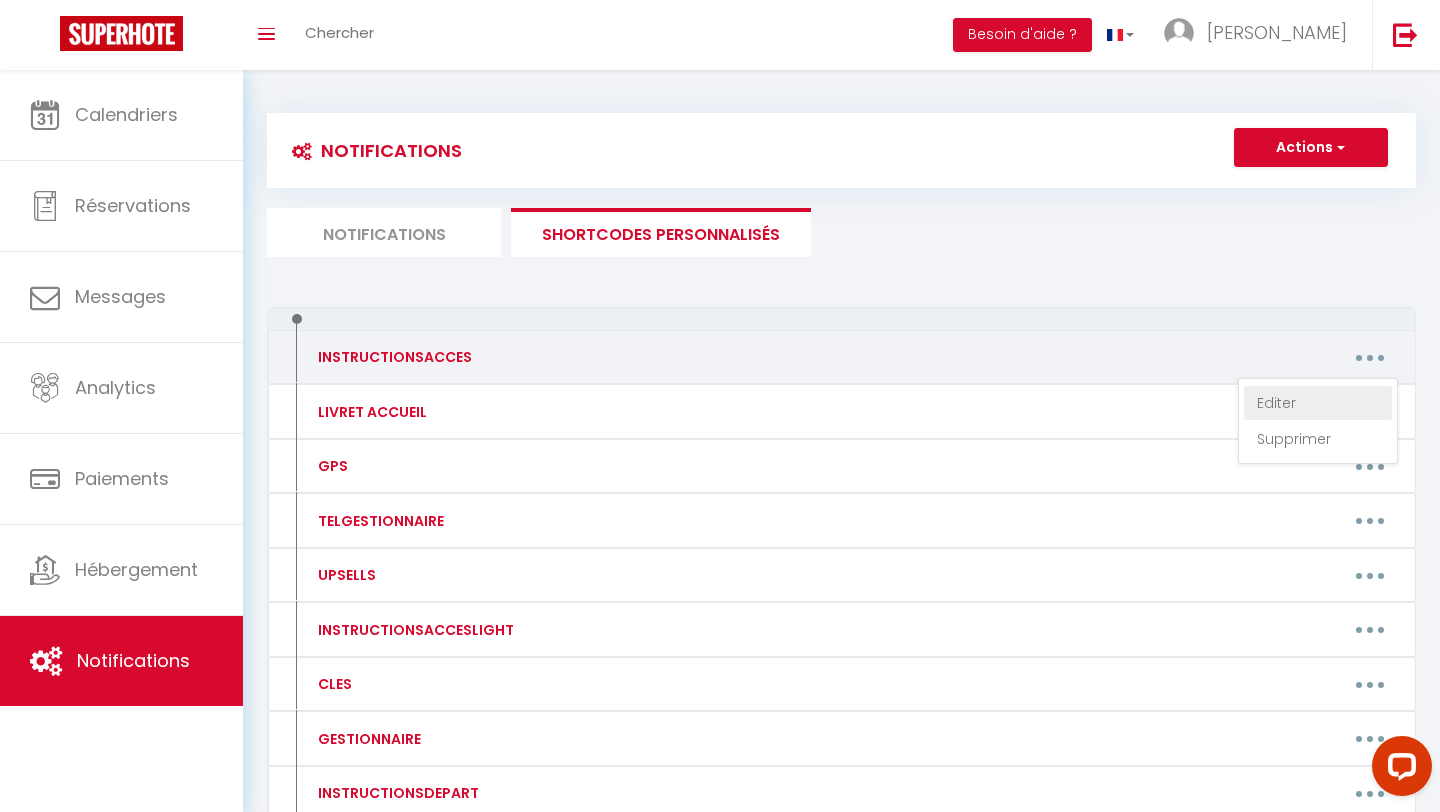 type on "INSTRUCTIONSACCES" 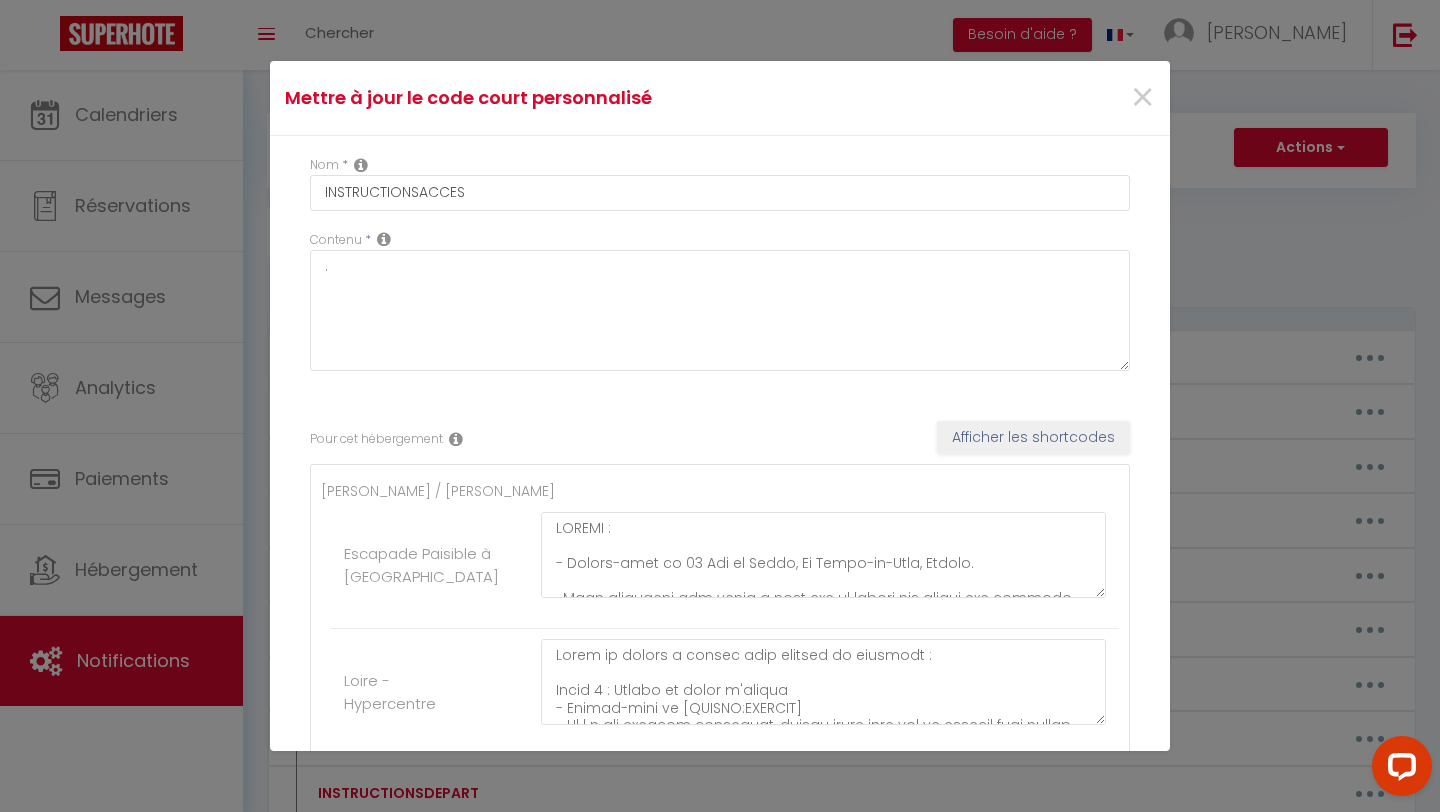 scroll, scrollTop: 26, scrollLeft: 0, axis: vertical 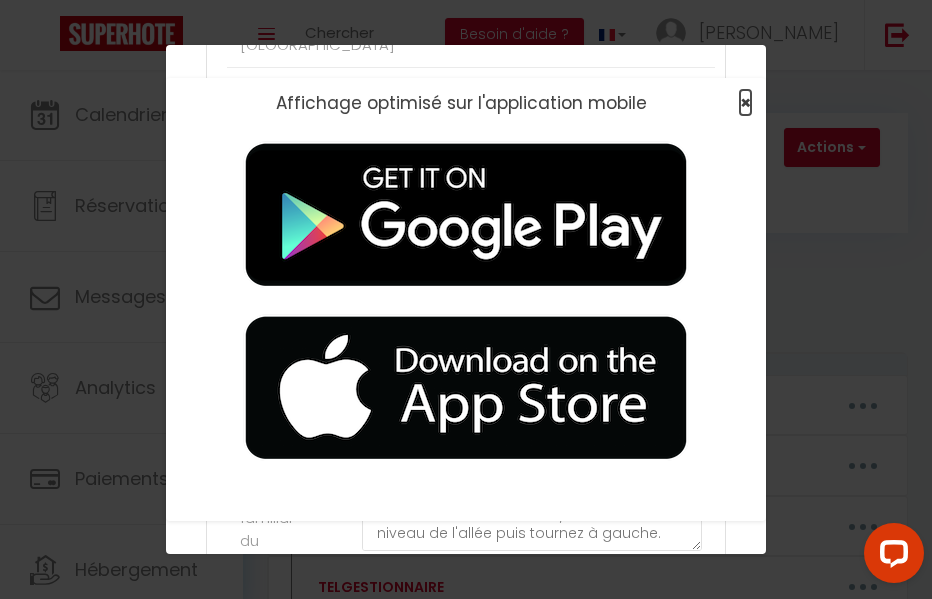 click on "×" at bounding box center (745, 102) 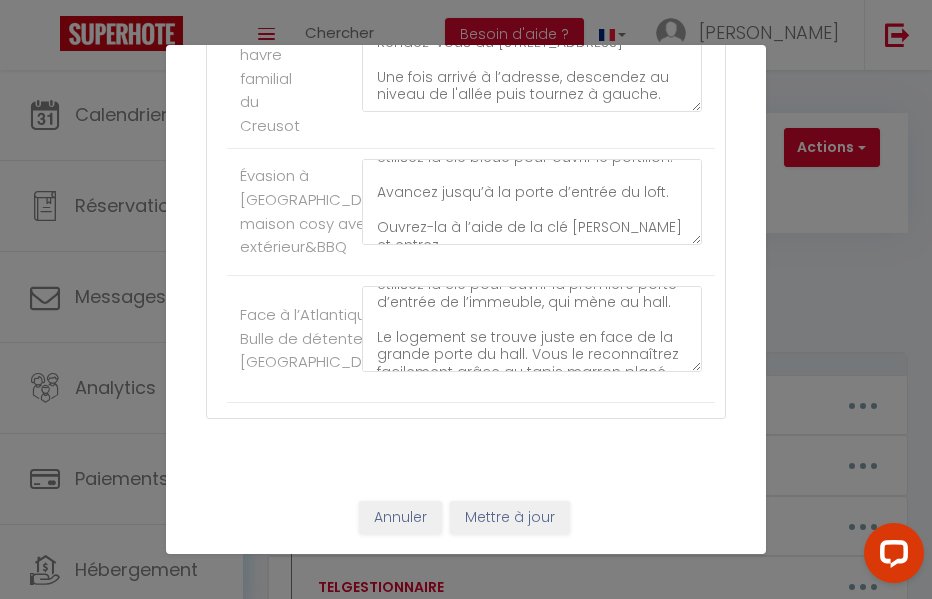 scroll, scrollTop: 10322, scrollLeft: 0, axis: vertical 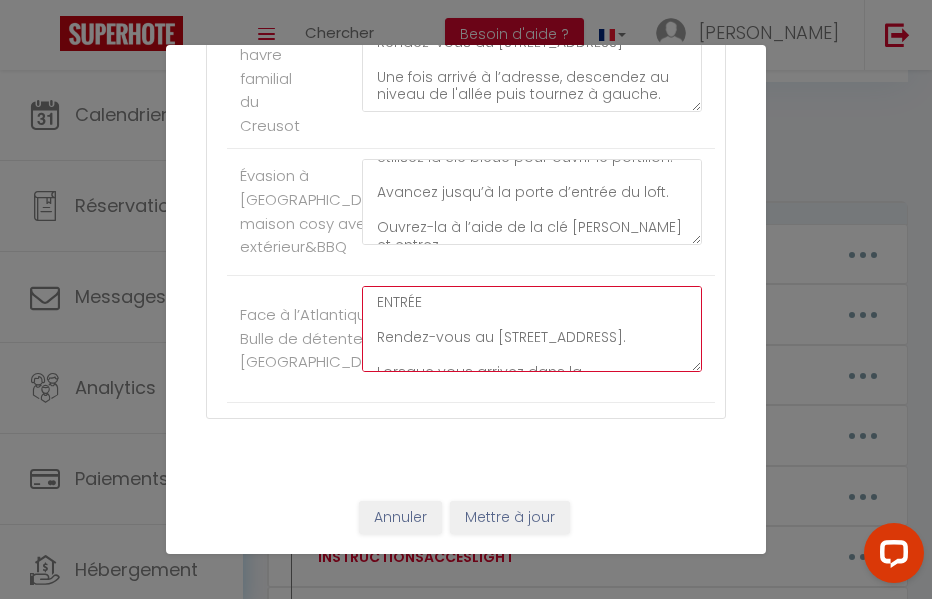 drag, startPoint x: 496, startPoint y: 352, endPoint x: 394, endPoint y: 224, distance: 163.6704 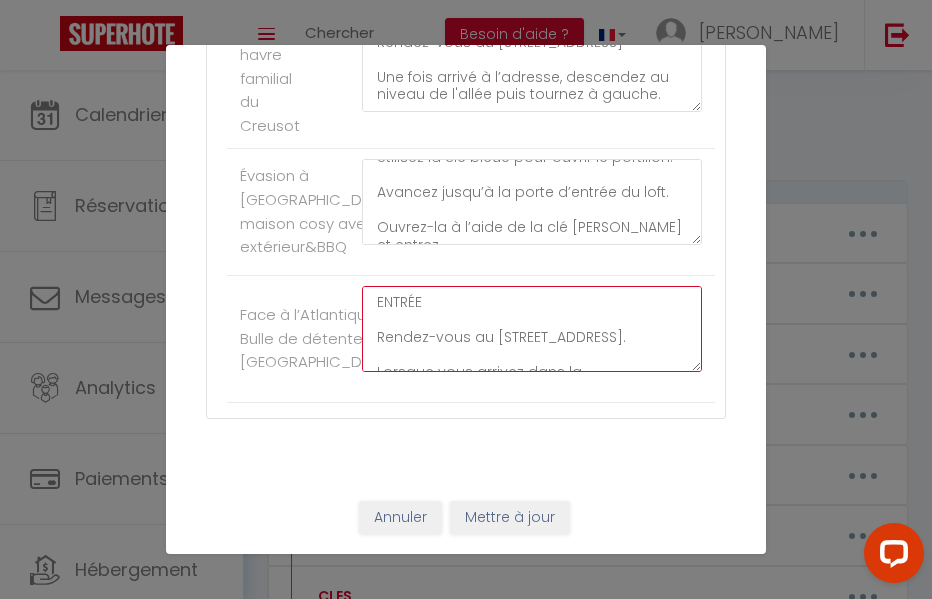 scroll, scrollTop: 173, scrollLeft: 0, axis: vertical 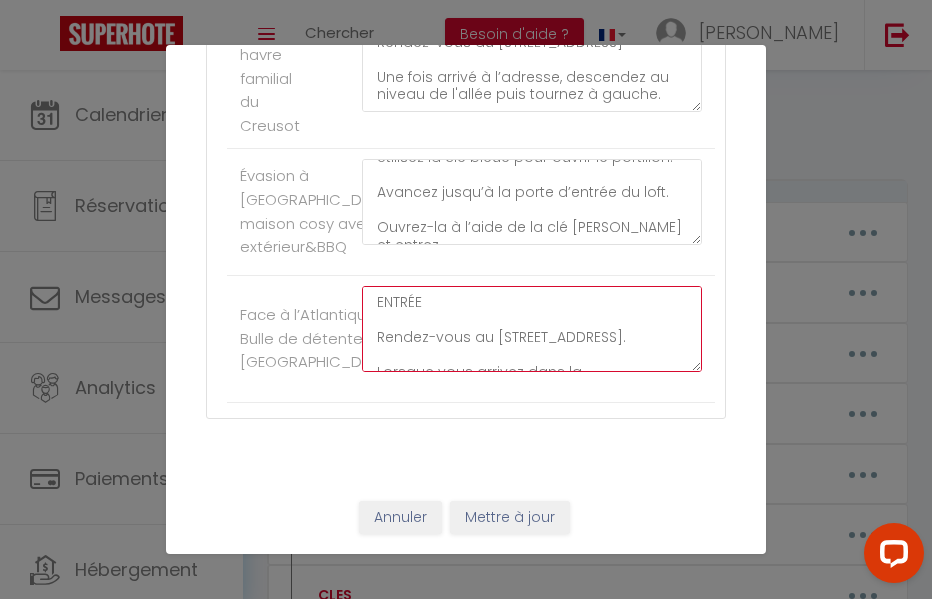 paste on "➡️ Le code de la boîte aux lettres est 5932.
À l’intérieur, vous trouverez deux boîtes à clés : merci de prendre celle située à gauche, qui contient les bonnes clés.
Les clés triangulaires sont celles qui permettent d’ouvrir la porte d’entrée de l’immeuble." 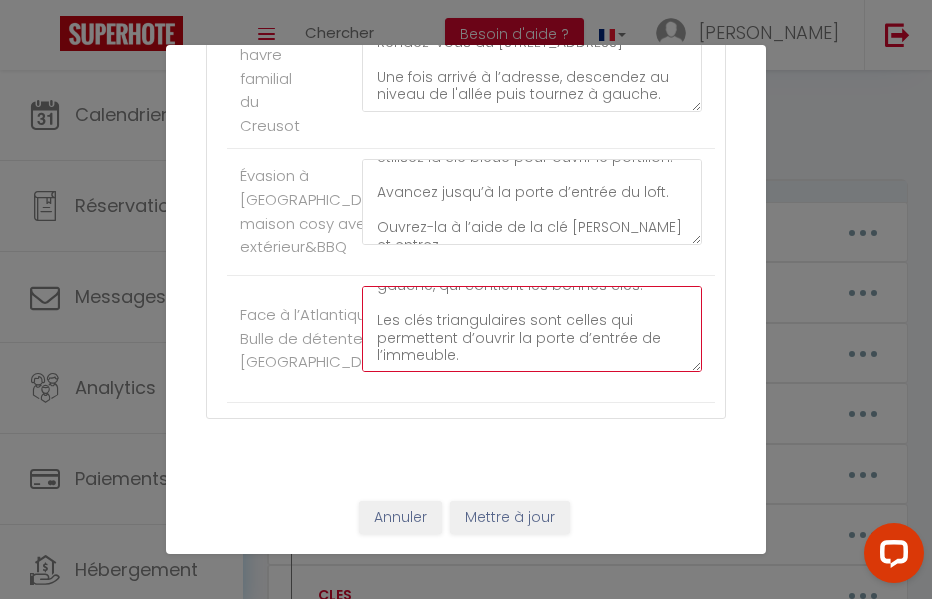 scroll, scrollTop: 334, scrollLeft: 0, axis: vertical 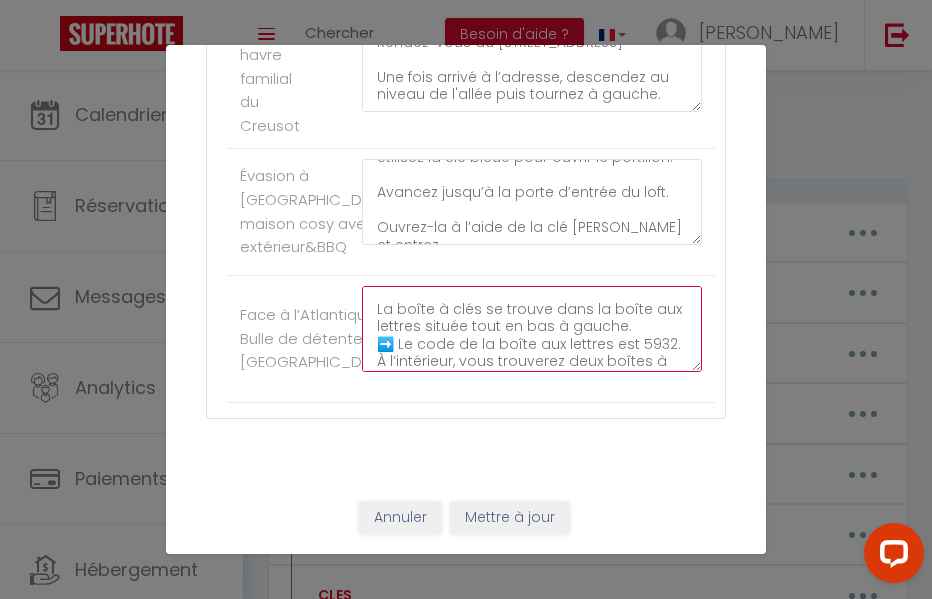 click on "ENTRÉE
Rendez-vous au [STREET_ADDRESS].
Lorsque vous arrivez dans la [GEOGRAPHIC_DATA], vous pouvez vous garer facilement sur le côté droit de la rue.
La Résidence [GEOGRAPHIC_DATA] (n°12) se trouve au fond de la rue, sur votre gauche.
Dirigez-vous tout droit vers la résidence située à gauche, reconnaissable à sa façade beige.
La boîte à clés se trouve dans la boîte aux lettres située tout en bas à gauche.
➡️ Le code de la boîte aux lettres est 5932.
À l’intérieur, vous trouverez deux boîtes à clés : merci de prendre celle située à gauche, qui contient les bonnes clés.
Les clés triangulaires sont celles qui permettent d’ouvrir la porte d’entrée de l’immeuble.
Utilisez la clé pour ouvrir la première porte d’entrée de l’immeuble, qui mène au hall.
Le logement se trouve juste en face de la grande porte du hall. Vous le reconnaîtrez facilement grâce au tapis marron placé devant la porte." at bounding box center (532, 329) 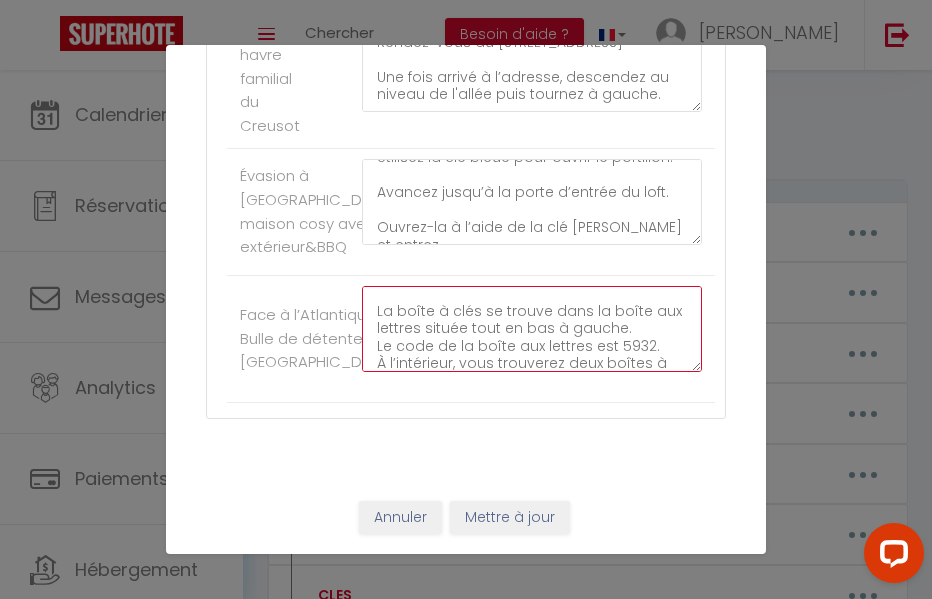 scroll, scrollTop: 281, scrollLeft: 0, axis: vertical 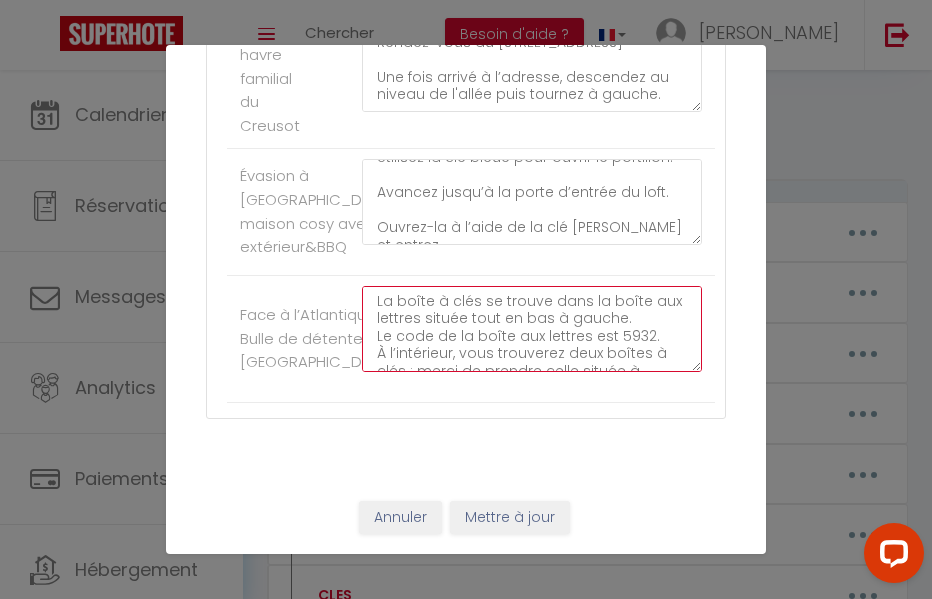 click on "ENTRÉE
Rendez-vous au [STREET_ADDRESS].
Lorsque vous arrivez dans la [GEOGRAPHIC_DATA], vous pouvez vous garer facilement sur le côté droit de la rue.
La Résidence [GEOGRAPHIC_DATA] (n°12) se trouve au fond de la rue, sur votre gauche.
Dirigez-vous tout droit vers la résidence située à gauche, reconnaissable à sa façade beige.
La boîte à clés se trouve dans la boîte aux lettres située tout en bas à gauche.
Le code de la boîte aux lettres est 5932.
À l’intérieur, vous trouverez deux boîtes à clés : merci de prendre celle située à gauche, qui contient les bonnes clés.
Les clés triangulaires sont celles qui permettent d’ouvrir la porte d’entrée de l’immeuble.
Utilisez la clé pour ouvrir la première porte d’entrée de l’immeuble, qui mène au hall.
Le logement se trouve juste en face de la grande porte du hall. Vous le reconnaîtrez facilement grâce au tapis marron placé devant la porte." at bounding box center (532, 329) 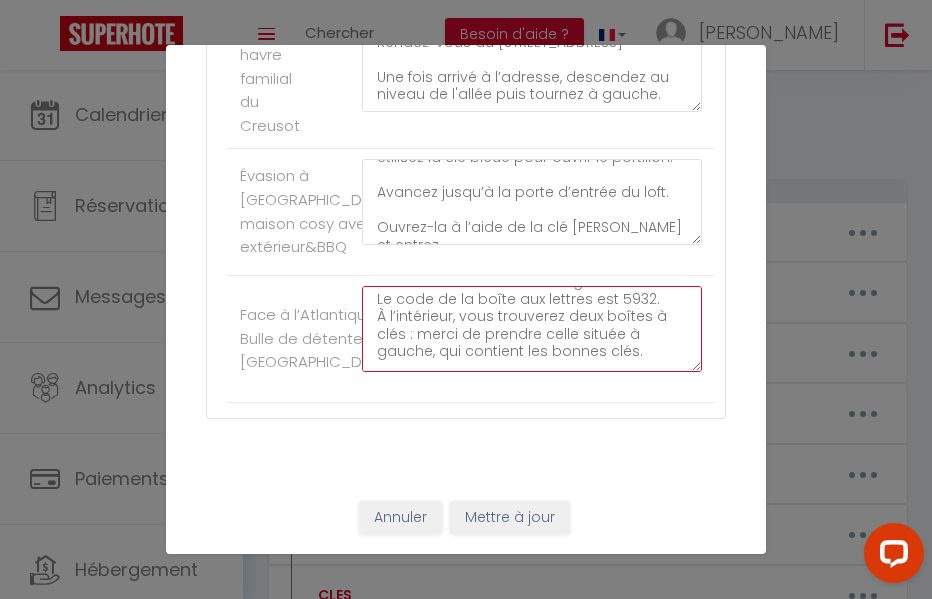 scroll, scrollTop: 309, scrollLeft: 0, axis: vertical 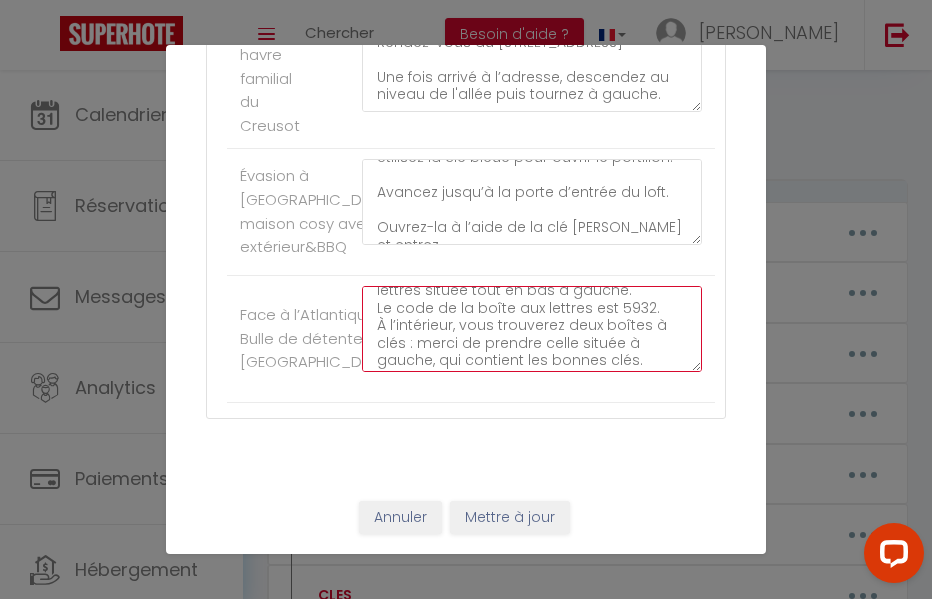 drag, startPoint x: 612, startPoint y: 298, endPoint x: 664, endPoint y: 299, distance: 52.009613 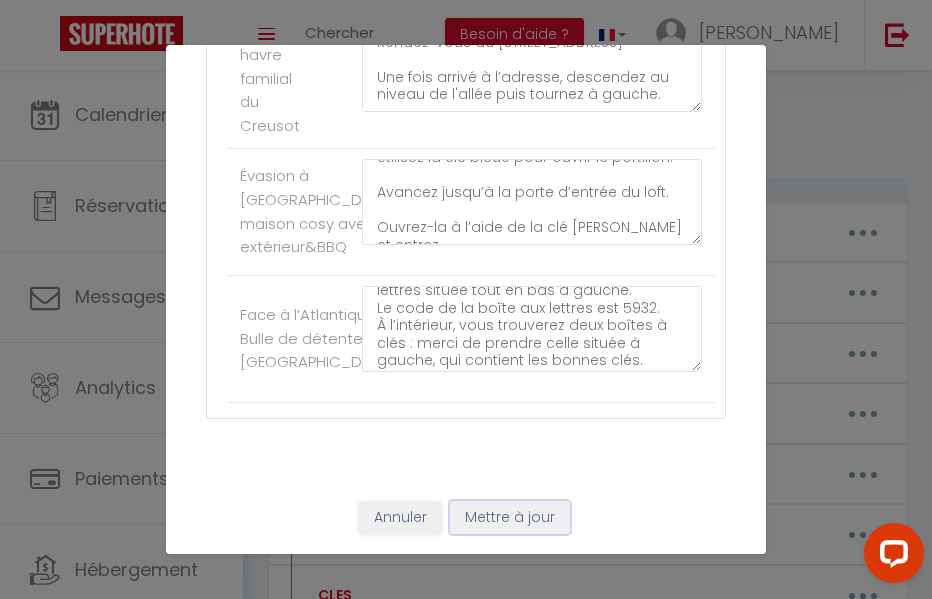 click on "Mettre à jour" at bounding box center [510, 518] 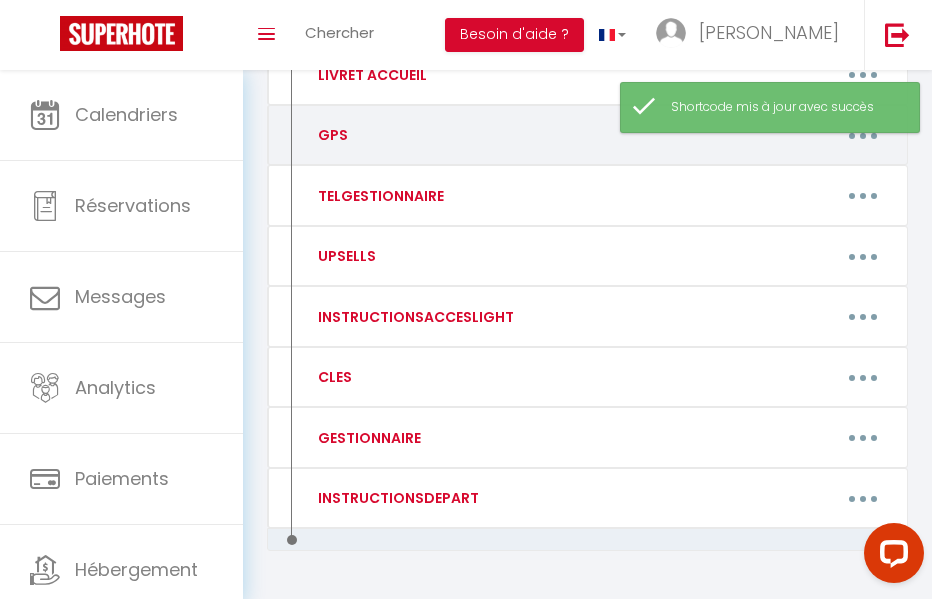 scroll, scrollTop: 401, scrollLeft: 0, axis: vertical 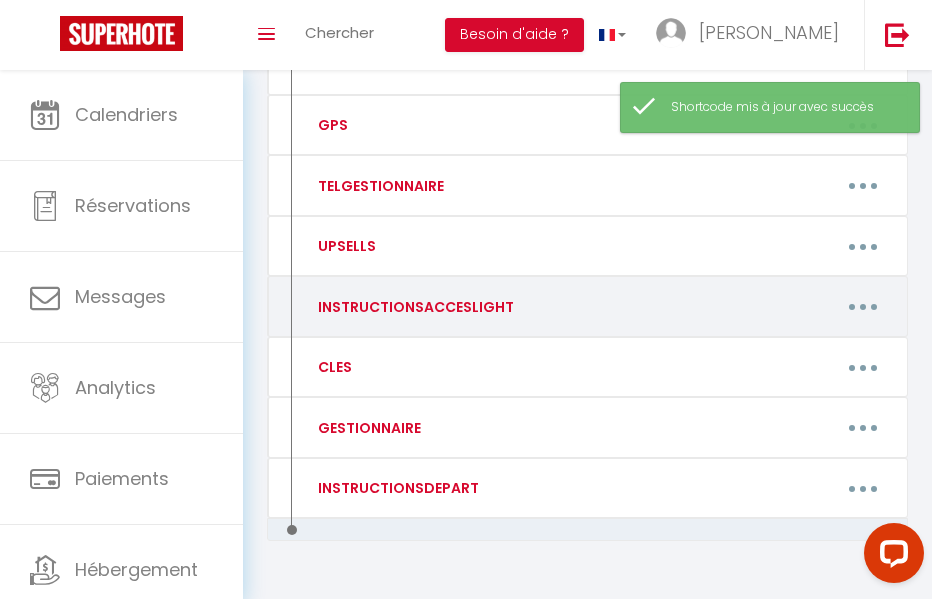 click at bounding box center [863, 307] 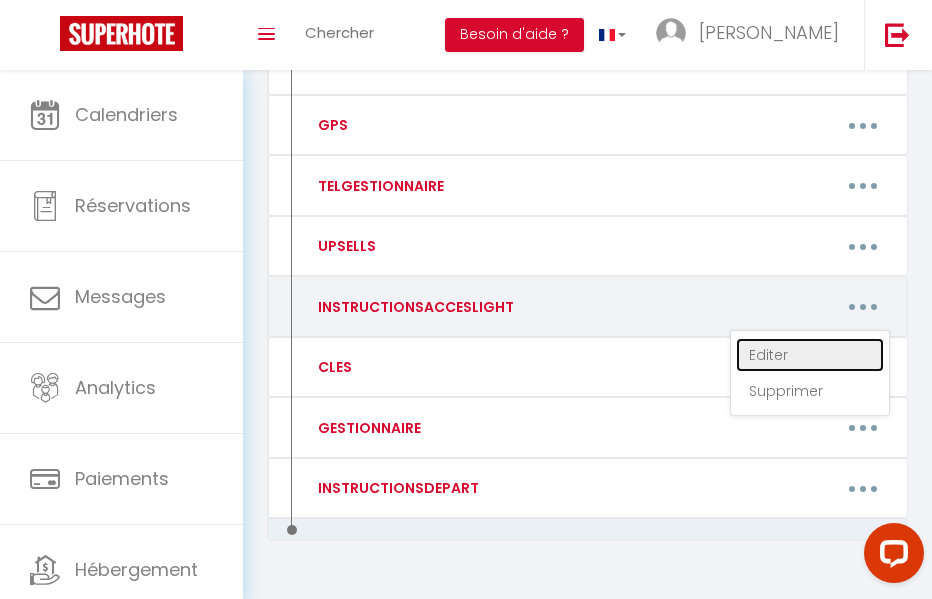 click on "Editer" at bounding box center (810, 355) 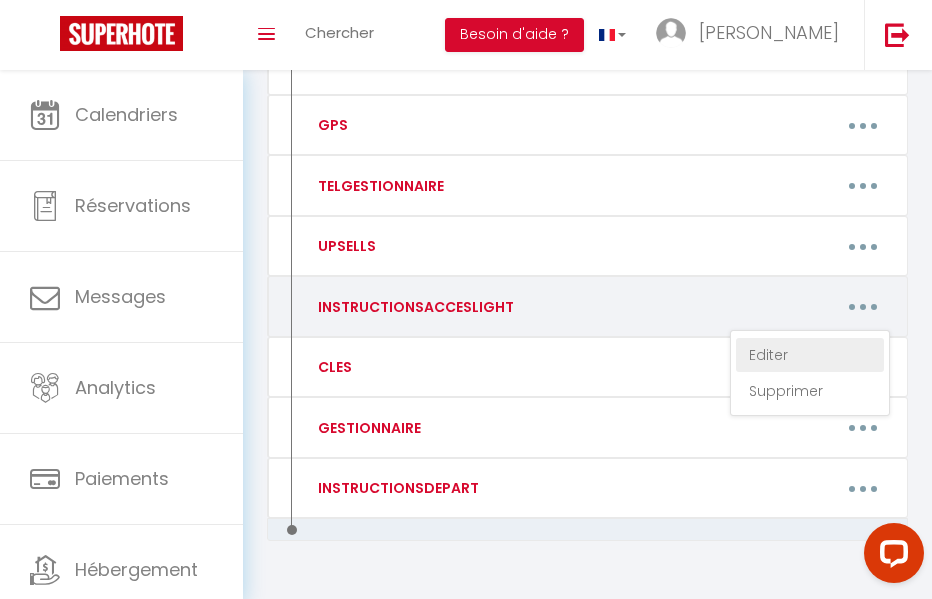 type on "INSTRUCTIONSACCESLIGHT" 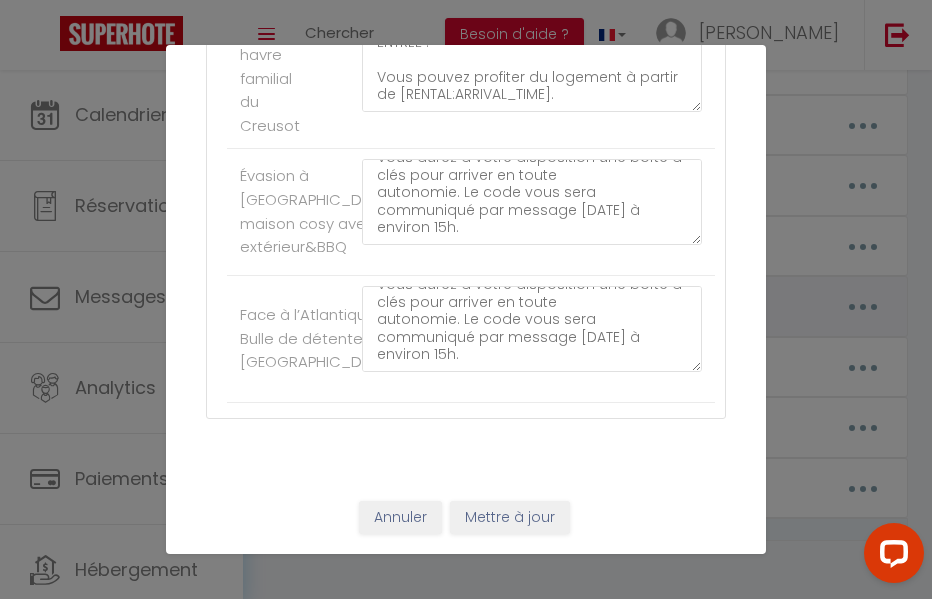 scroll, scrollTop: 0, scrollLeft: 0, axis: both 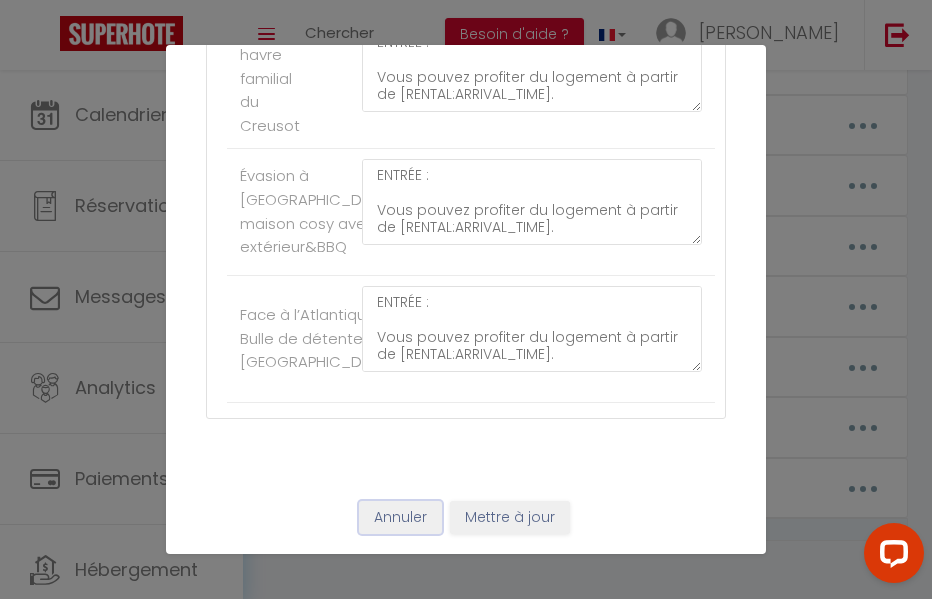 click on "Annuler" at bounding box center (400, 518) 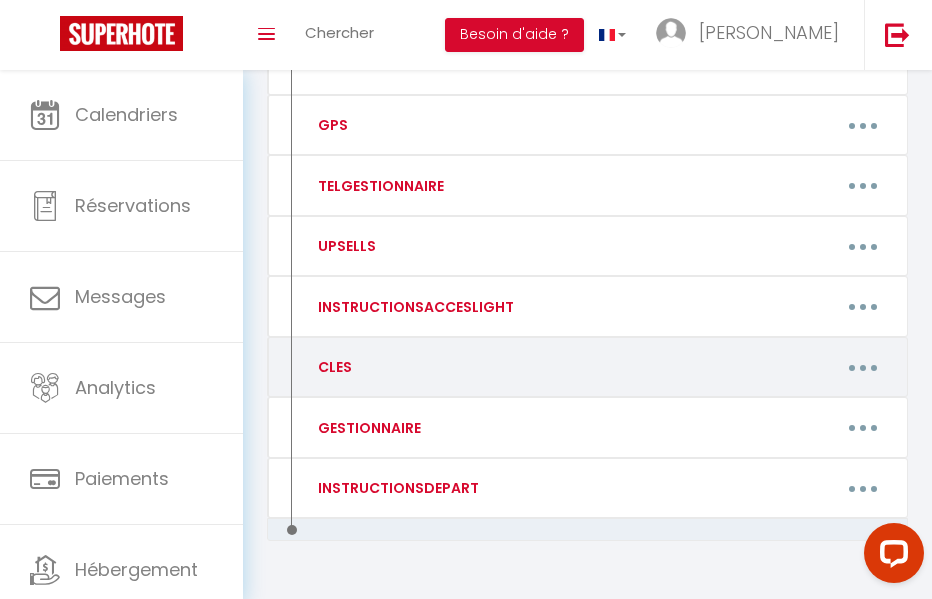 click at bounding box center [863, 367] 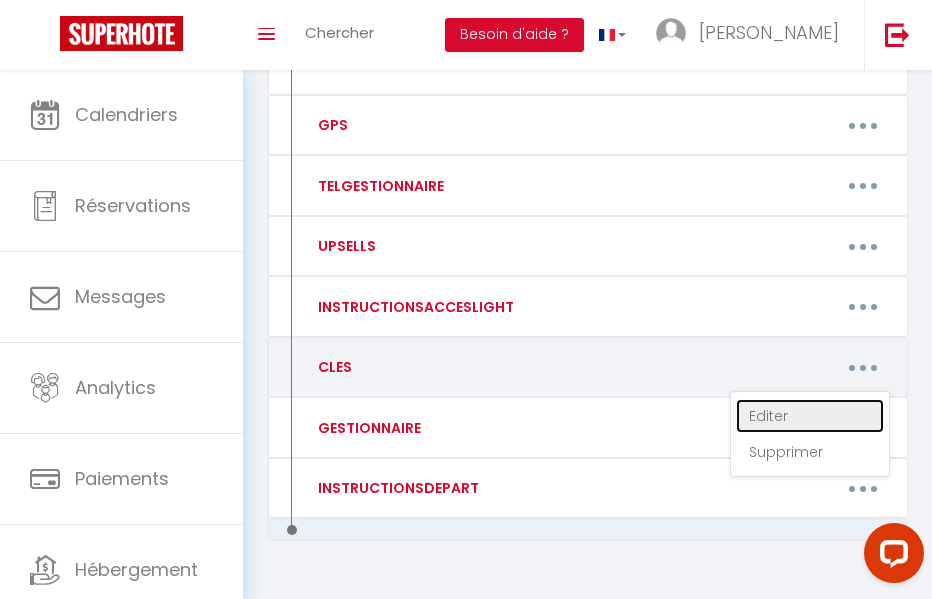 click on "Editer" at bounding box center (810, 416) 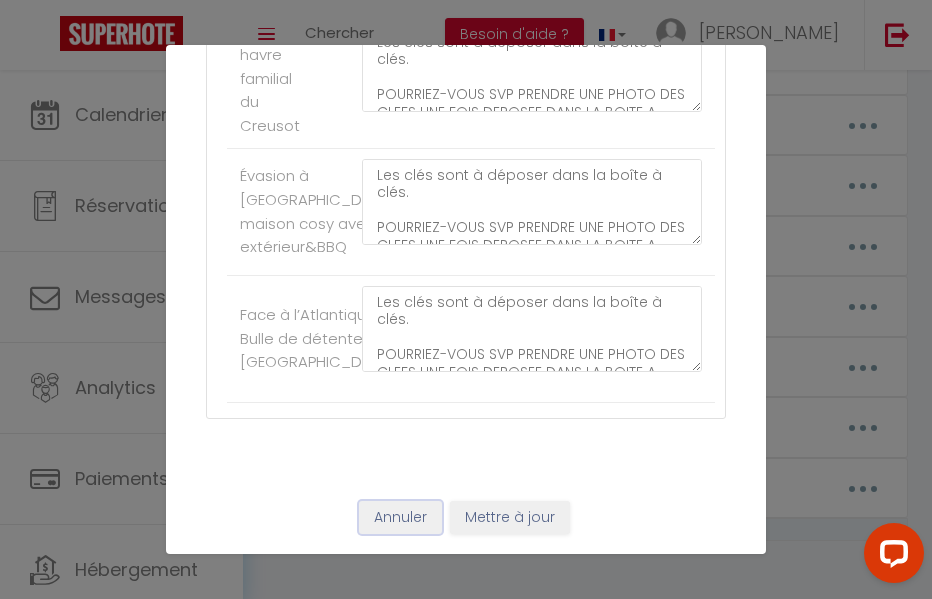 click on "Annuler" at bounding box center (400, 518) 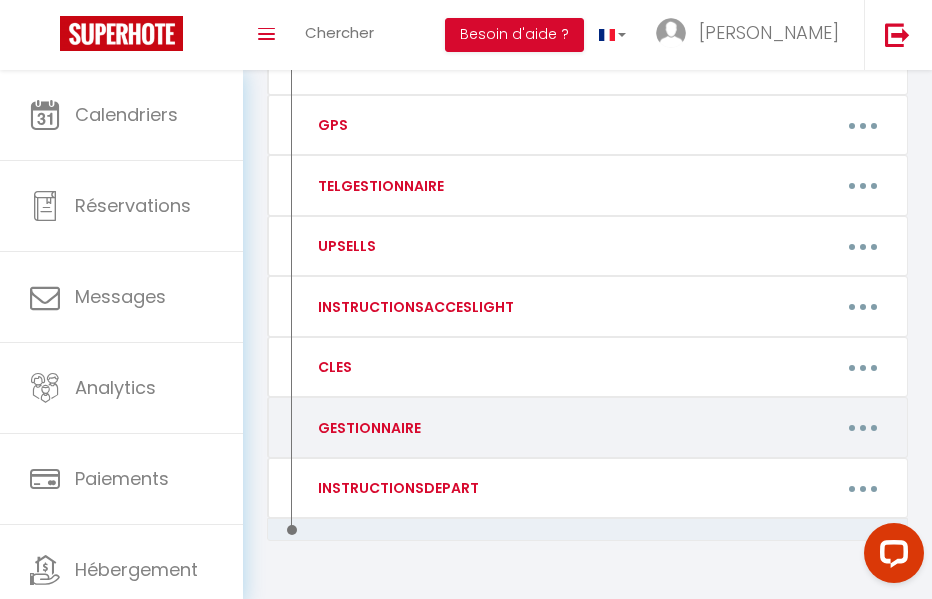 click at bounding box center (863, 428) 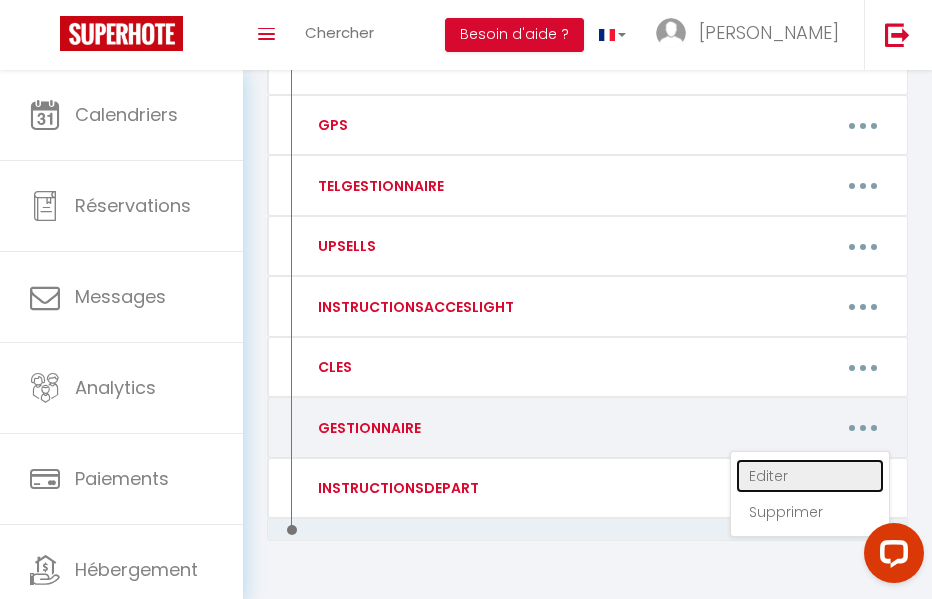 click on "Editer" at bounding box center (810, 476) 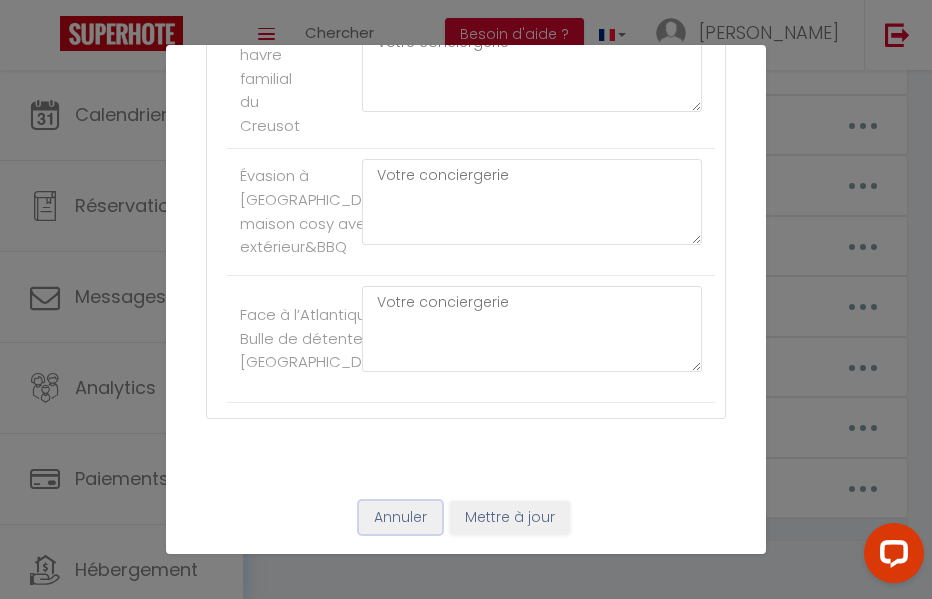 click on "Annuler" at bounding box center [400, 518] 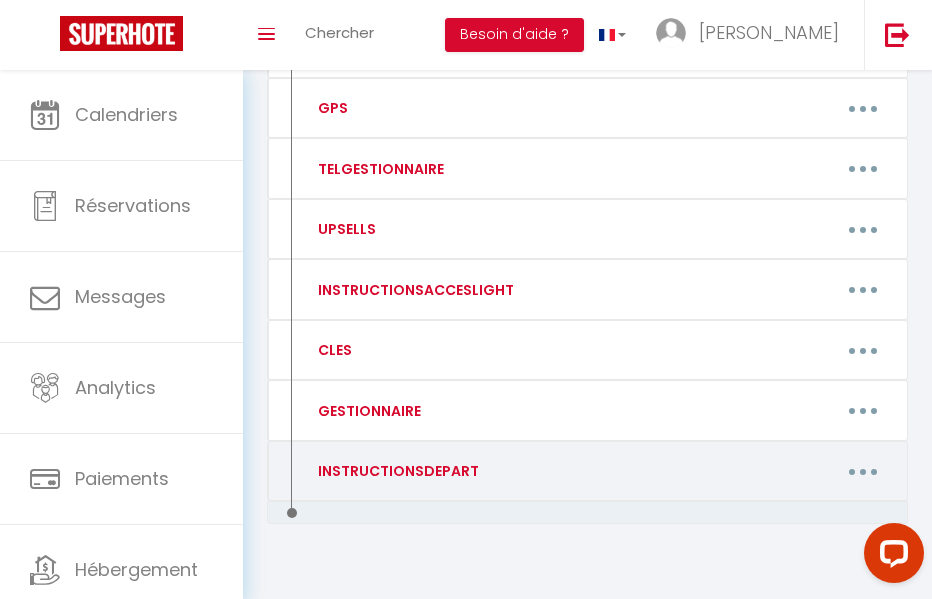 scroll, scrollTop: 378, scrollLeft: 0, axis: vertical 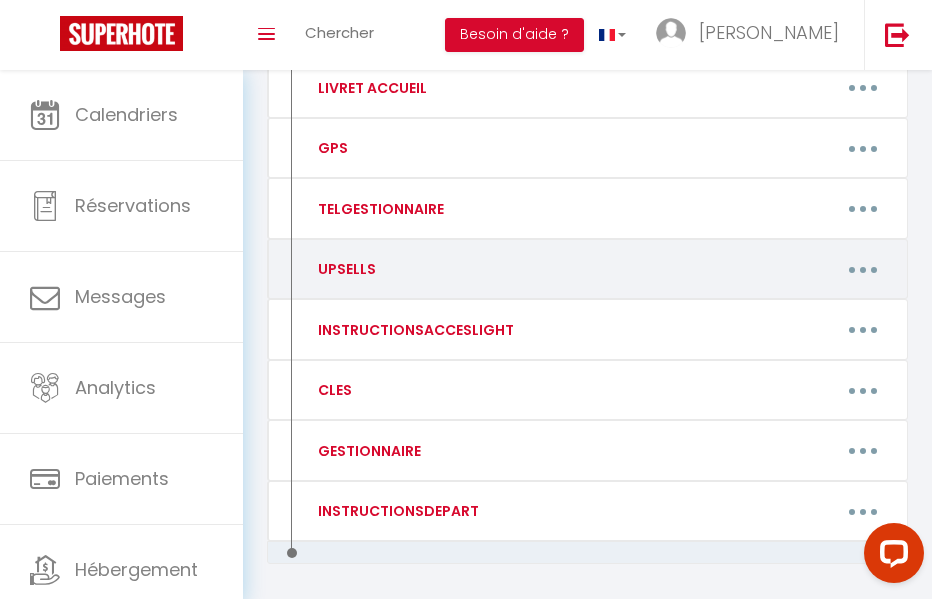 click at bounding box center (863, 269) 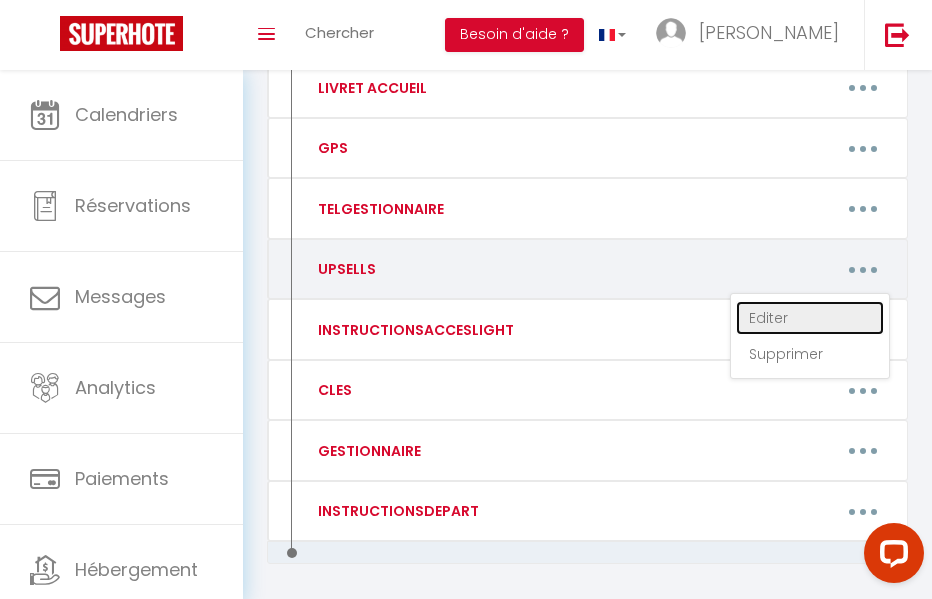 click on "Editer" at bounding box center [810, 318] 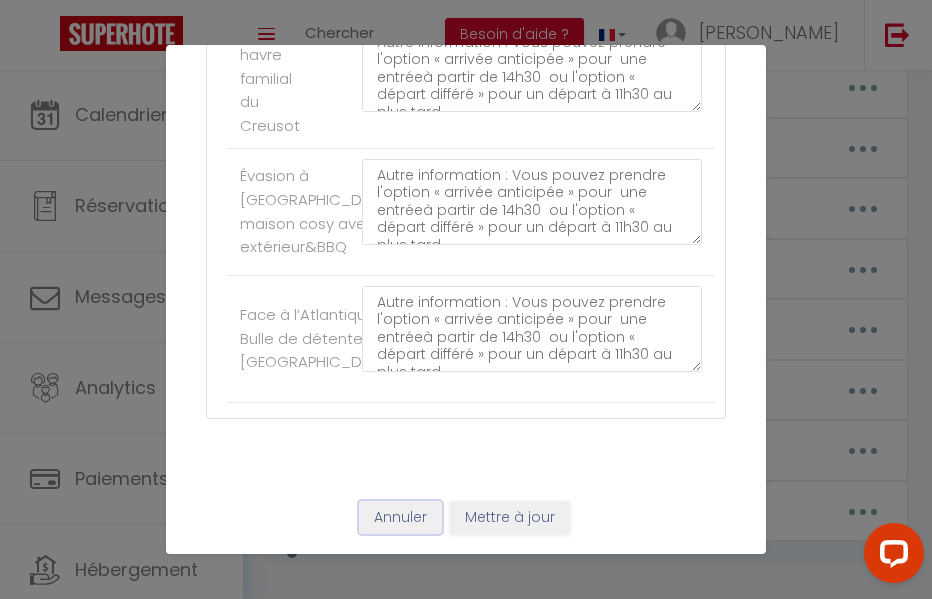 click on "Annuler" at bounding box center (400, 518) 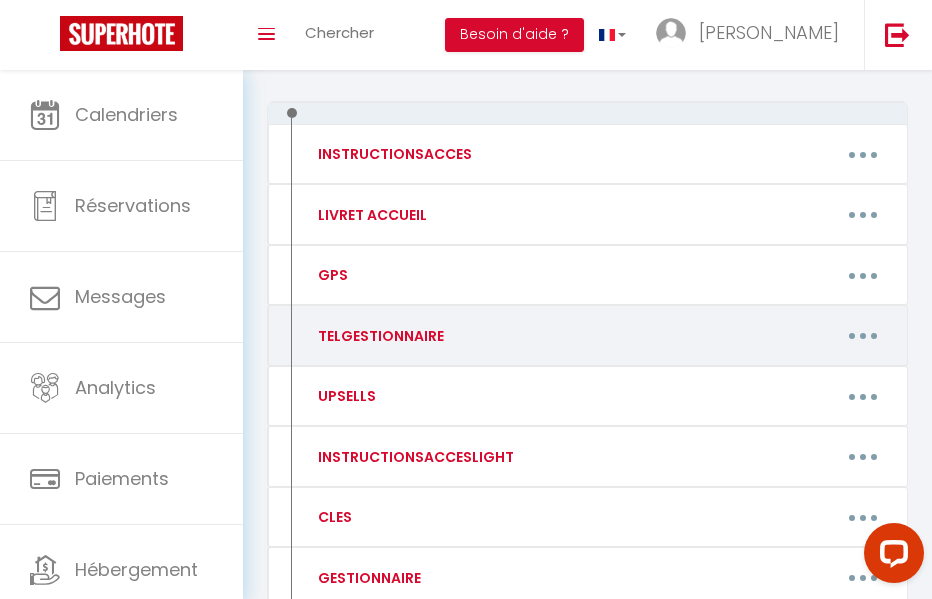 scroll, scrollTop: 249, scrollLeft: 0, axis: vertical 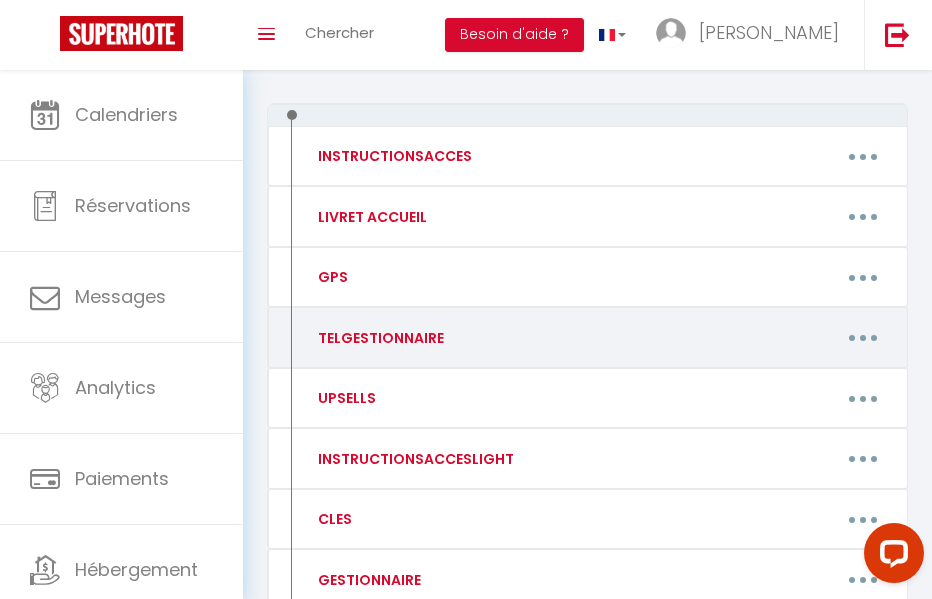 click at bounding box center [863, 338] 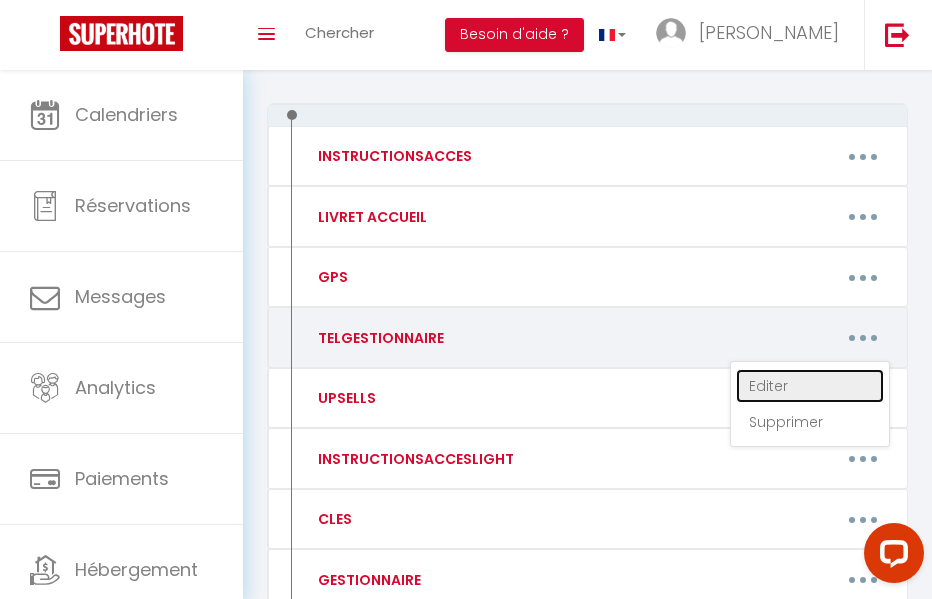 click on "Editer" at bounding box center (810, 386) 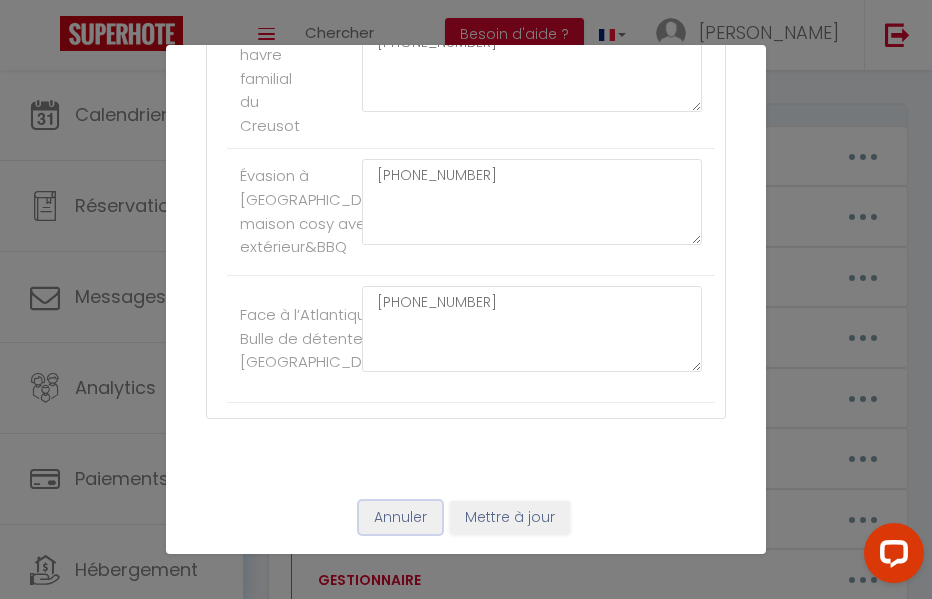click on "Annuler" at bounding box center (400, 518) 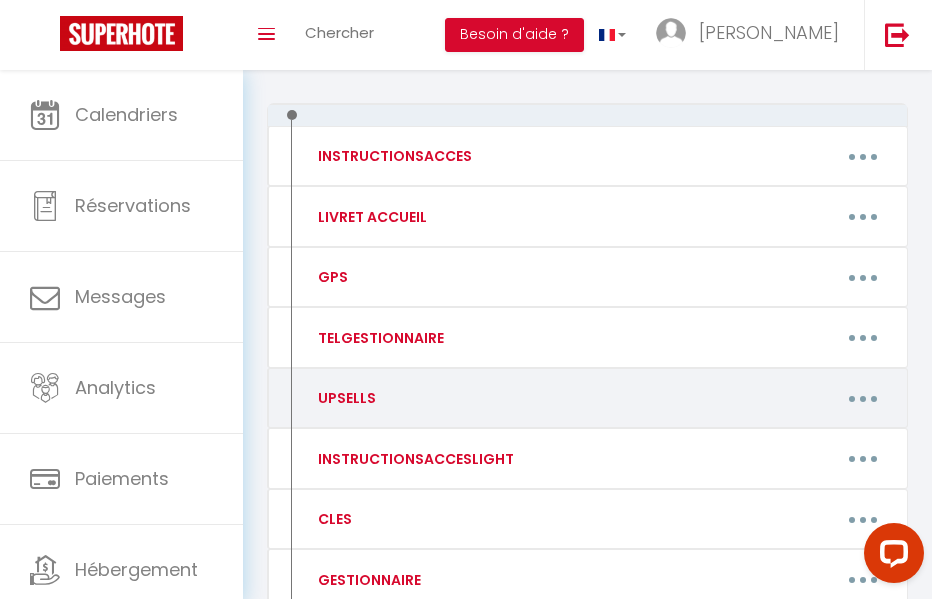 click at bounding box center (863, 399) 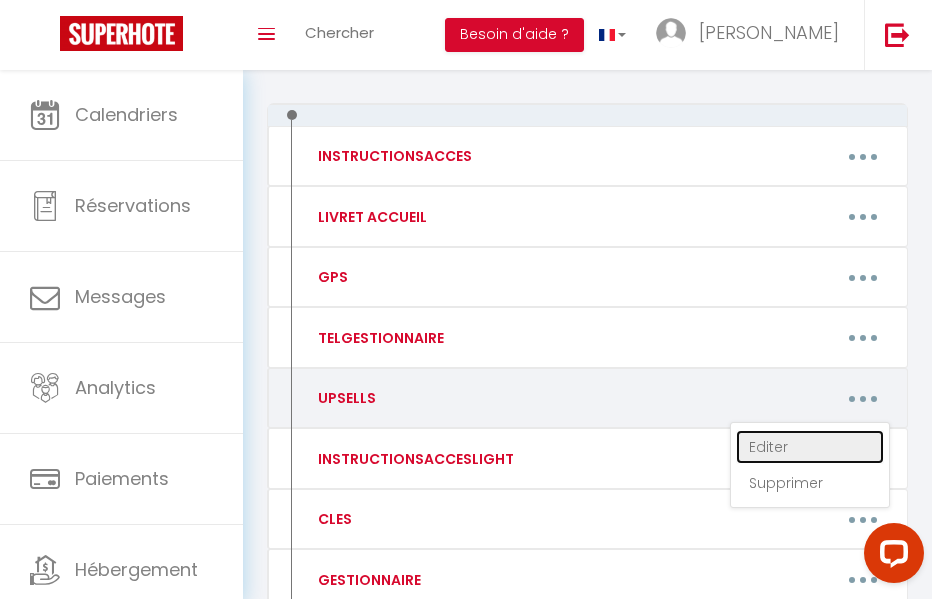 click on "Editer" at bounding box center (810, 447) 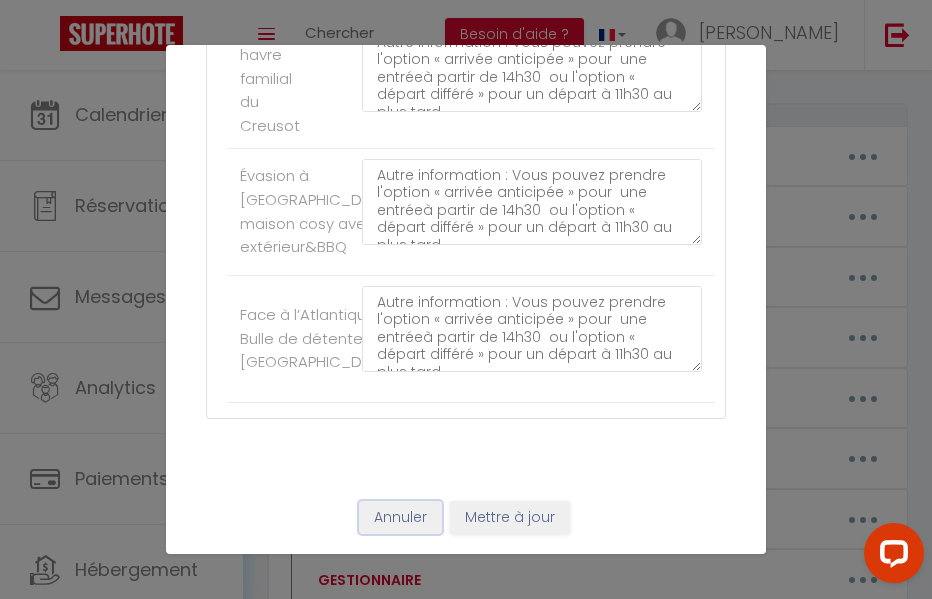 click on "Annuler" at bounding box center (400, 518) 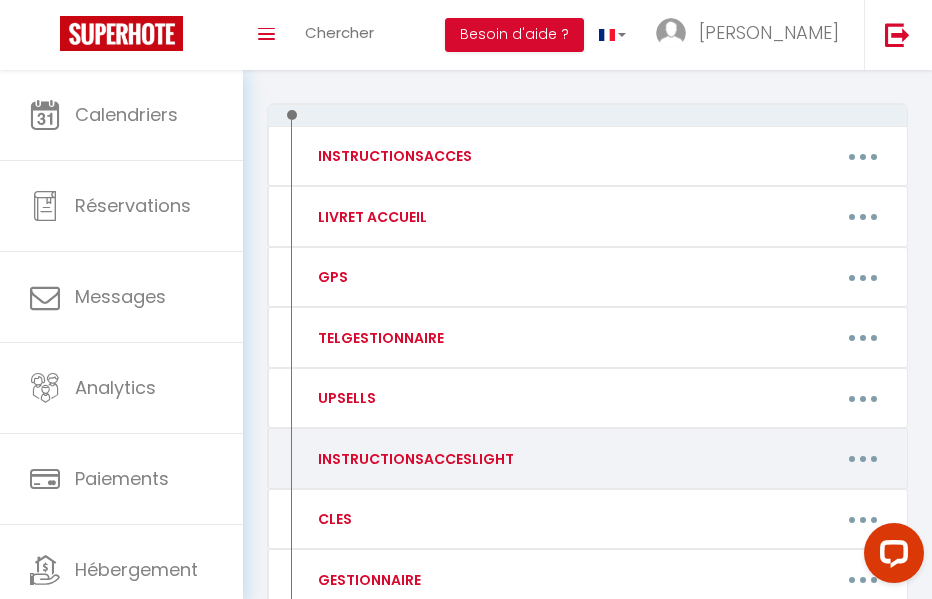 click at bounding box center [863, 459] 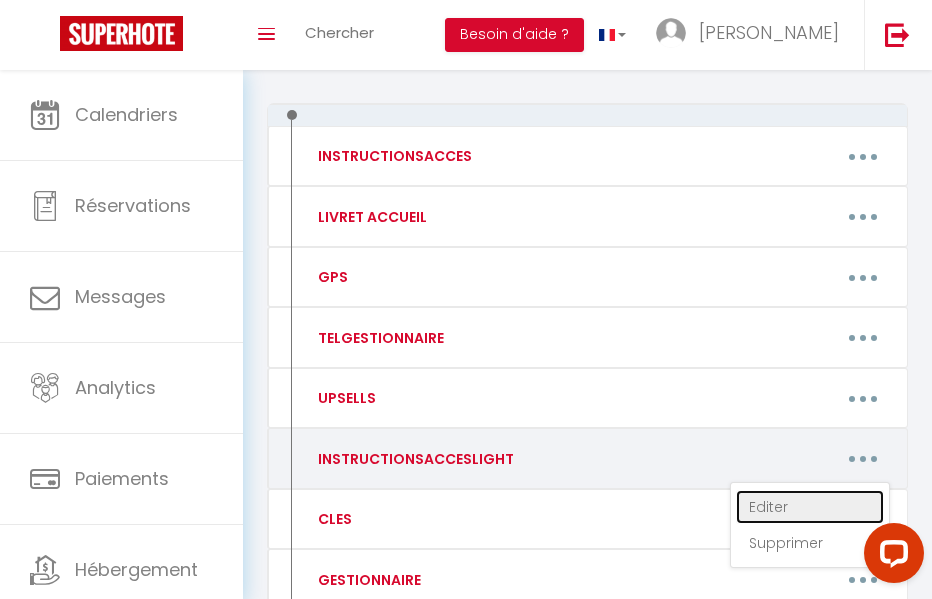 click on "Editer" at bounding box center [810, 507] 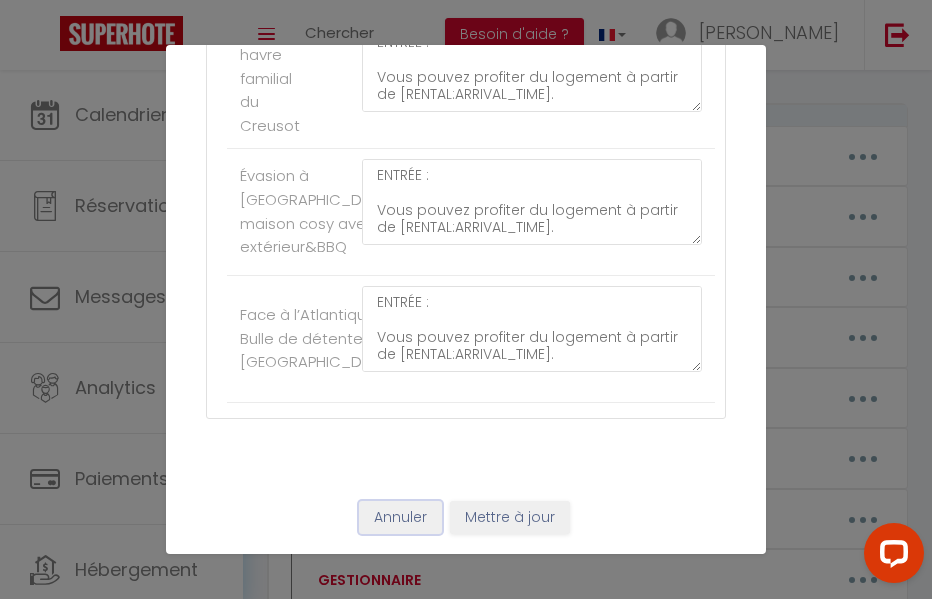 click on "Annuler" at bounding box center [400, 518] 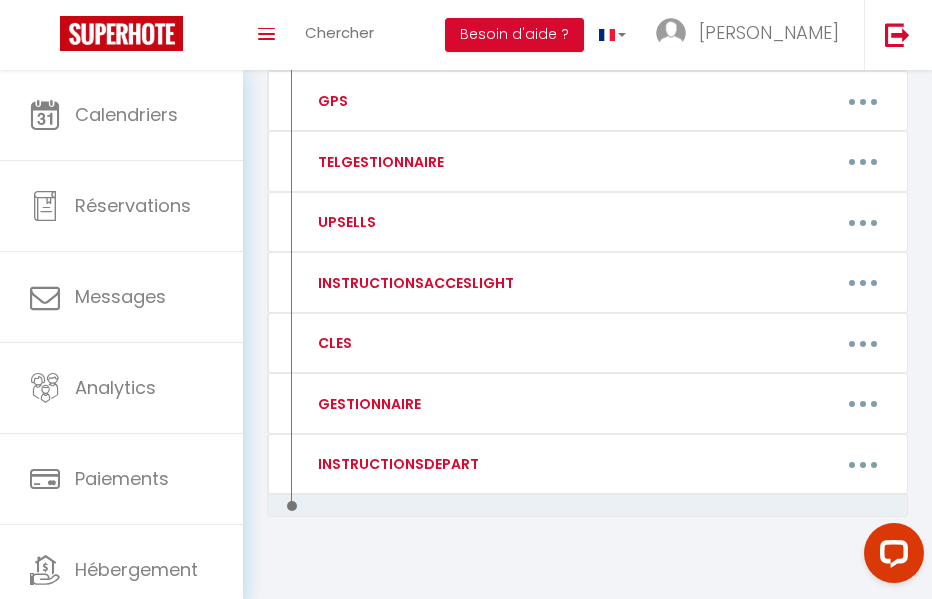 scroll, scrollTop: 451, scrollLeft: 0, axis: vertical 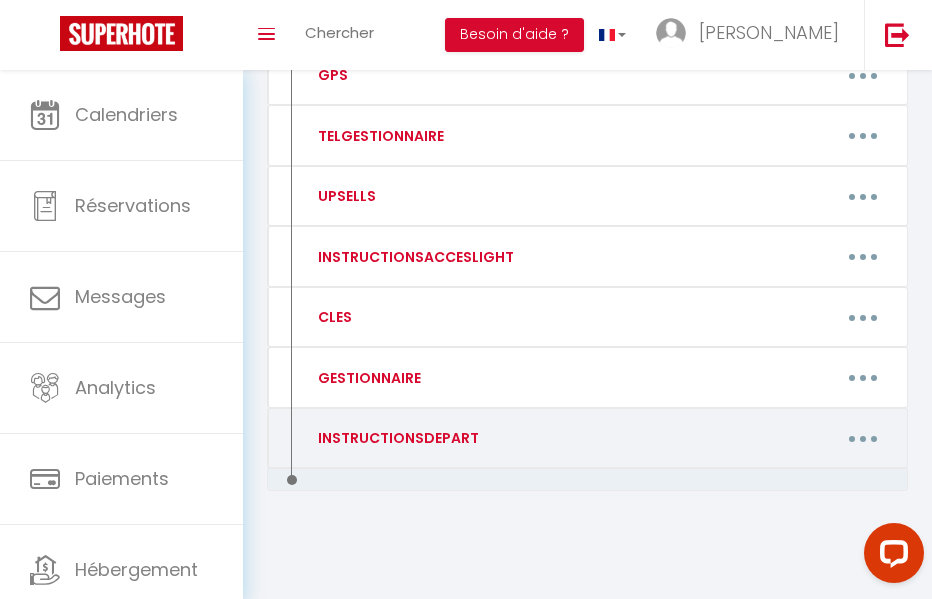 click at bounding box center [863, 438] 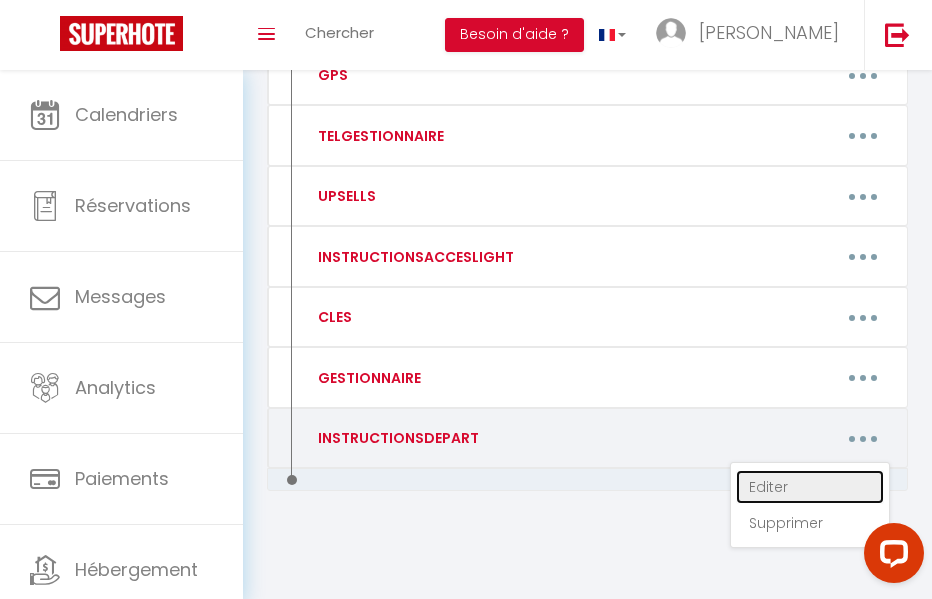 click on "Editer" at bounding box center (810, 487) 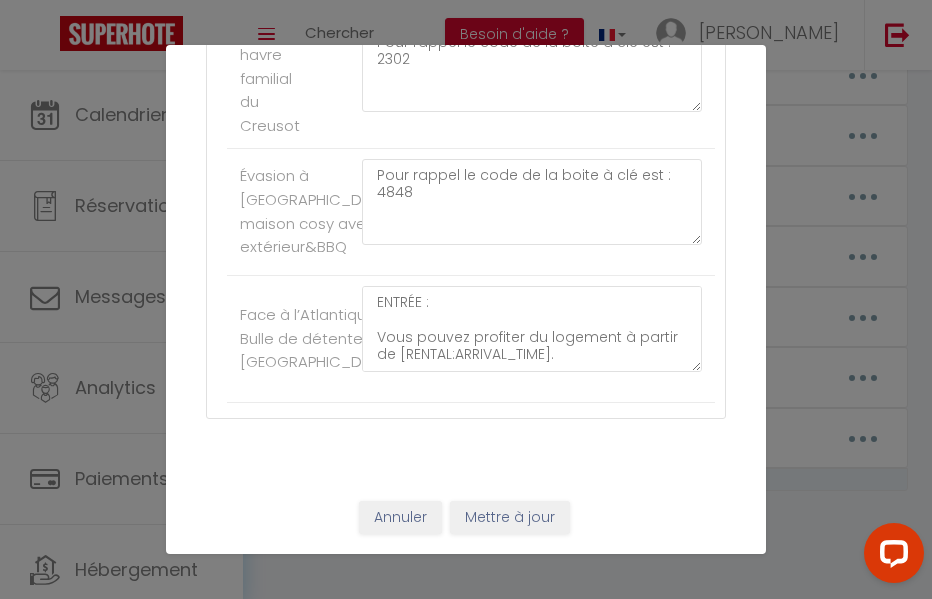 scroll, scrollTop: 87, scrollLeft: 0, axis: vertical 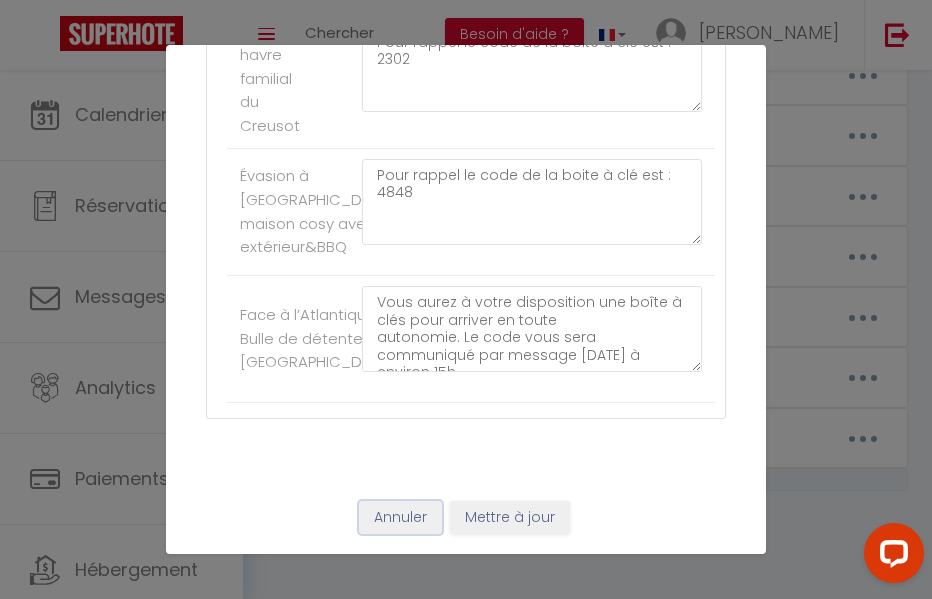 click on "Annuler" at bounding box center (400, 518) 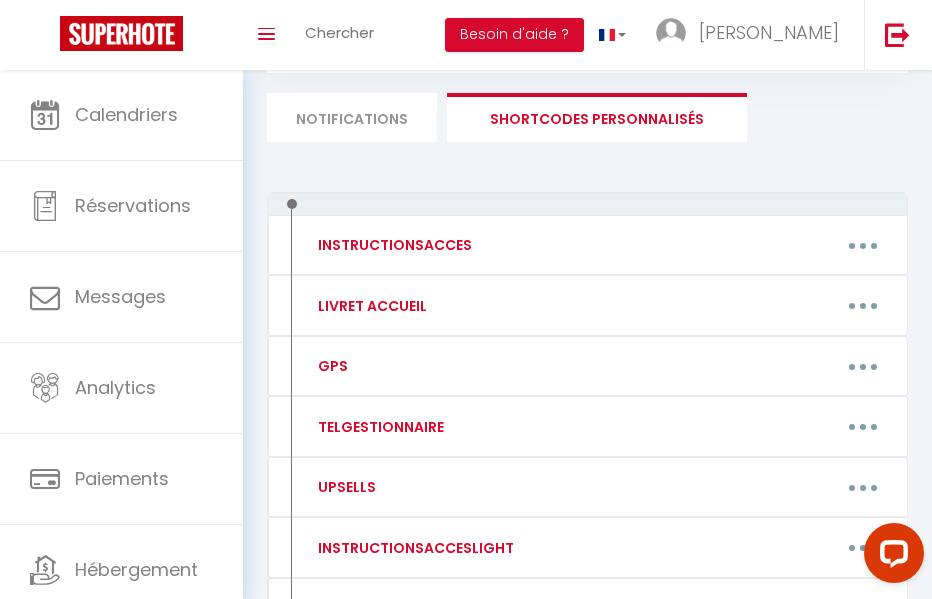 scroll, scrollTop: 159, scrollLeft: 0, axis: vertical 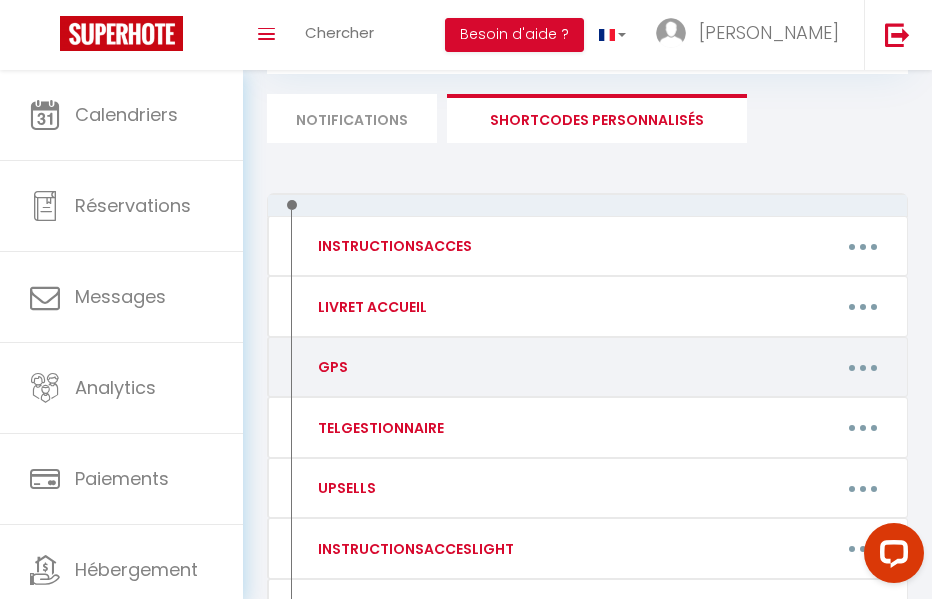 click at bounding box center (863, 367) 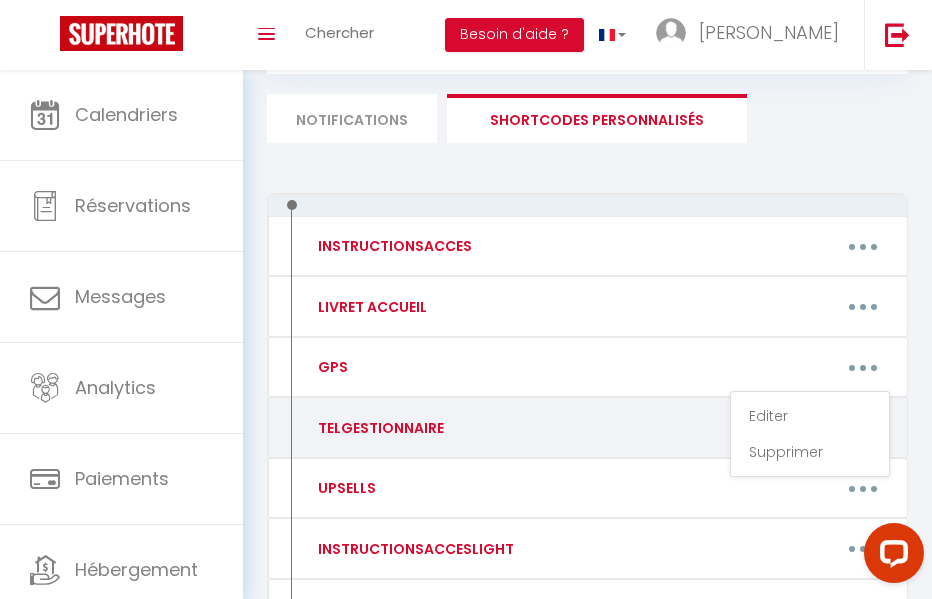 click on "Editer   Supprimer" at bounding box center (676, 428) 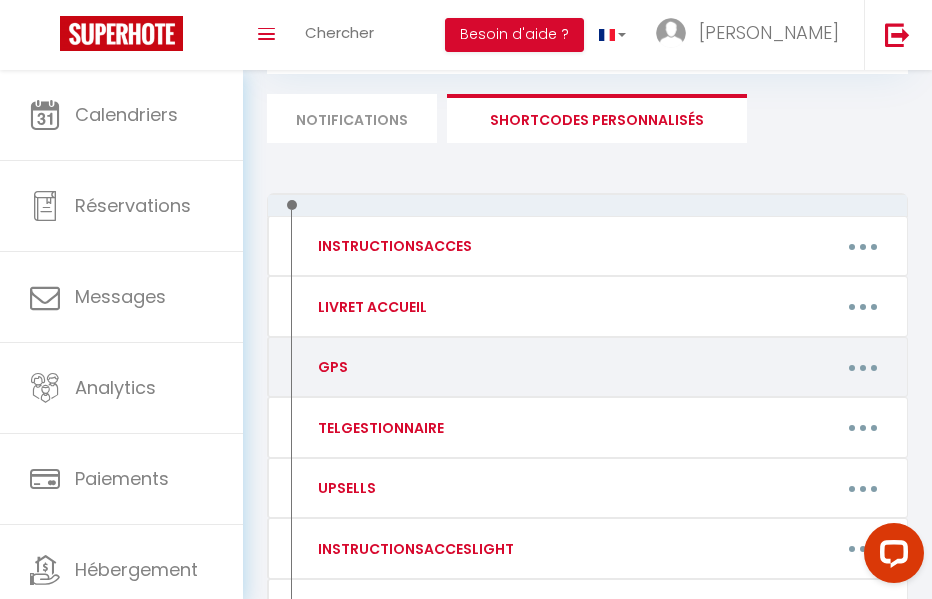 click at bounding box center (863, 367) 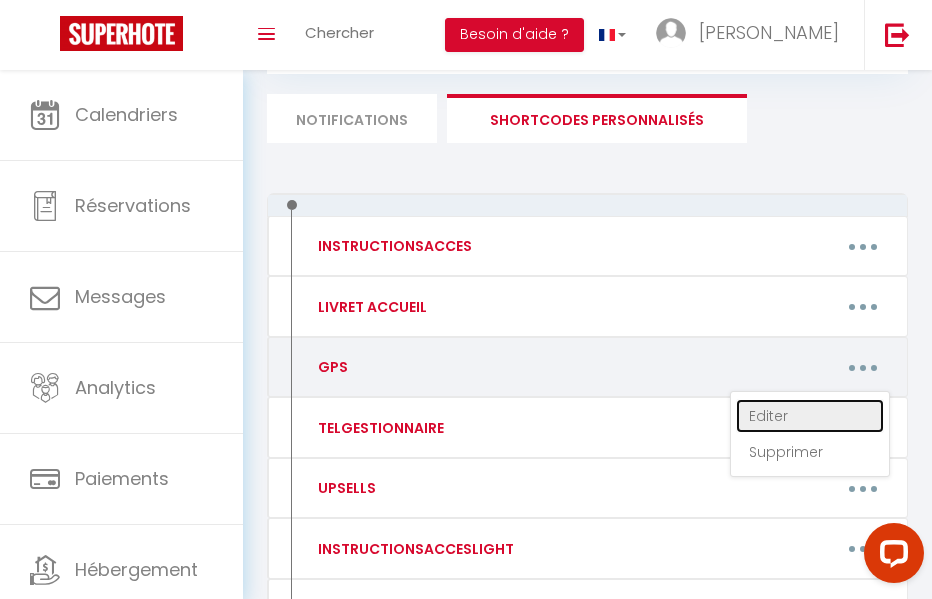 click on "Editer" at bounding box center [810, 416] 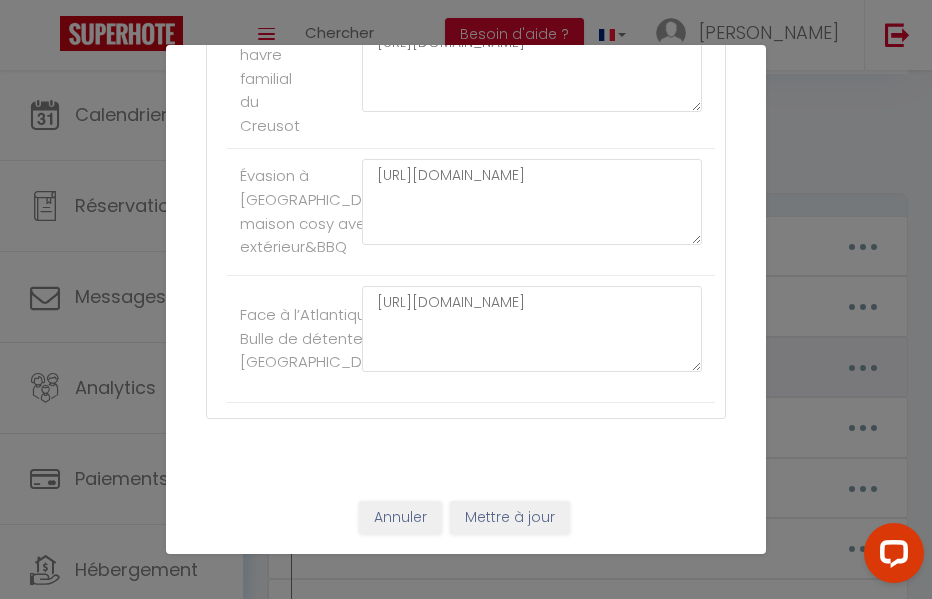 scroll, scrollTop: 0, scrollLeft: 0, axis: both 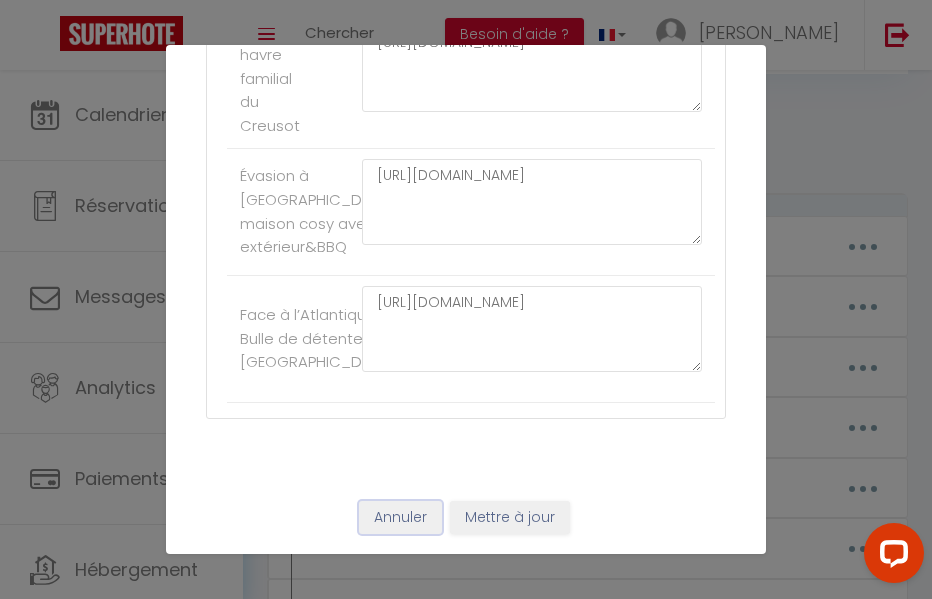 click on "Annuler" at bounding box center (400, 518) 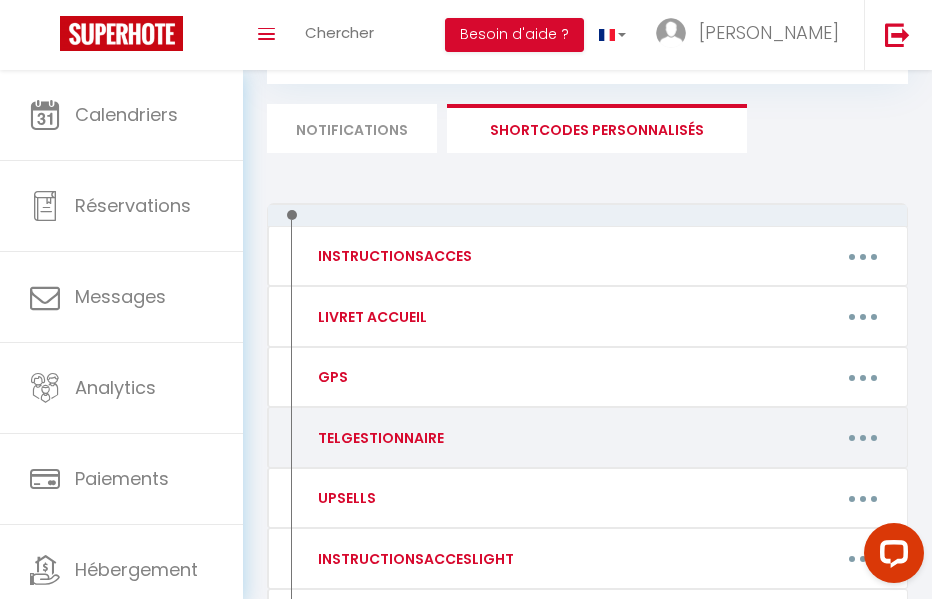 scroll, scrollTop: 147, scrollLeft: 0, axis: vertical 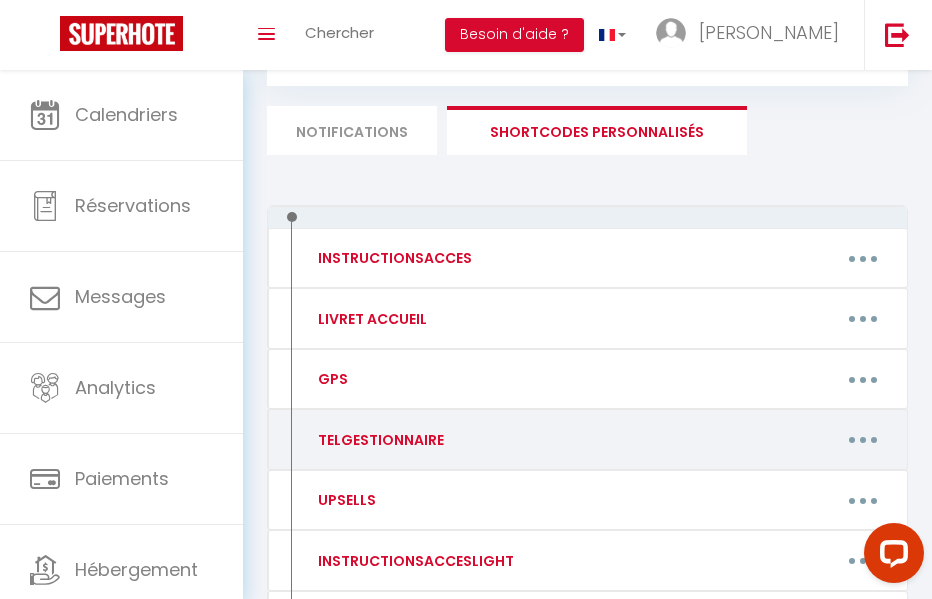 click at bounding box center [863, 440] 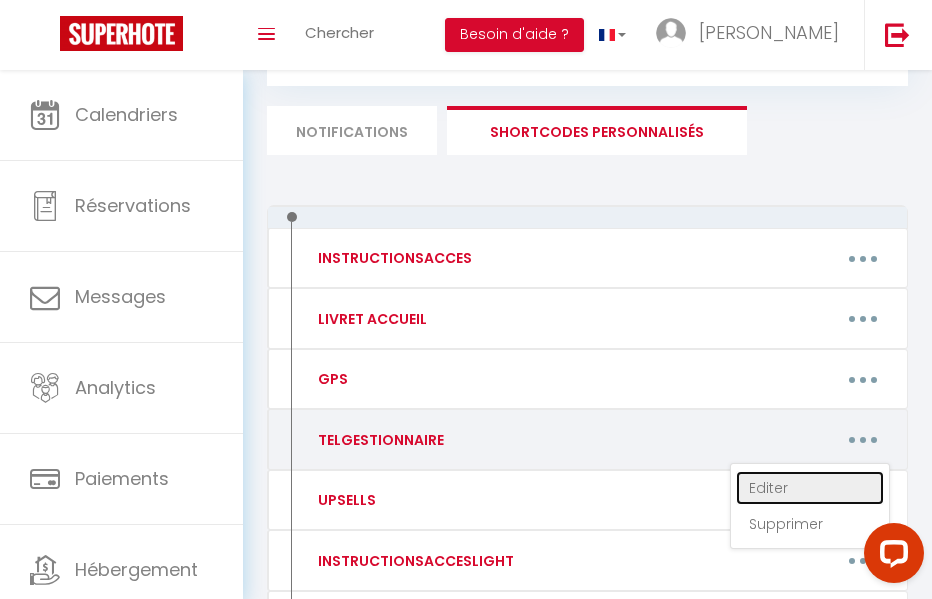 click on "Editer" at bounding box center (810, 488) 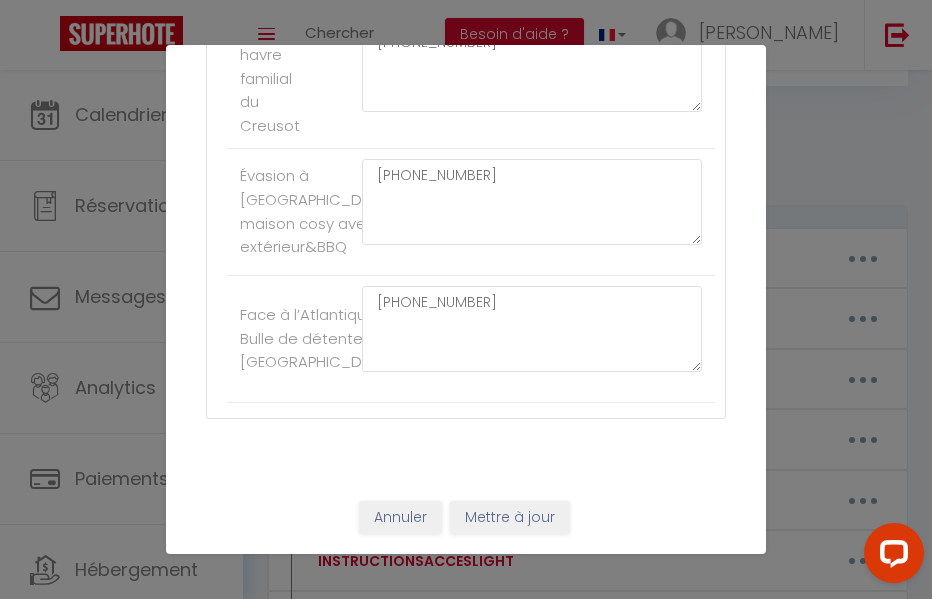 scroll, scrollTop: 10322, scrollLeft: 0, axis: vertical 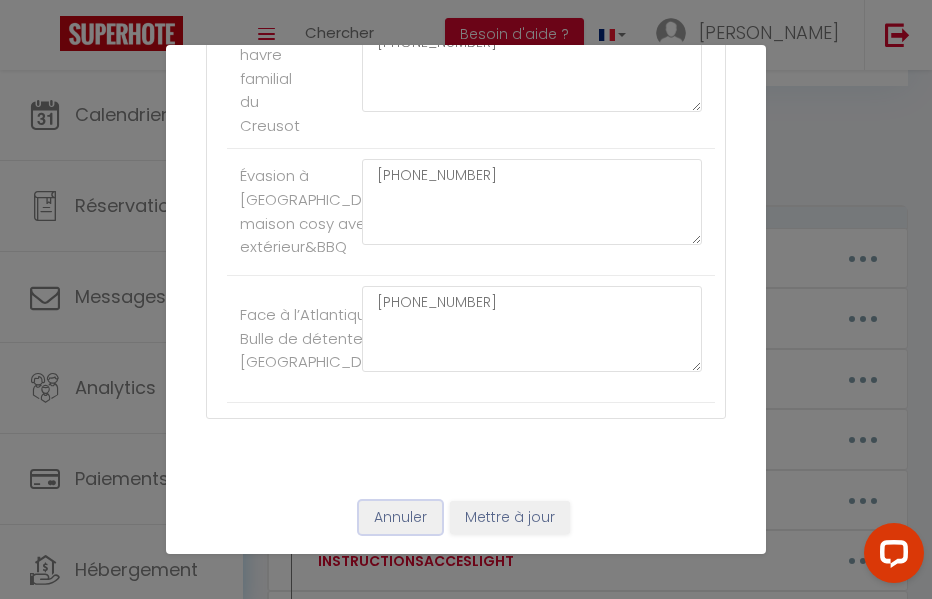 click on "Annuler" at bounding box center [400, 518] 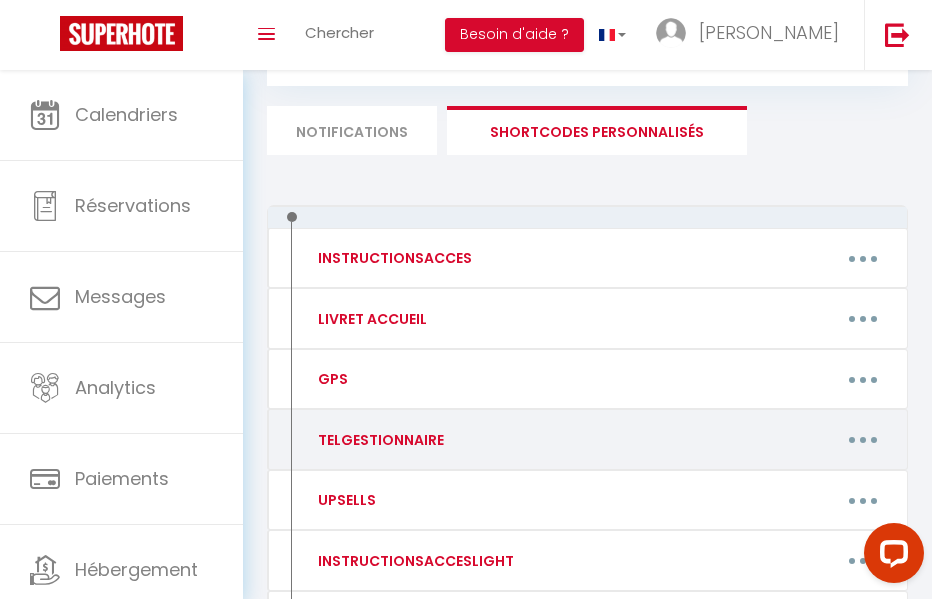 click at bounding box center (863, 440) 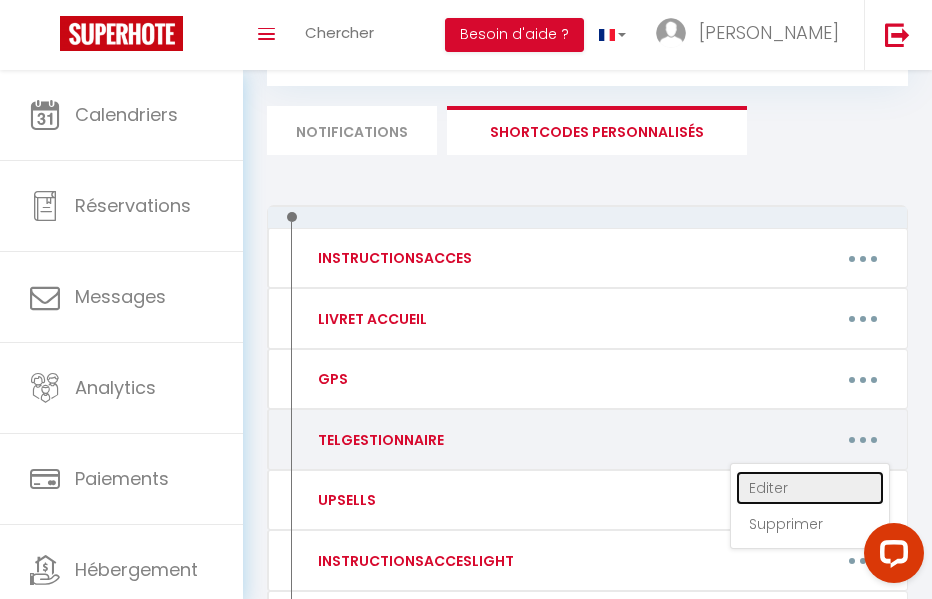 click on "Editer" at bounding box center [810, 488] 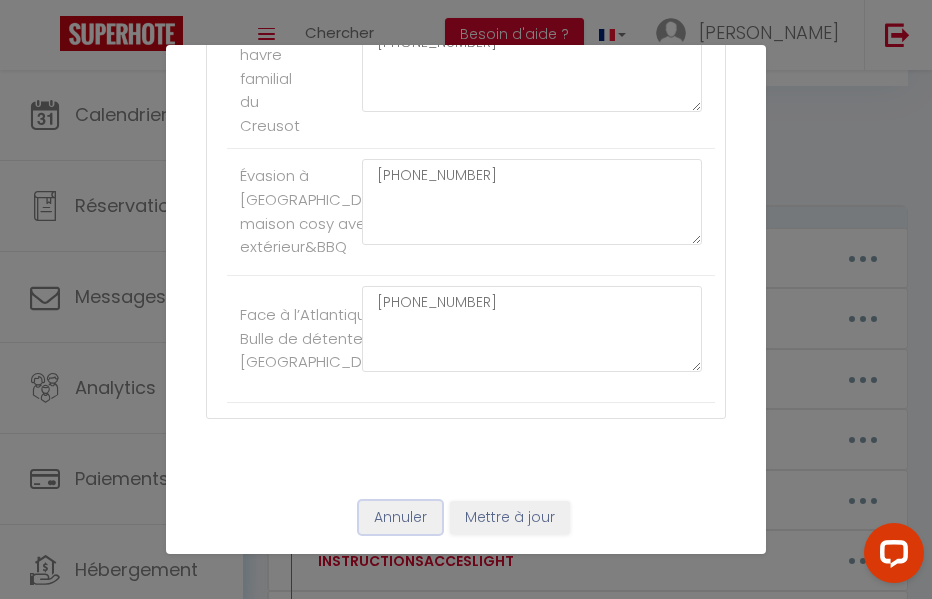 click on "Annuler" at bounding box center [400, 518] 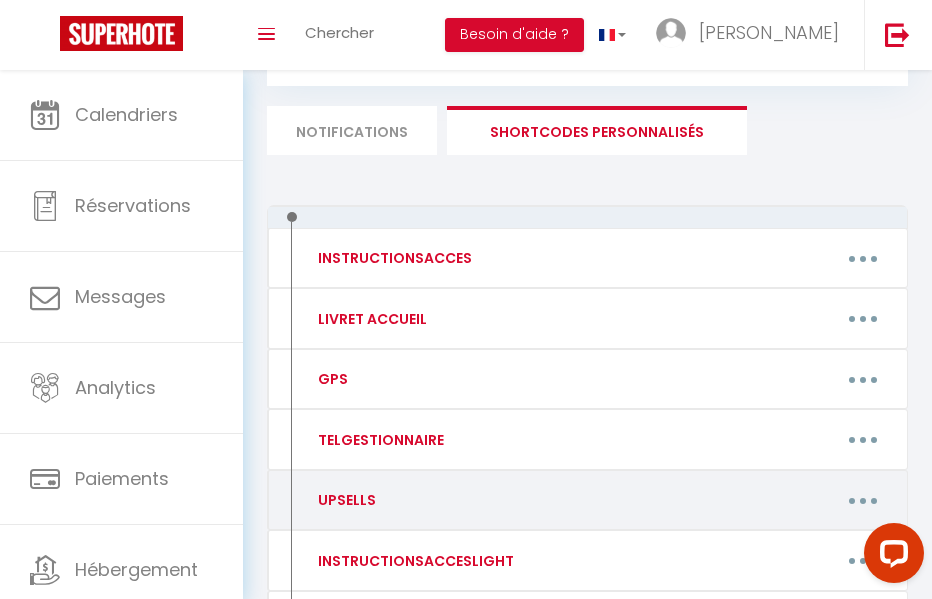 click at bounding box center [863, 500] 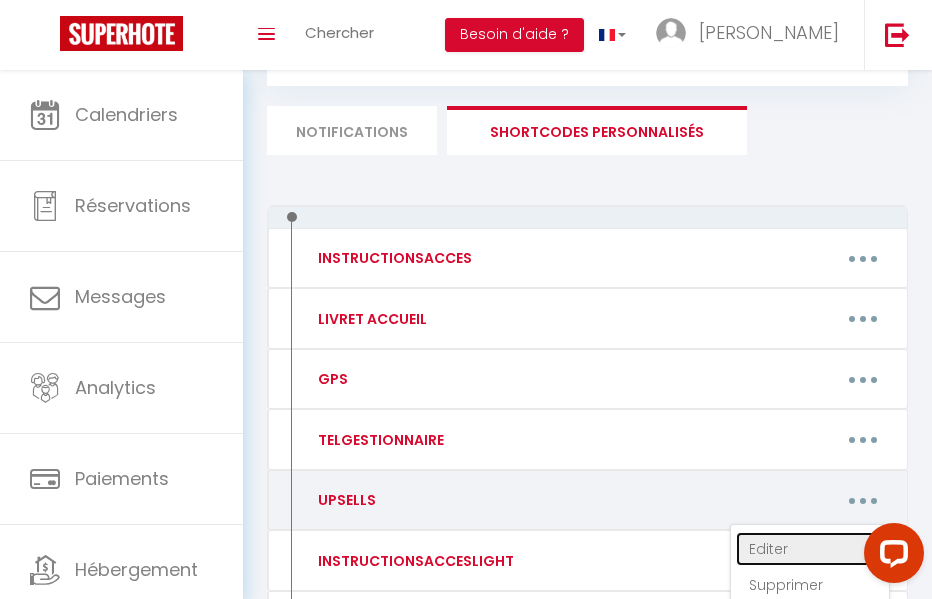 click on "Editer" at bounding box center [810, 549] 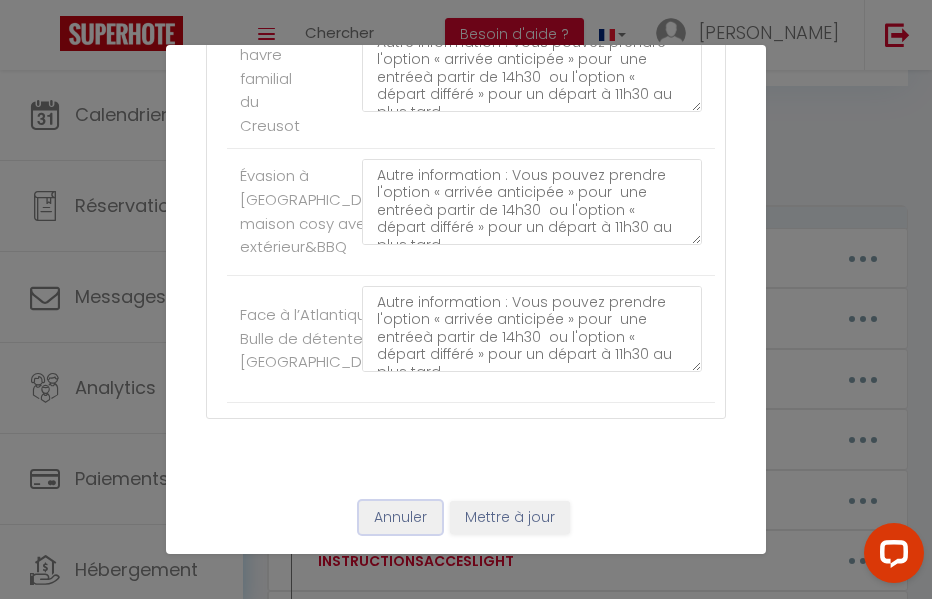 click on "Annuler" at bounding box center (400, 518) 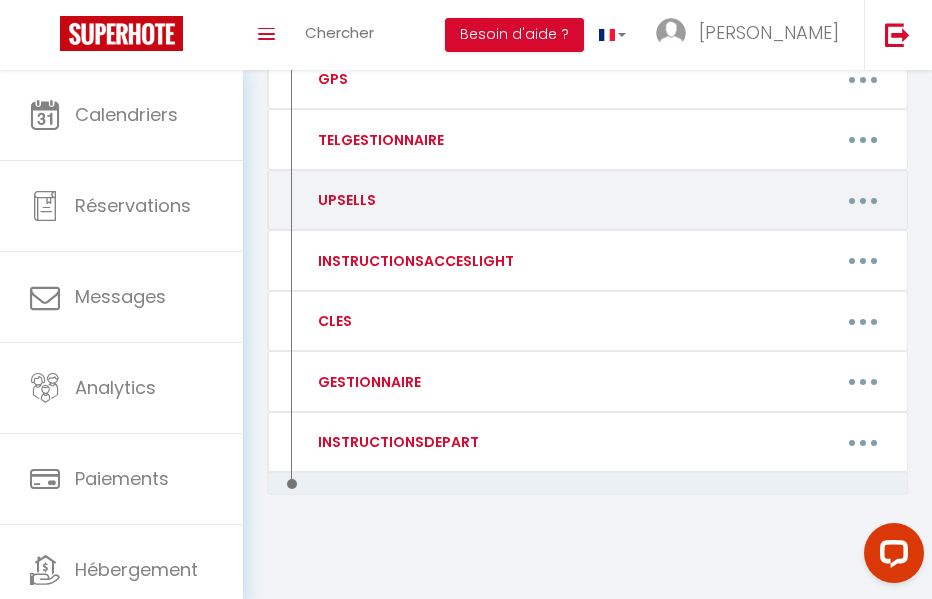 scroll, scrollTop: 448, scrollLeft: 0, axis: vertical 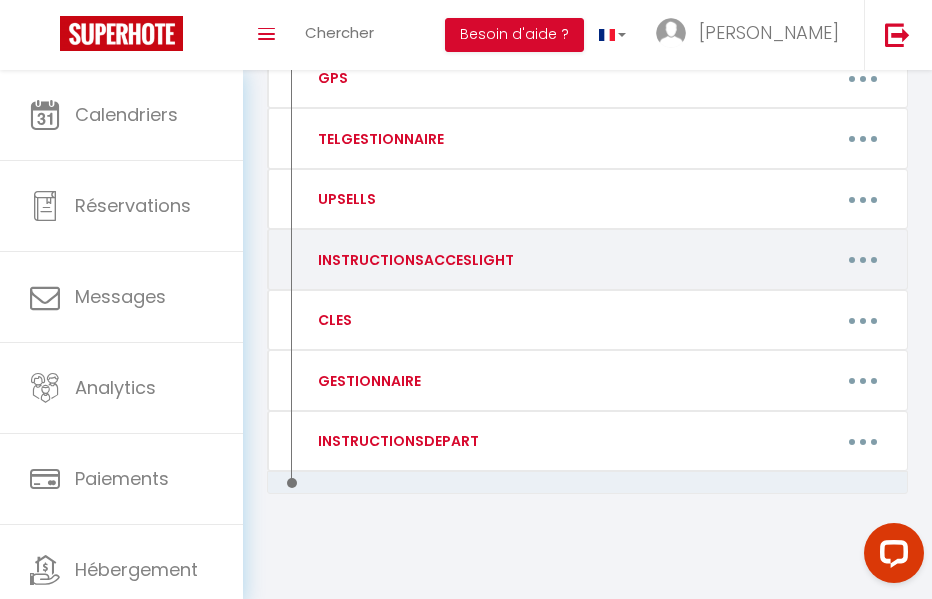 click at bounding box center [863, 260] 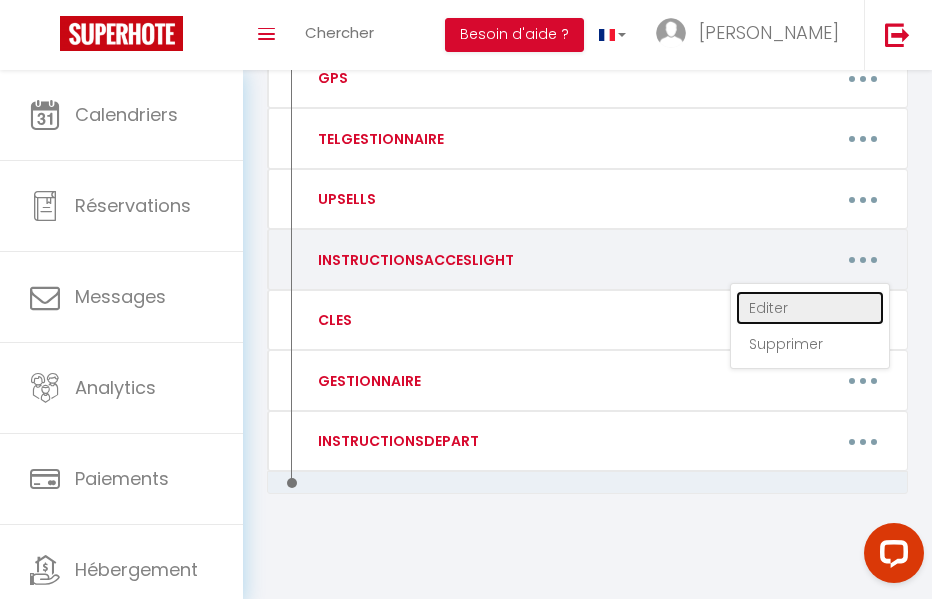 click on "Editer" at bounding box center [810, 308] 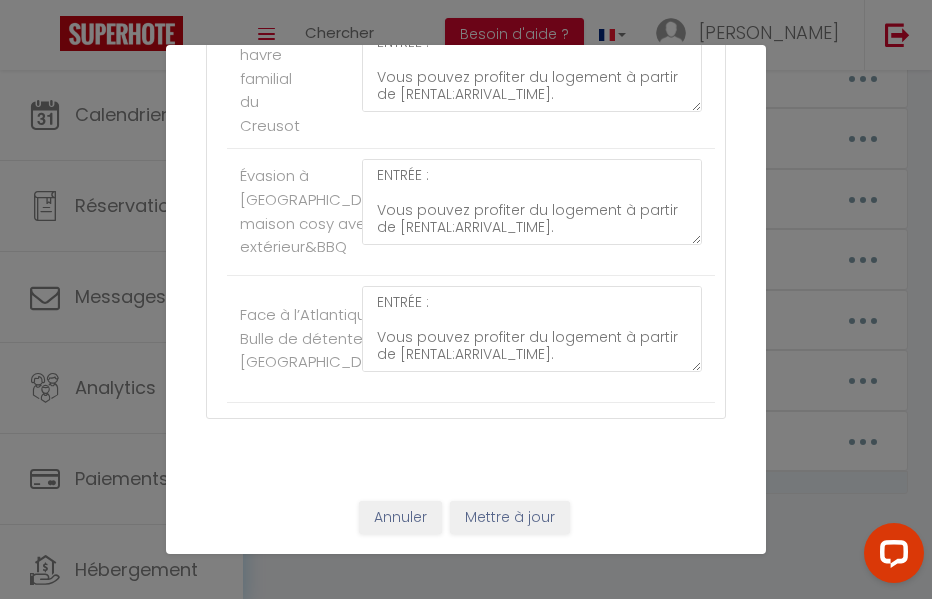 scroll, scrollTop: 10253, scrollLeft: 0, axis: vertical 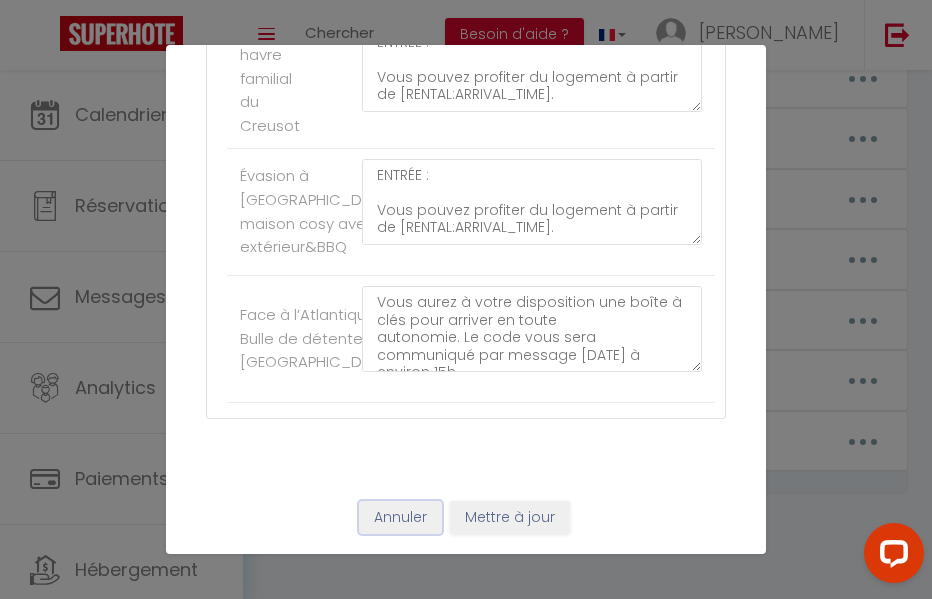 click on "Annuler" at bounding box center [400, 518] 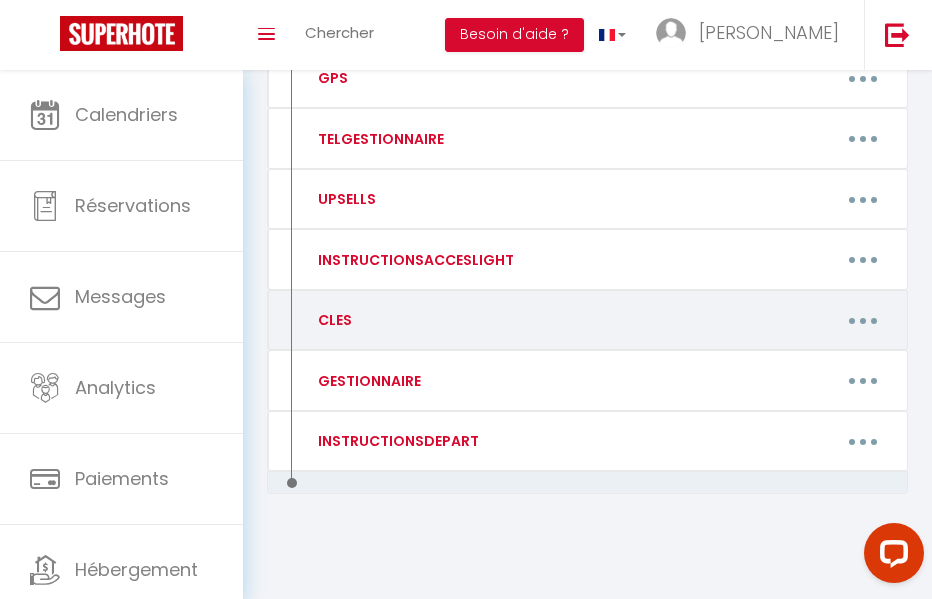 click at bounding box center (863, 320) 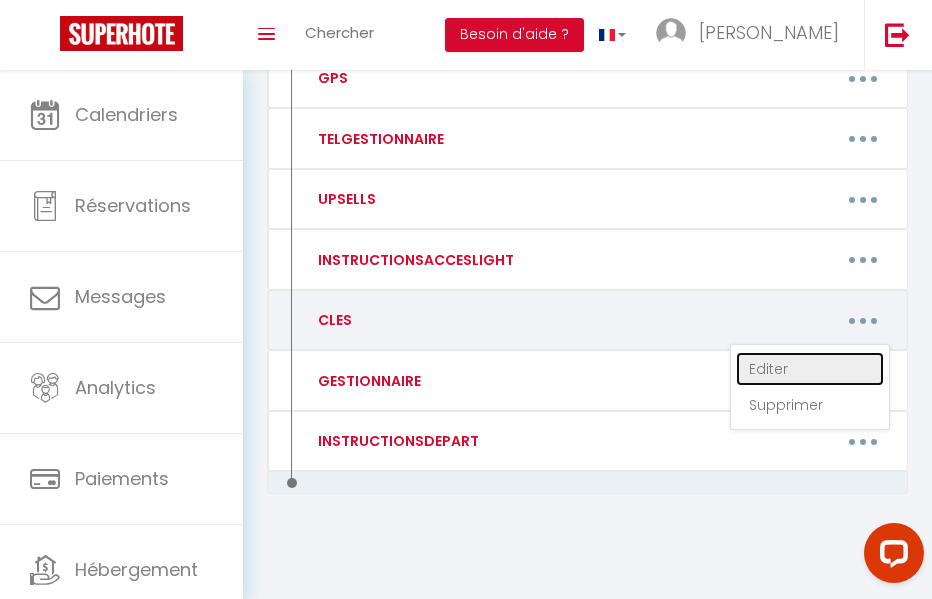 click on "Editer" at bounding box center [810, 369] 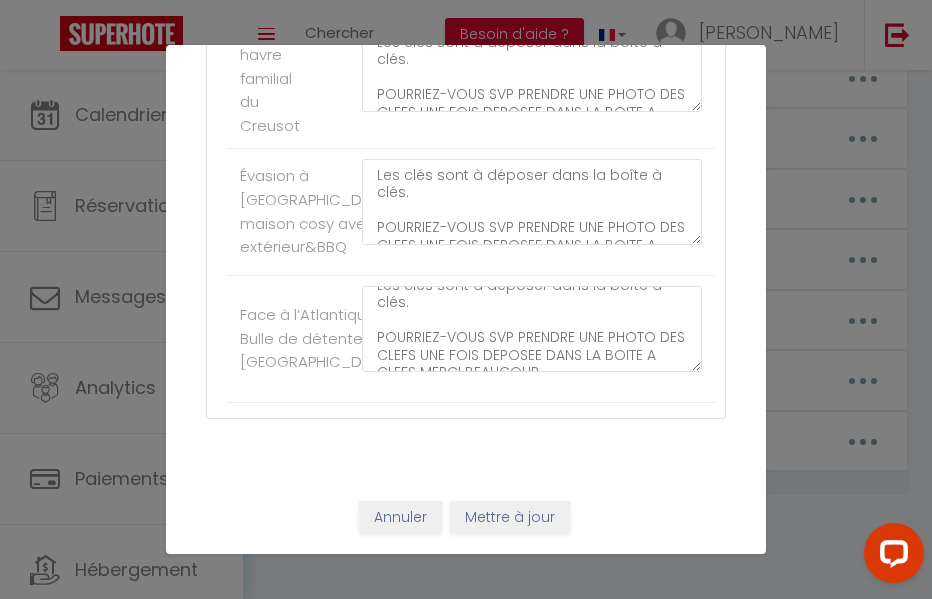 scroll, scrollTop: 0, scrollLeft: 0, axis: both 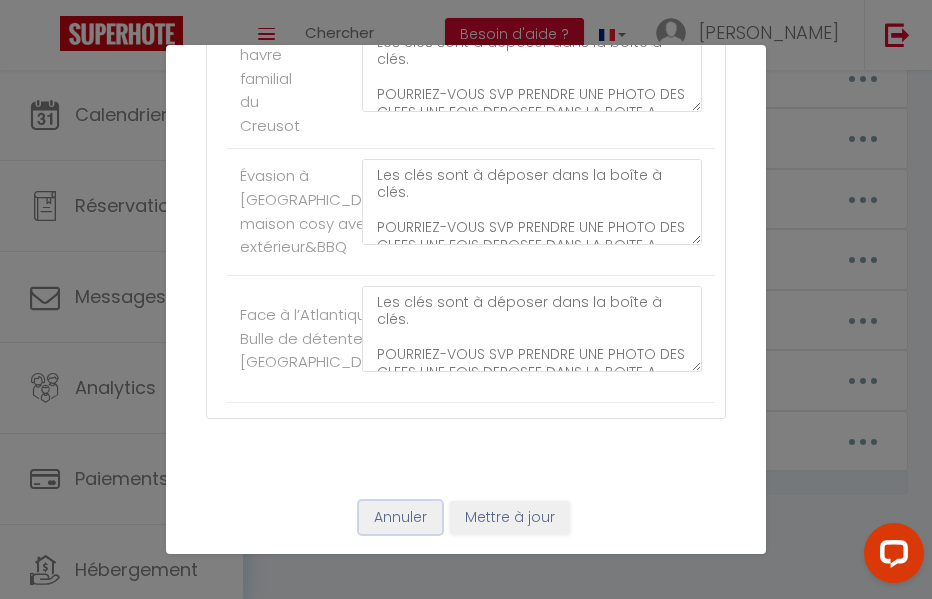 click on "Annuler" at bounding box center (400, 518) 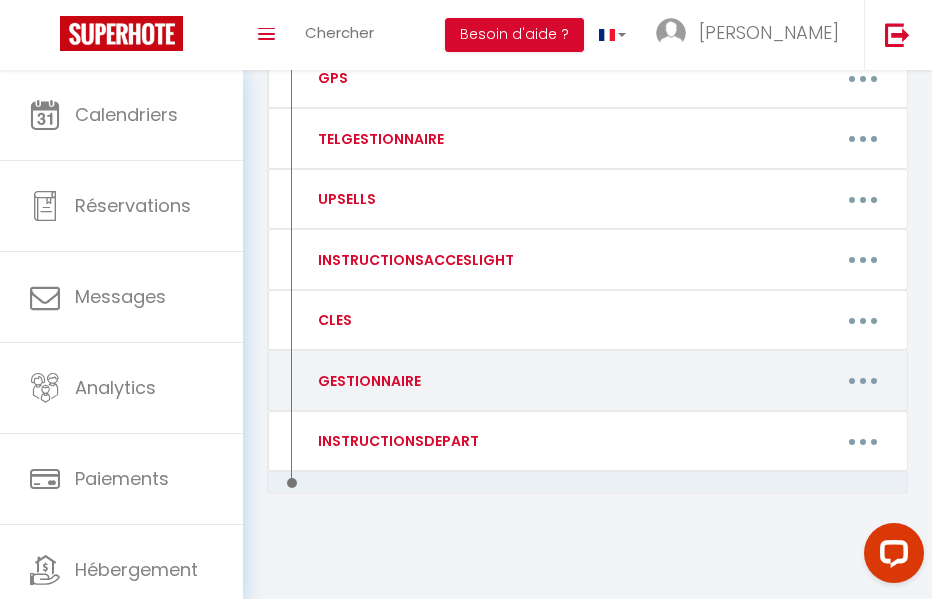 click on "Editer   Supprimer" at bounding box center (676, 381) 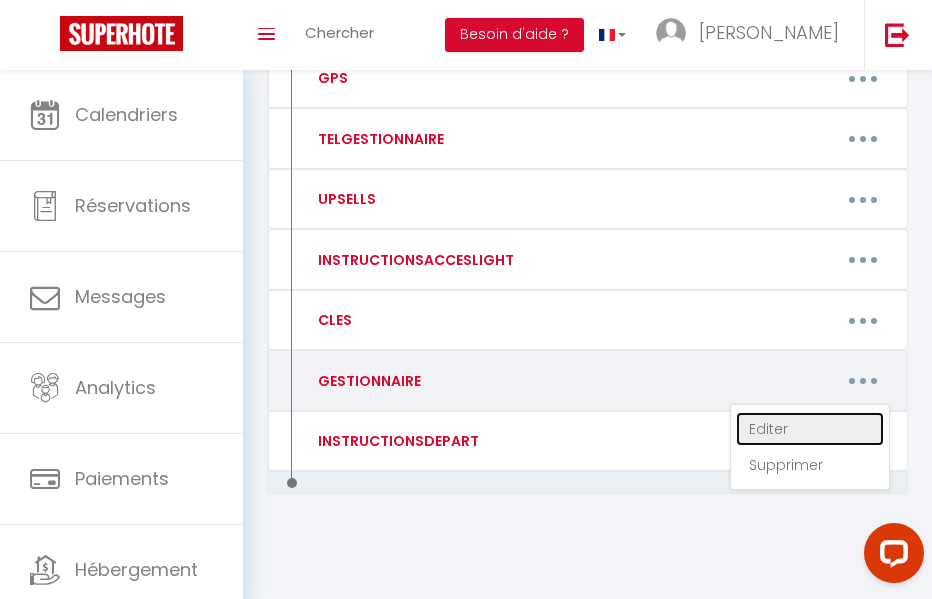 click on "Editer" at bounding box center [810, 429] 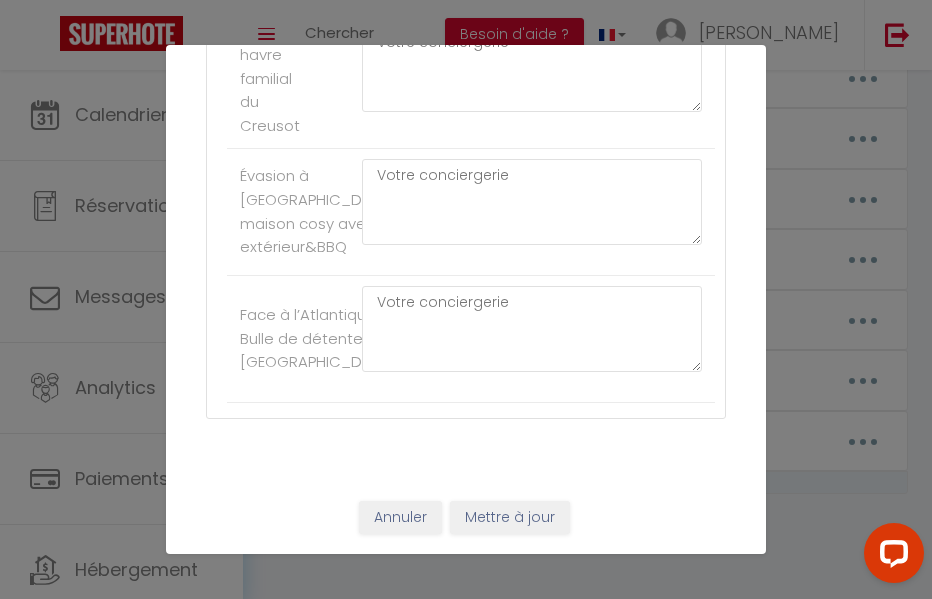 scroll, scrollTop: 10322, scrollLeft: 0, axis: vertical 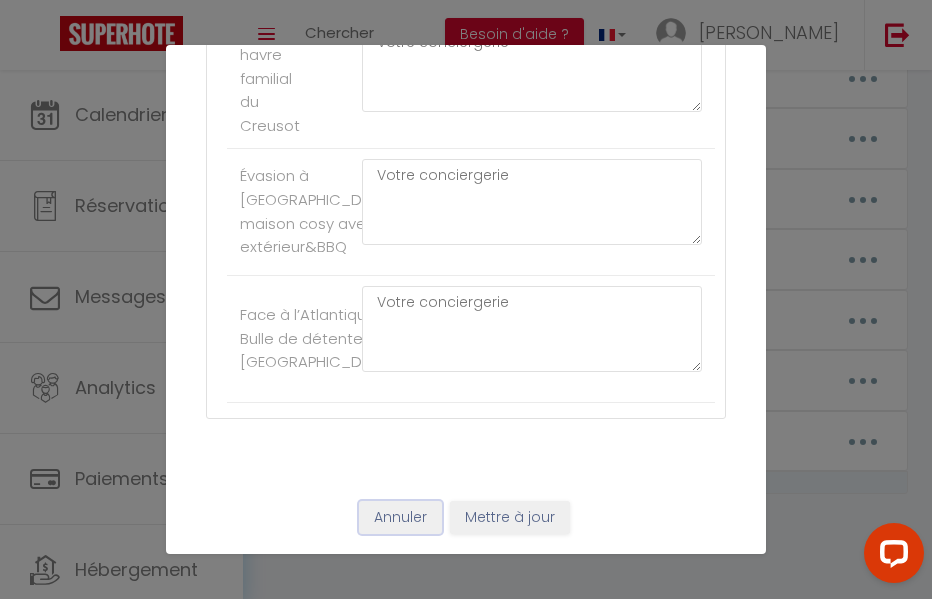 click on "Annuler" at bounding box center (400, 518) 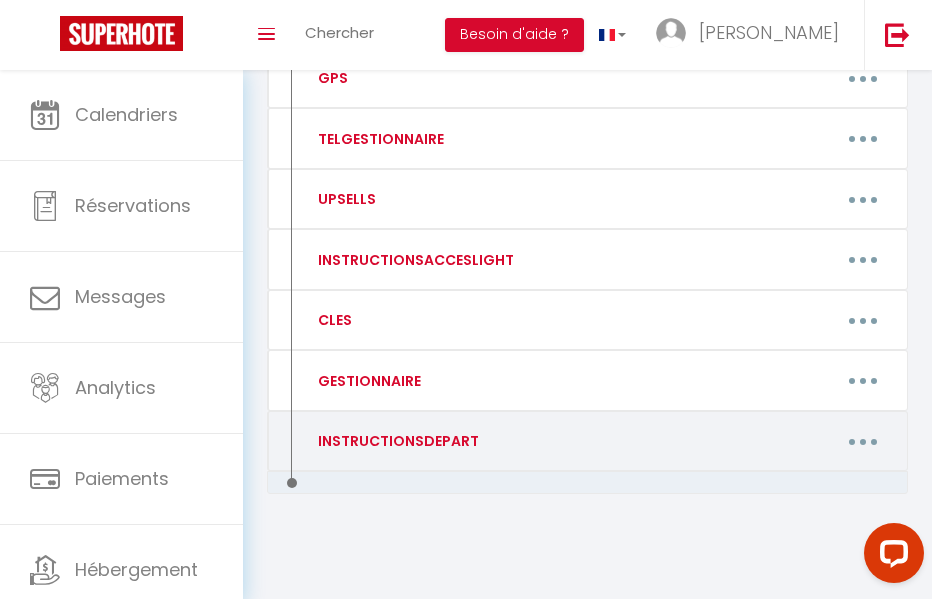 click at bounding box center (863, 441) 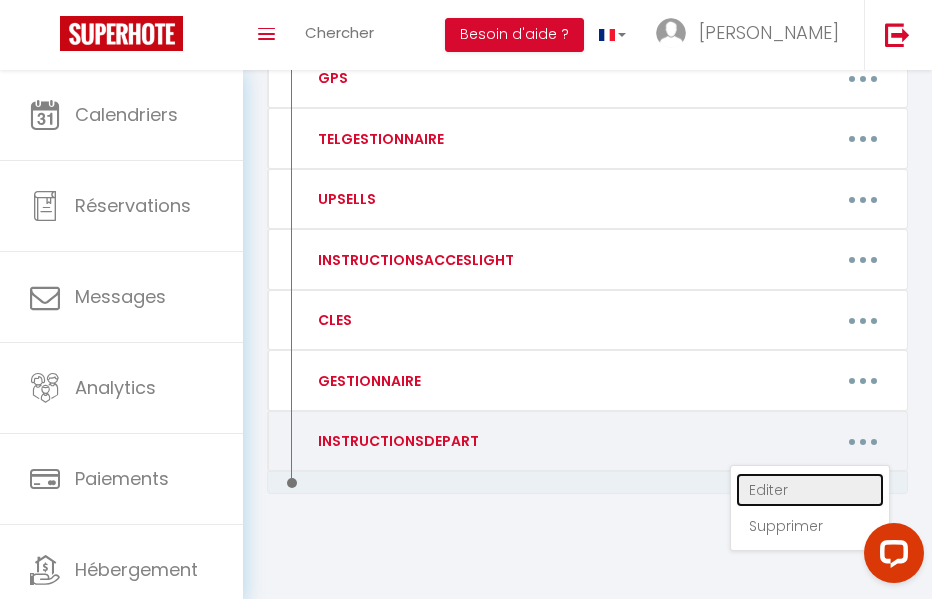 click on "Editer" at bounding box center (810, 490) 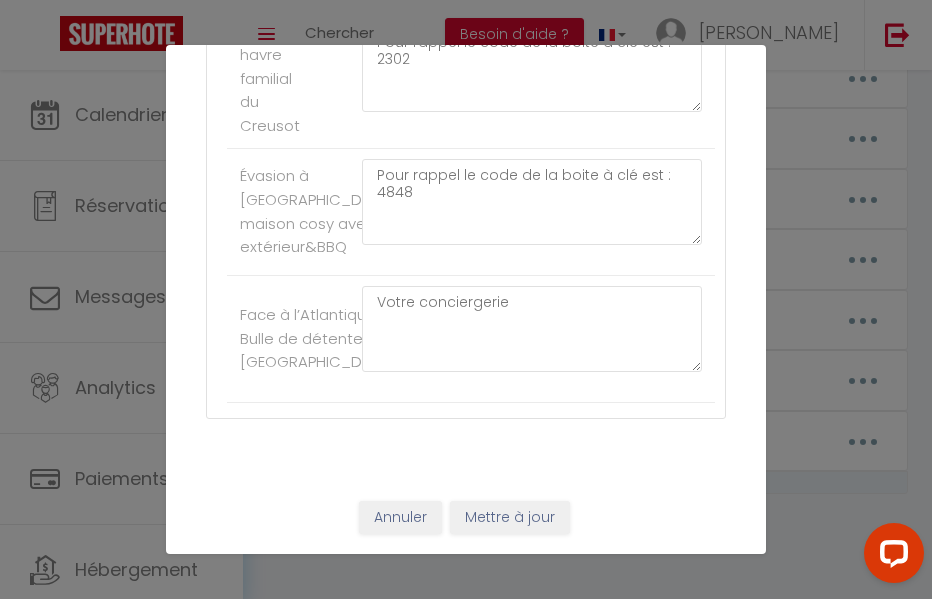 scroll, scrollTop: 10155, scrollLeft: 0, axis: vertical 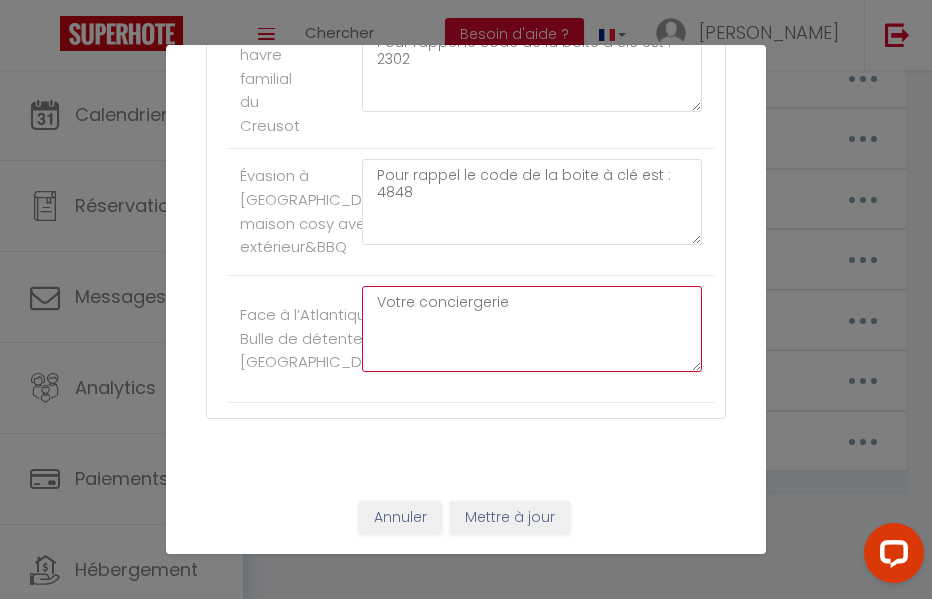 click on "Votre conciergerie" at bounding box center [532, 329] 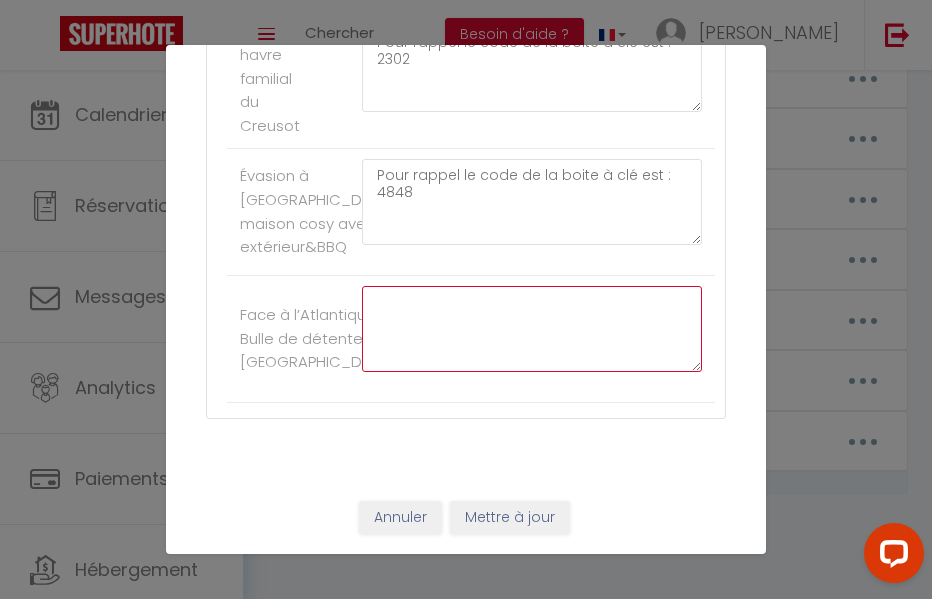 paste on "5932." 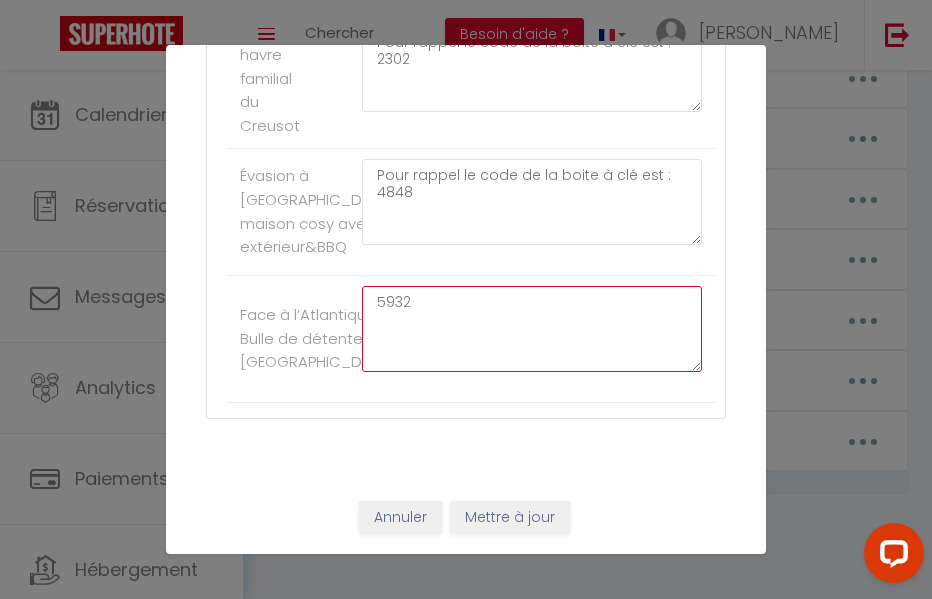 click on "5932" at bounding box center [532, 329] 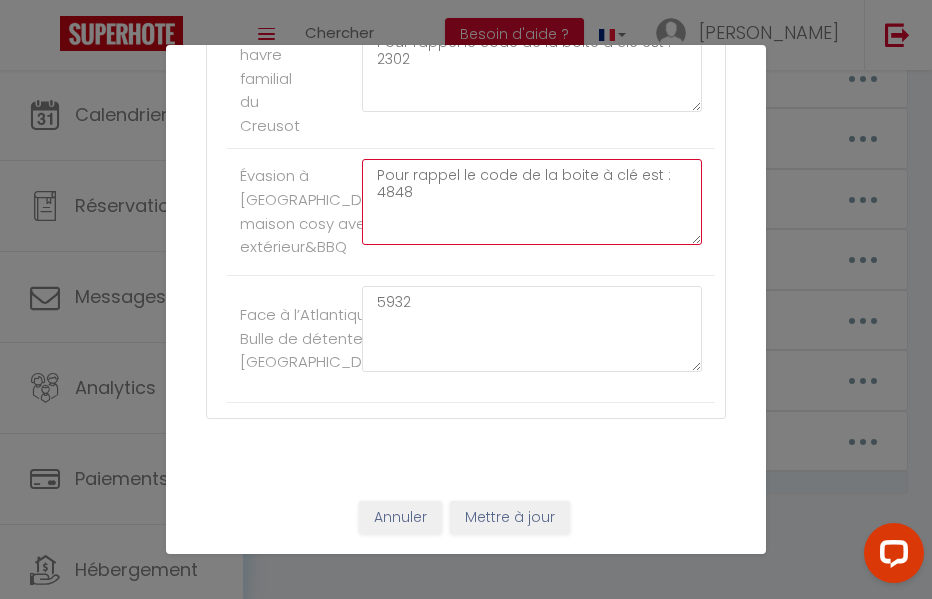 click on "Pour rappel le code de la boite à clé est : 4848" at bounding box center [532, 202] 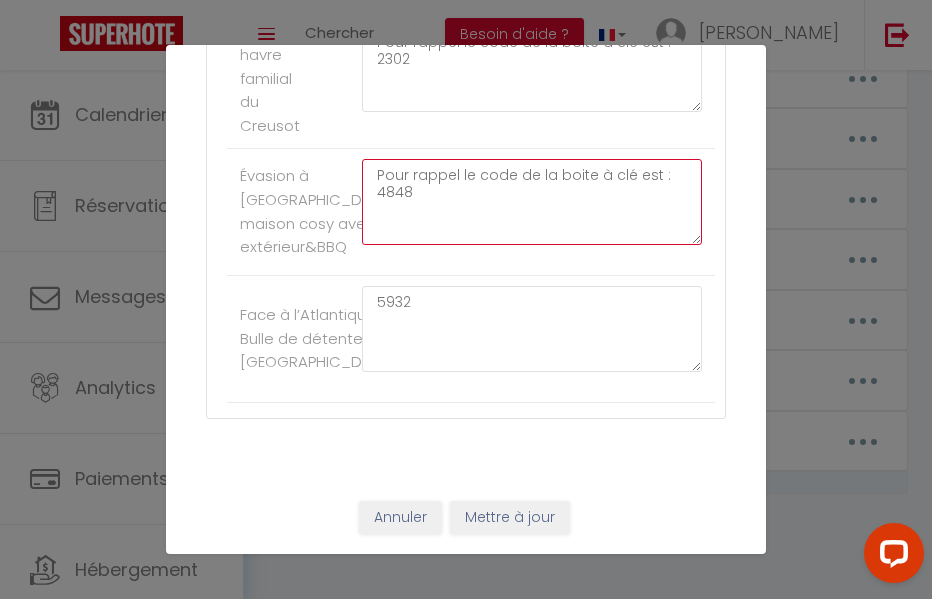 drag, startPoint x: 373, startPoint y: 318, endPoint x: 666, endPoint y: 320, distance: 293.00684 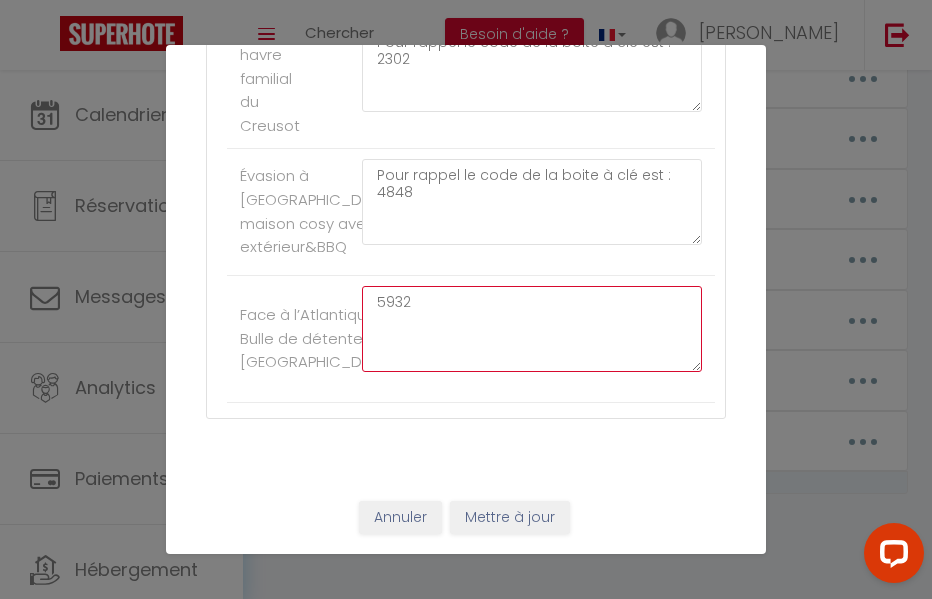 click on "5932" at bounding box center (532, 329) 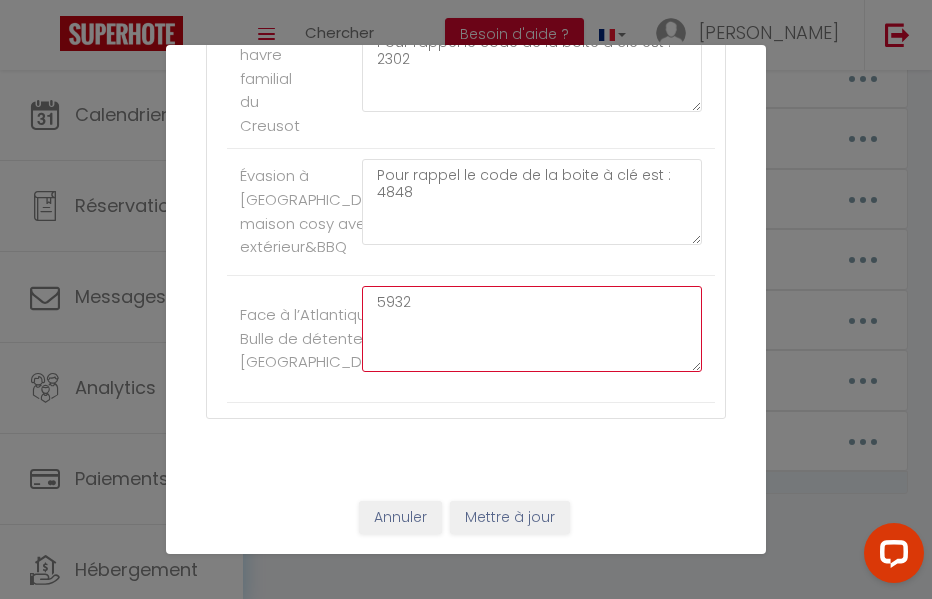 click on "5932" at bounding box center [532, 329] 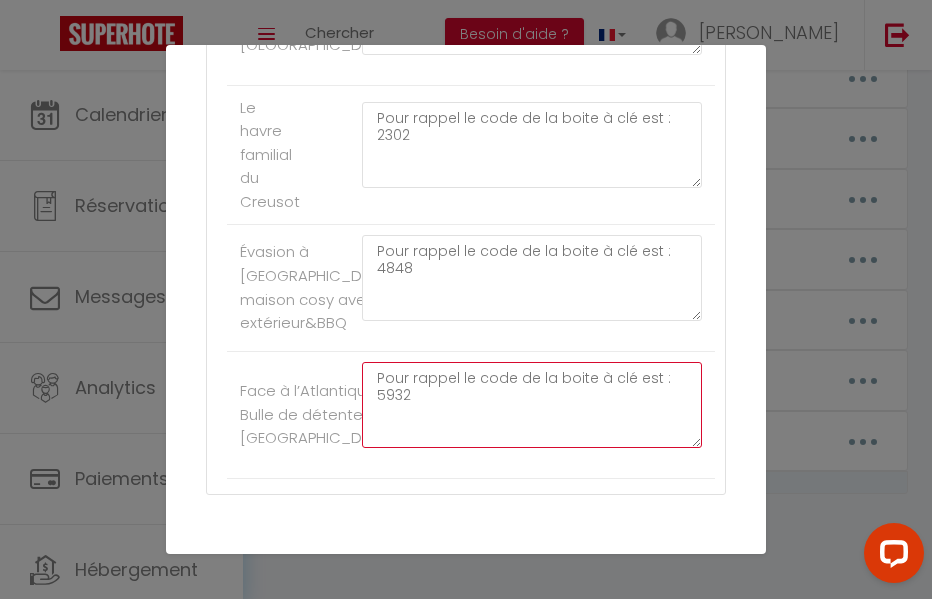 scroll, scrollTop: 10322, scrollLeft: 0, axis: vertical 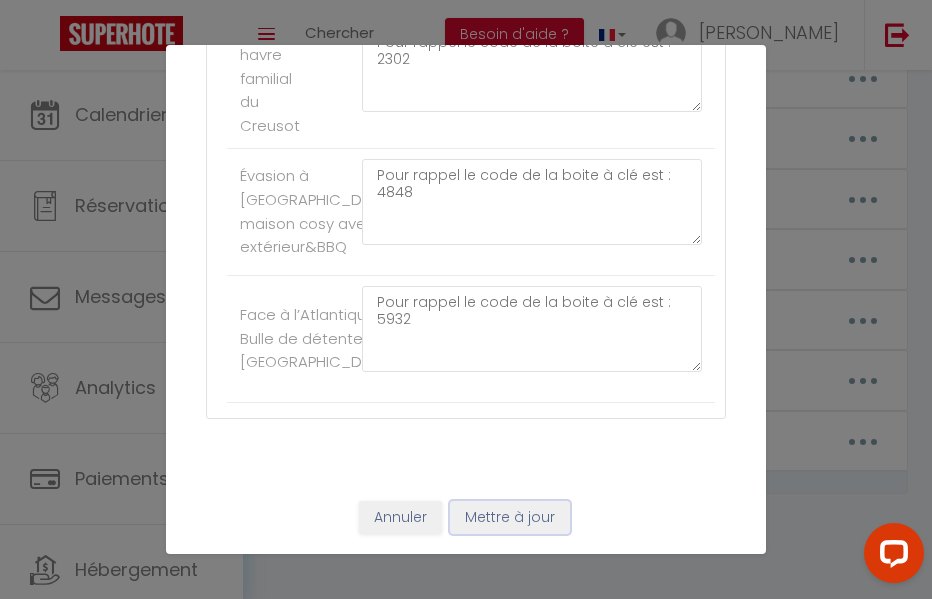 click on "Mettre à jour" at bounding box center [510, 518] 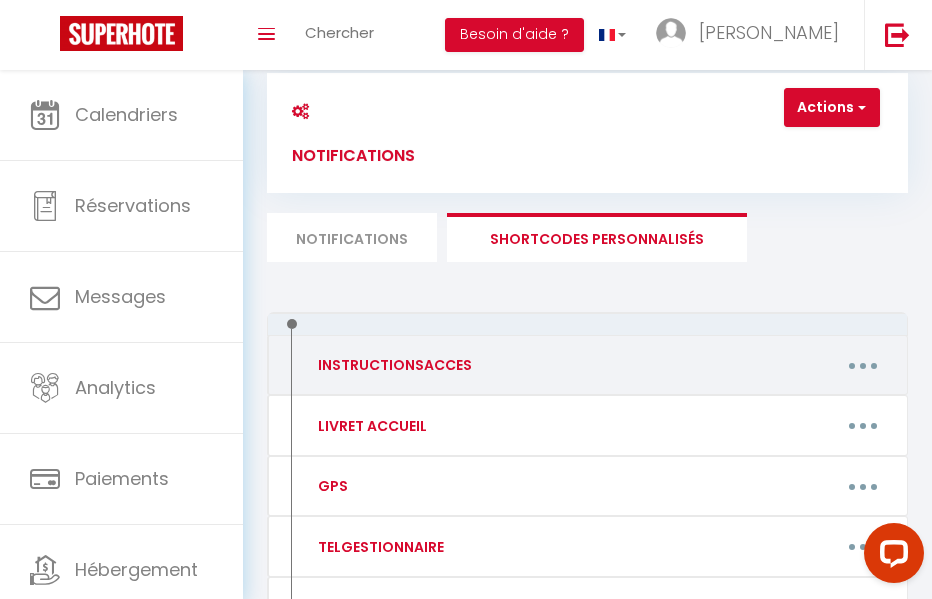 scroll, scrollTop: 50, scrollLeft: 0, axis: vertical 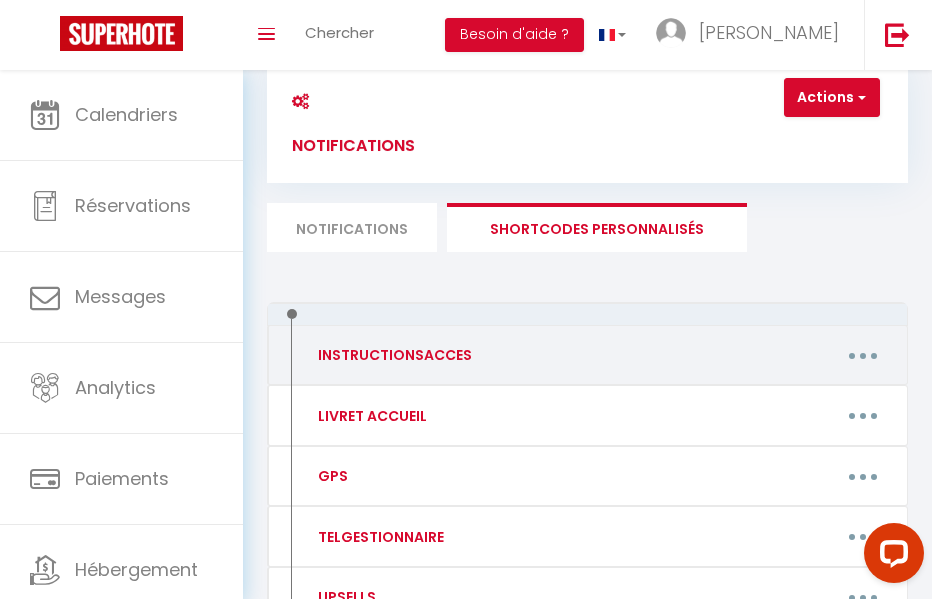 click at bounding box center (863, 355) 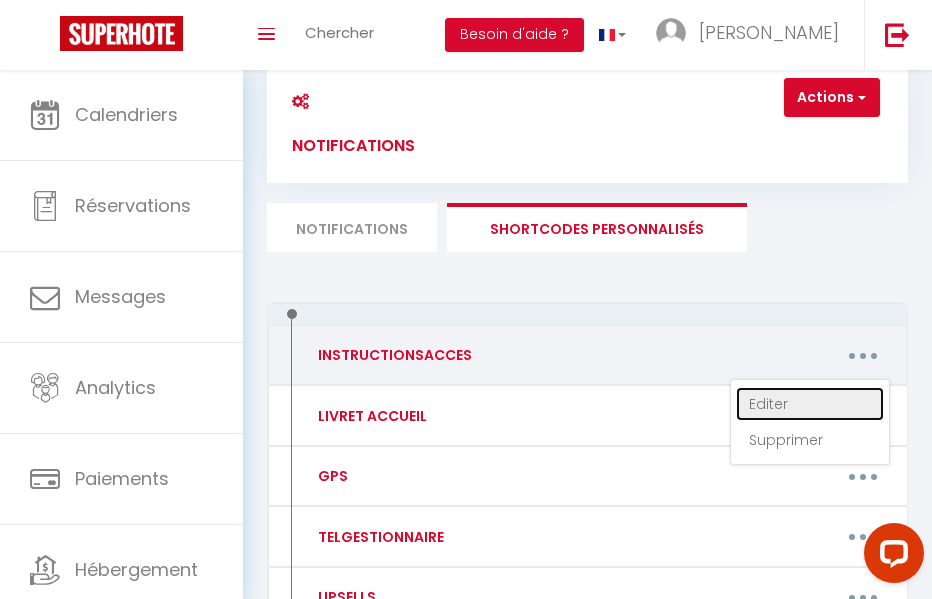 click on "Editer" at bounding box center (810, 404) 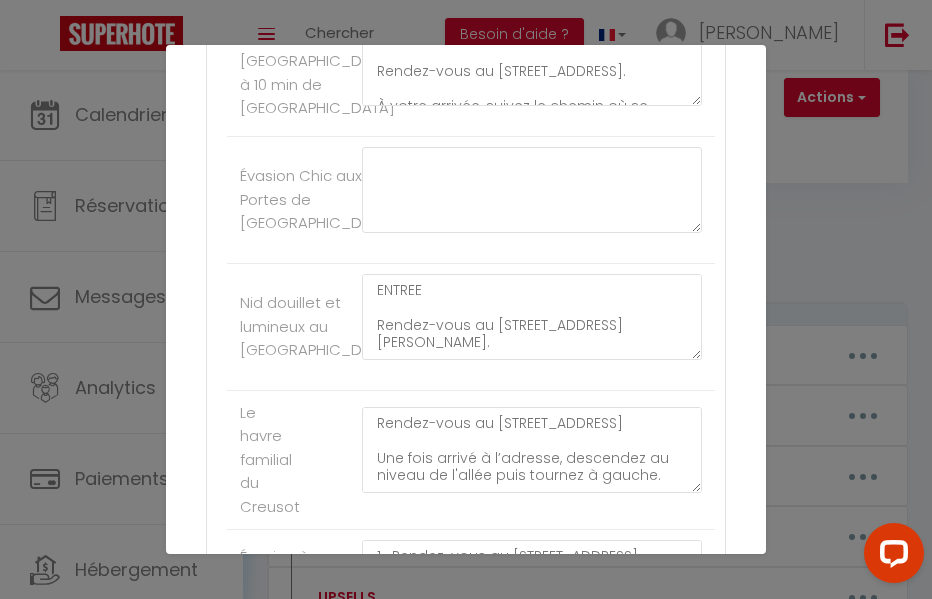 scroll, scrollTop: 9025, scrollLeft: 0, axis: vertical 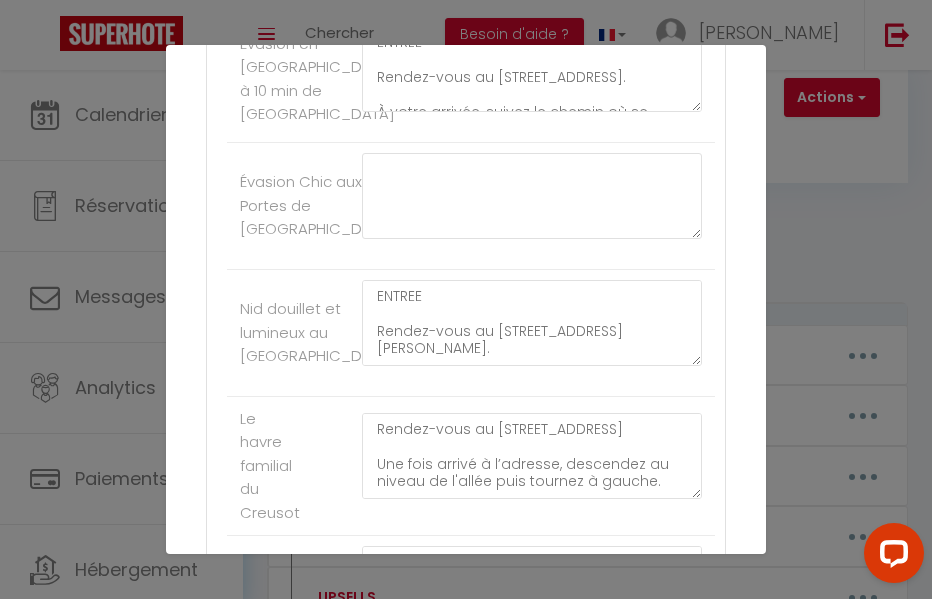 click at bounding box center [532, -457] 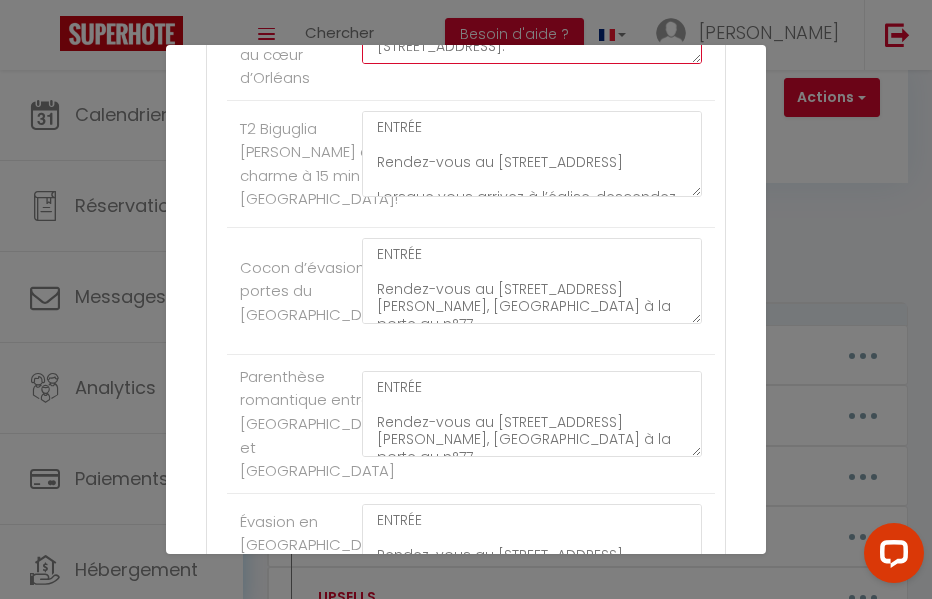 scroll, scrollTop: 8502, scrollLeft: 0, axis: vertical 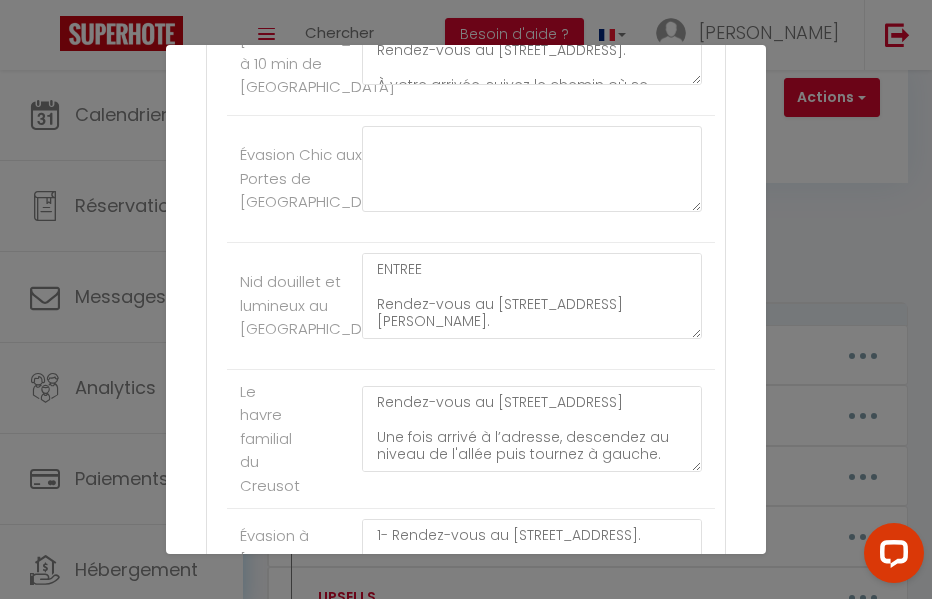 click on "[STREET_ADDRESS]
📍 Point de rendez-vous :
Merci de vous présenter devant le [STREET_ADDRESS].
🚪 Accès au portail :
Sur votre droite, juste à côté du petit portail, vous trouverez un digicode.
→ Tapez le code : 00103
→ Appuyez ensuite sur le bouton situé en haut à gauche du digicode pour déverrouiller le portail.
🚗 Vous pourrez ensuite stationner votre véhicule à l’intérieur (espace prévu pour 2 voitures).
➡️ Avancez dans la cour puis tournez à gauche en direction du portillon vert.
→ [GEOGRAPHIC_DATA]-le et refermez-le soigneusement après votre passage.
🔑 Accès au logement :
Vous trouverez la boîte à clés juste à gauche de la porte d’entrée blanche.
→ Composez le code 2302, récupérez les clés, puis entrez dans le logement." at bounding box center [532, -484] 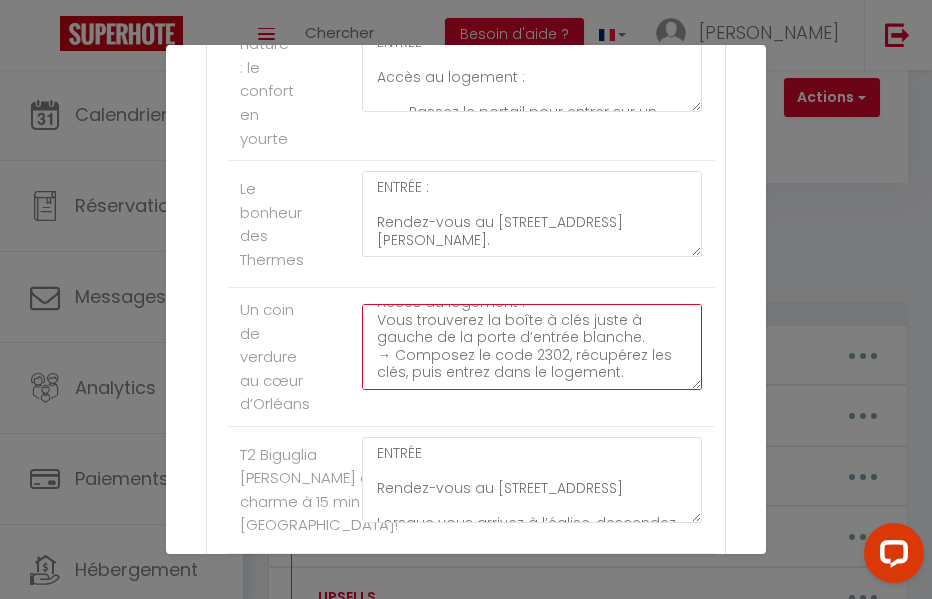 scroll, scrollTop: 7828, scrollLeft: 0, axis: vertical 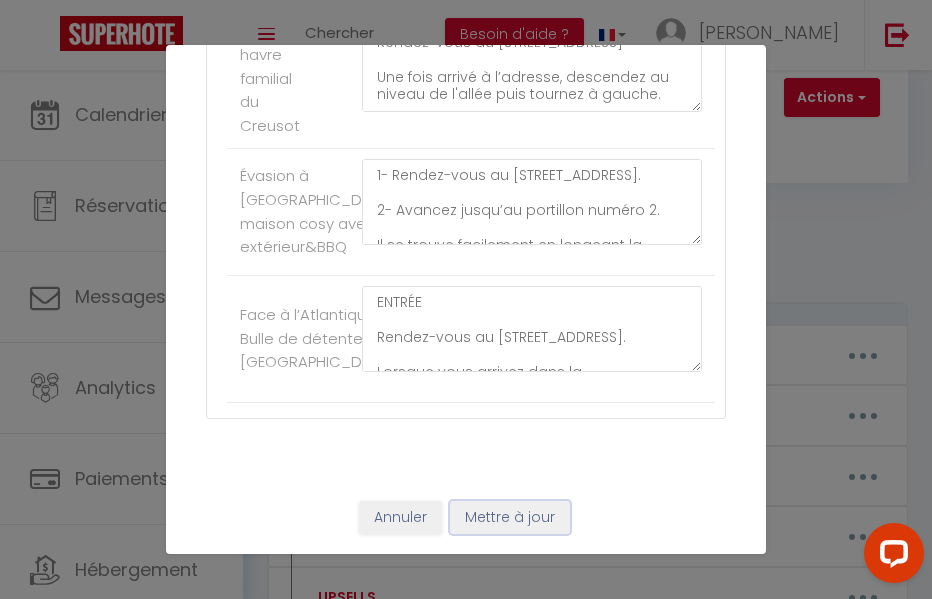 click on "Mettre à jour" at bounding box center (510, 518) 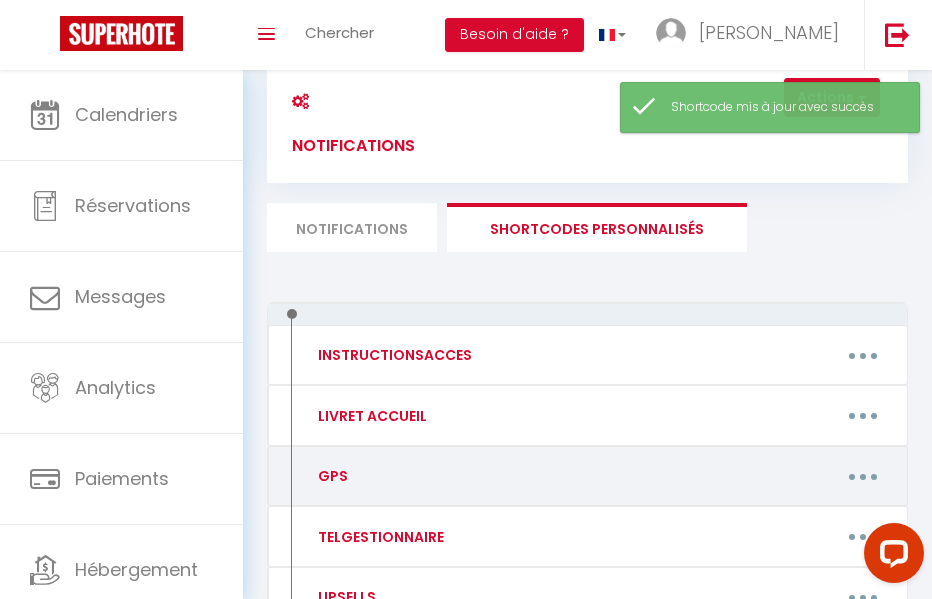 click at bounding box center (863, 476) 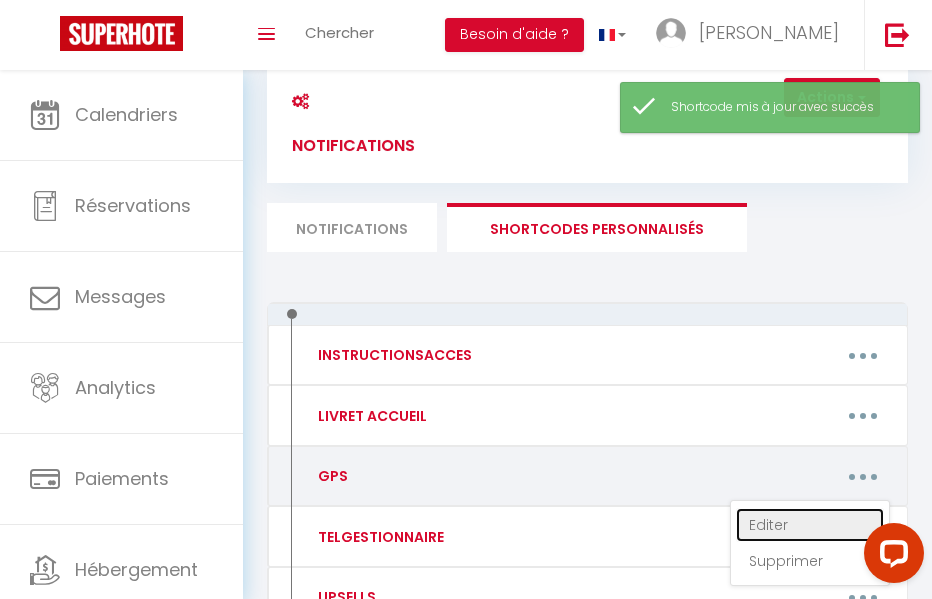 click on "Editer" at bounding box center [810, 525] 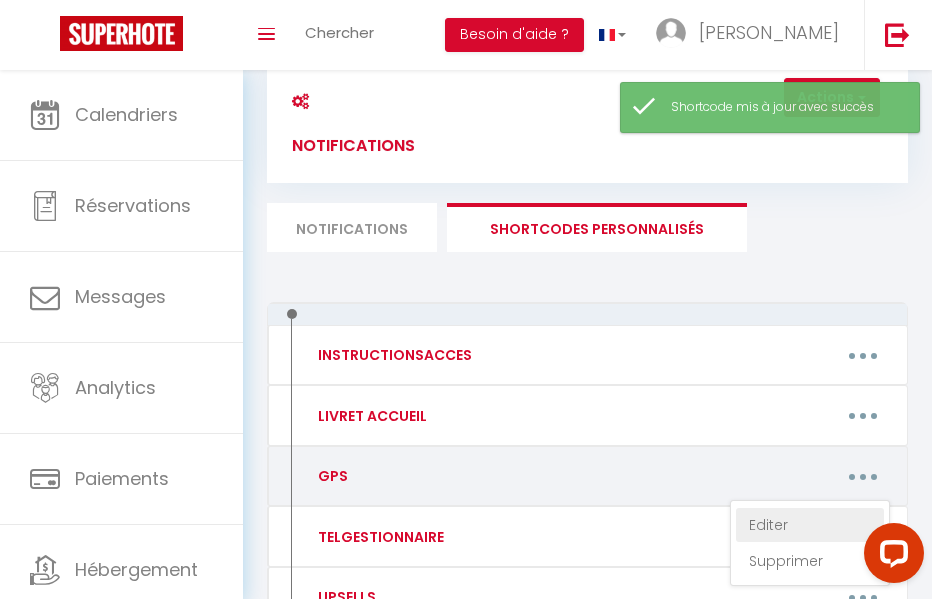 scroll, scrollTop: 0, scrollLeft: 0, axis: both 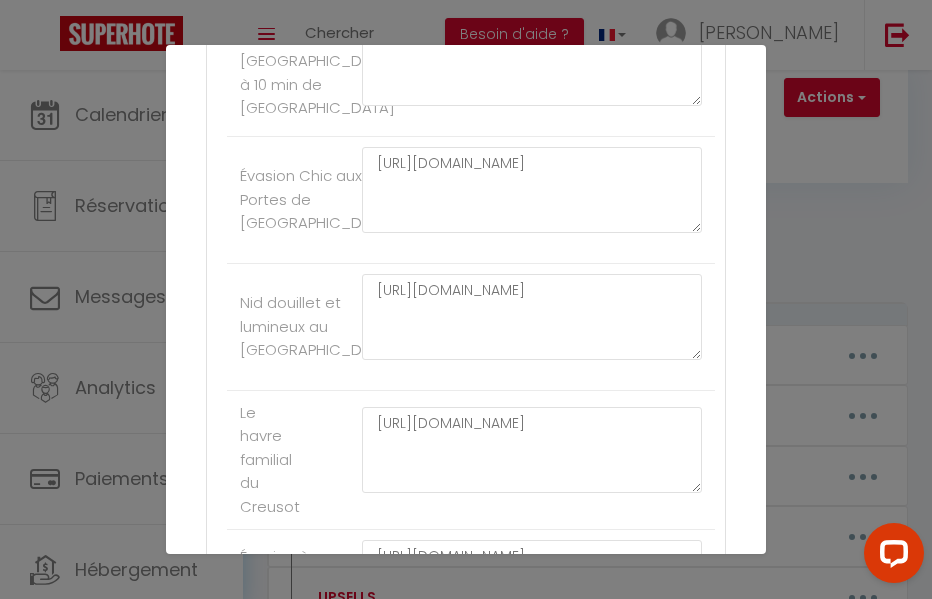 click at bounding box center (532, -463) 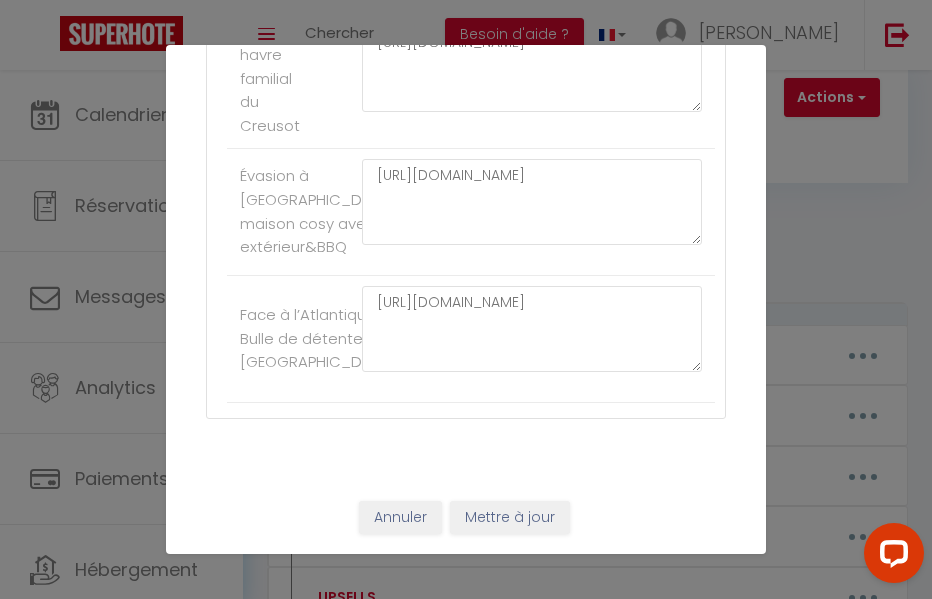 scroll, scrollTop: 10322, scrollLeft: 0, axis: vertical 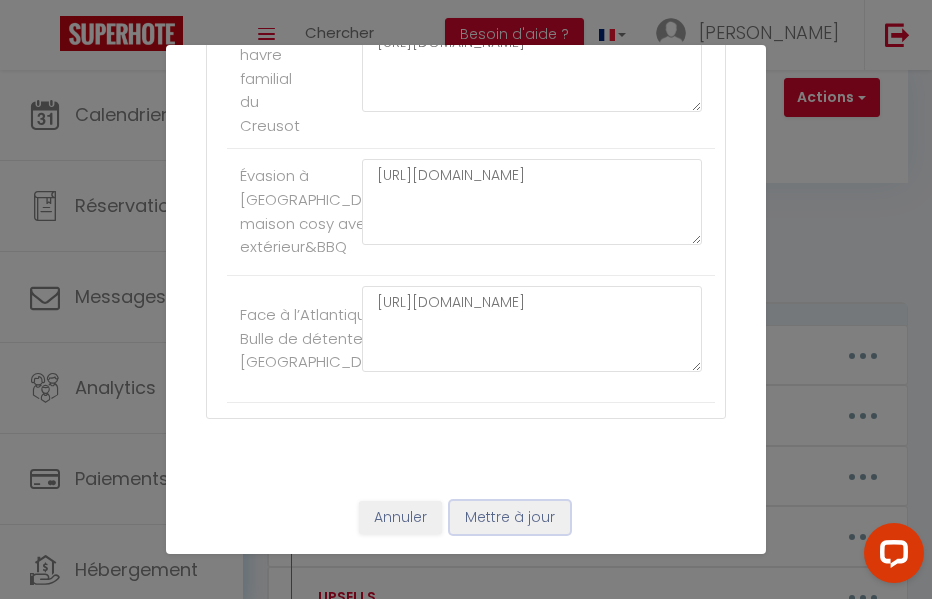 click on "Mettre à jour" at bounding box center [510, 518] 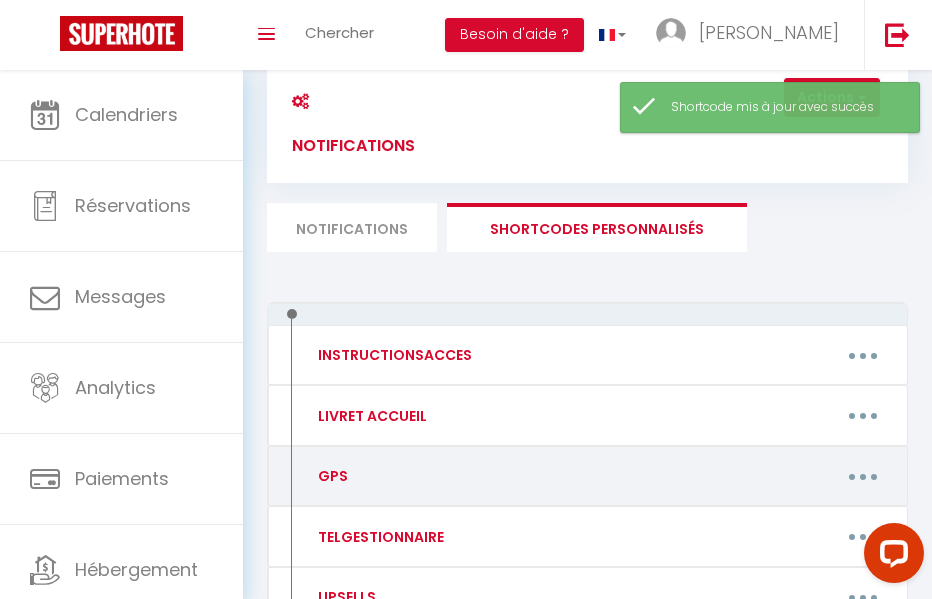 scroll, scrollTop: 108, scrollLeft: 0, axis: vertical 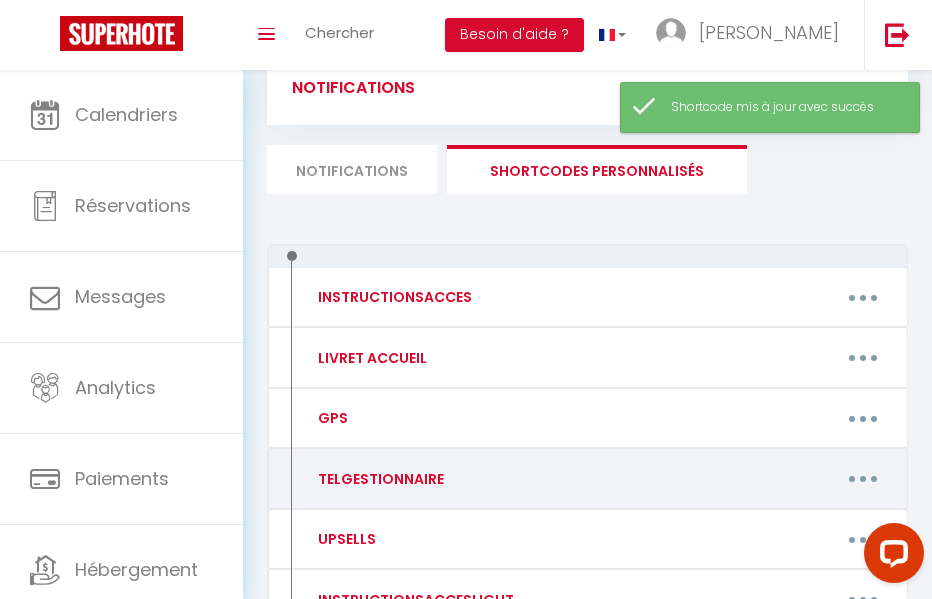 click at bounding box center [863, 479] 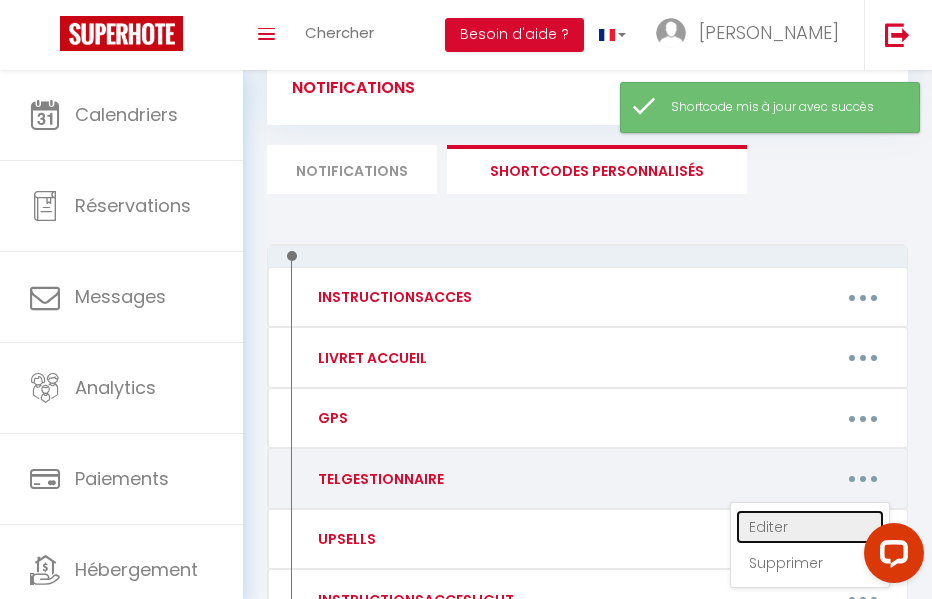 click on "Editer" at bounding box center [810, 527] 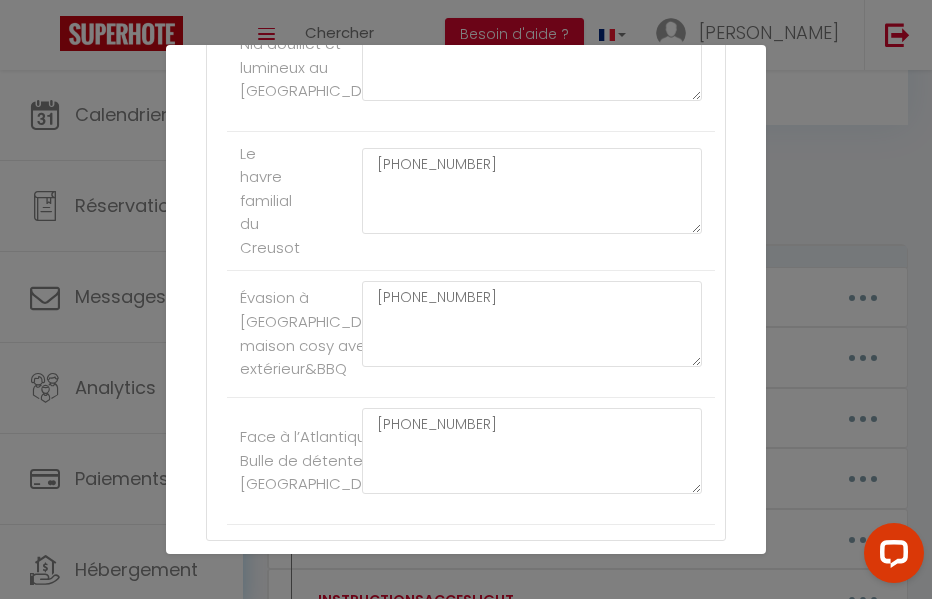 scroll, scrollTop: 9271, scrollLeft: 0, axis: vertical 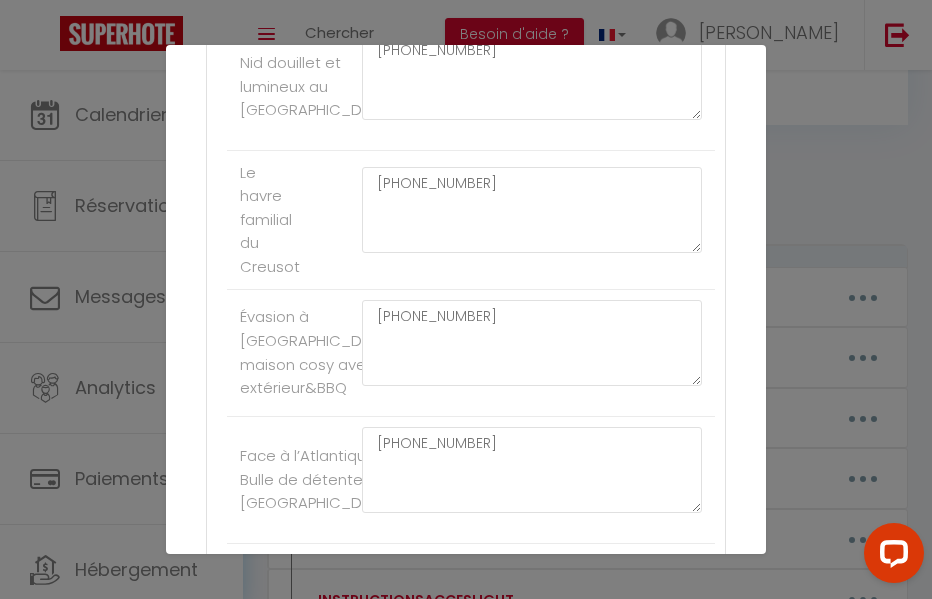 click on "[PHONE_NUMBER]" at bounding box center [532, -443] 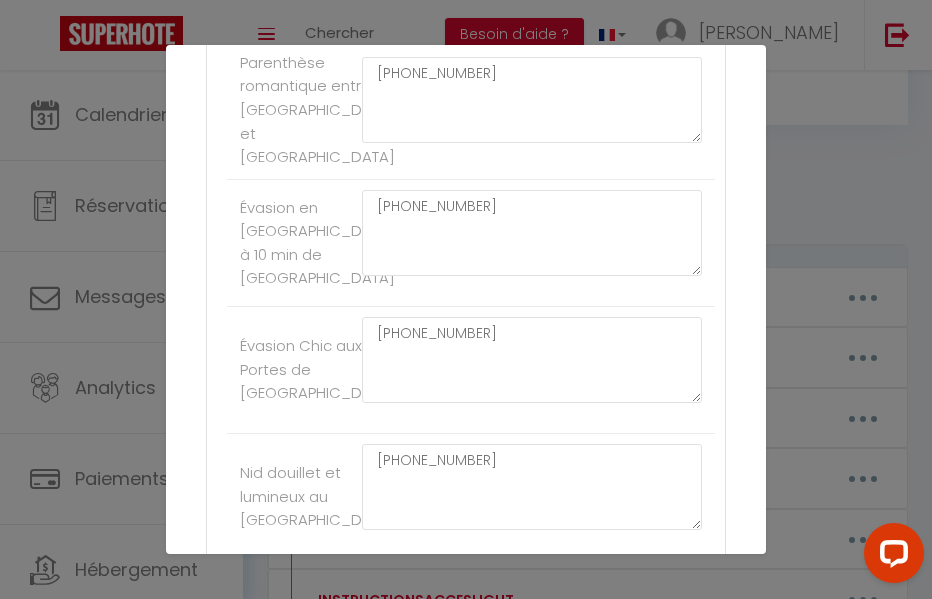 scroll, scrollTop: 8873, scrollLeft: 0, axis: vertical 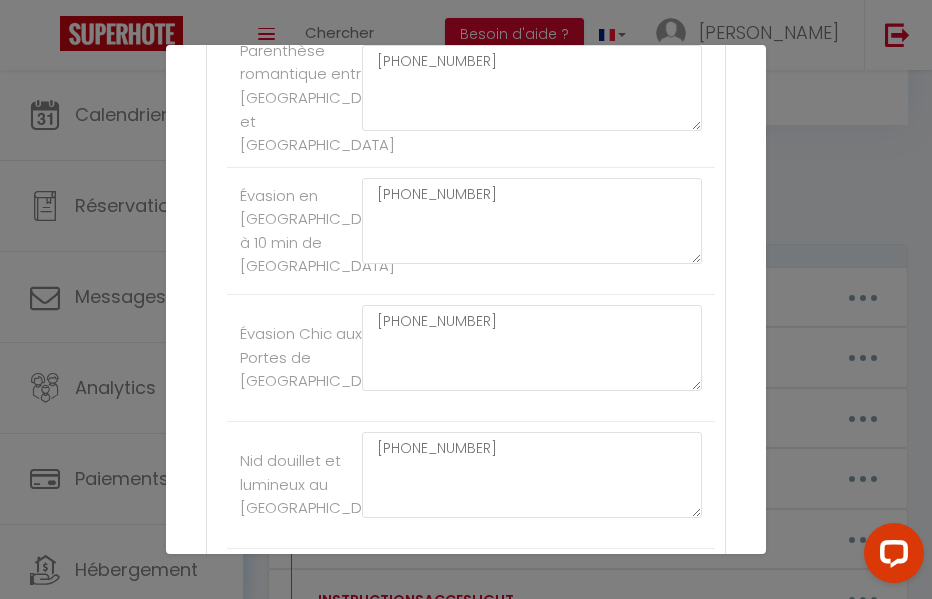click at bounding box center (532, -305) 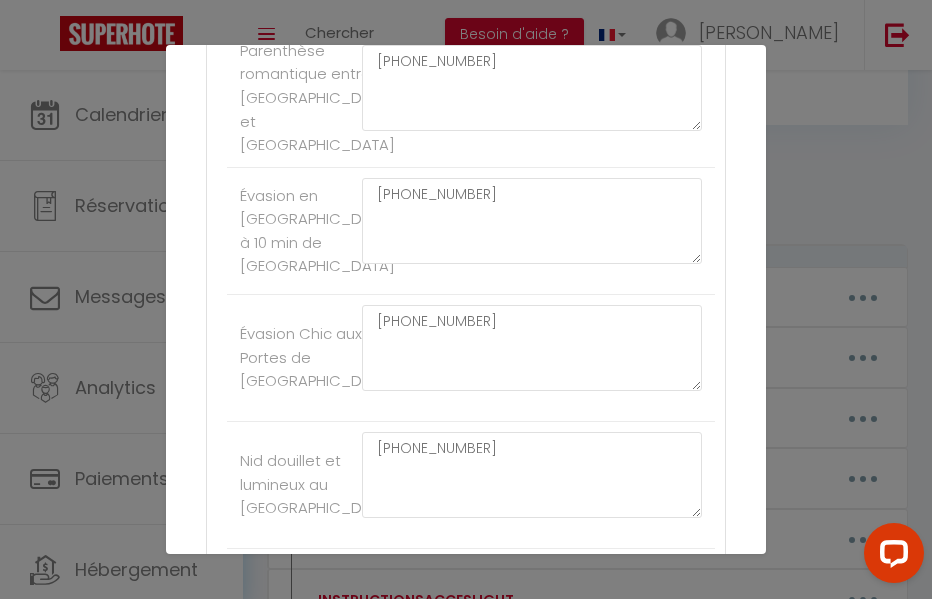 paste on "[PHONE_NUMBER]" 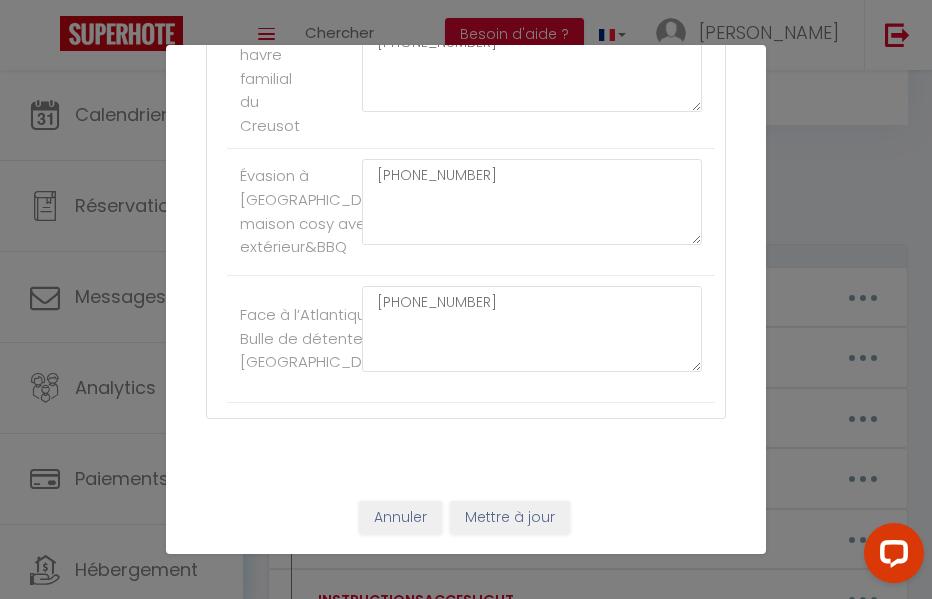 scroll, scrollTop: 10322, scrollLeft: 0, axis: vertical 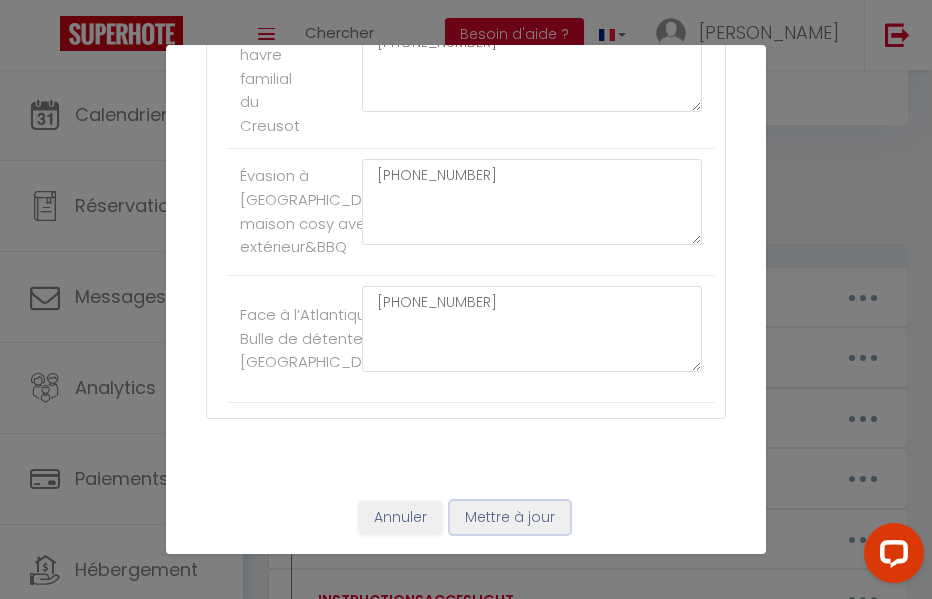 click on "Mettre à jour" at bounding box center (510, 518) 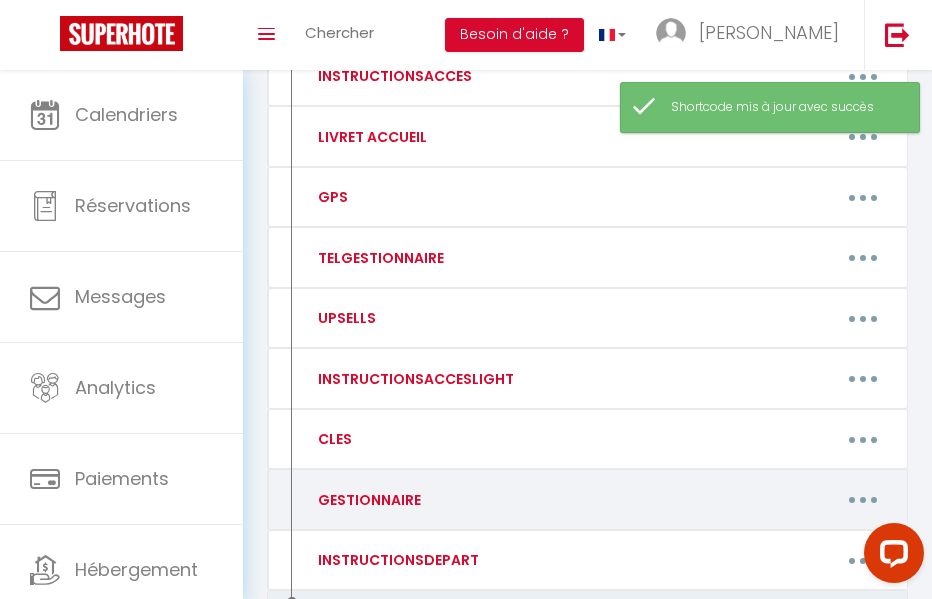 scroll, scrollTop: 336, scrollLeft: 0, axis: vertical 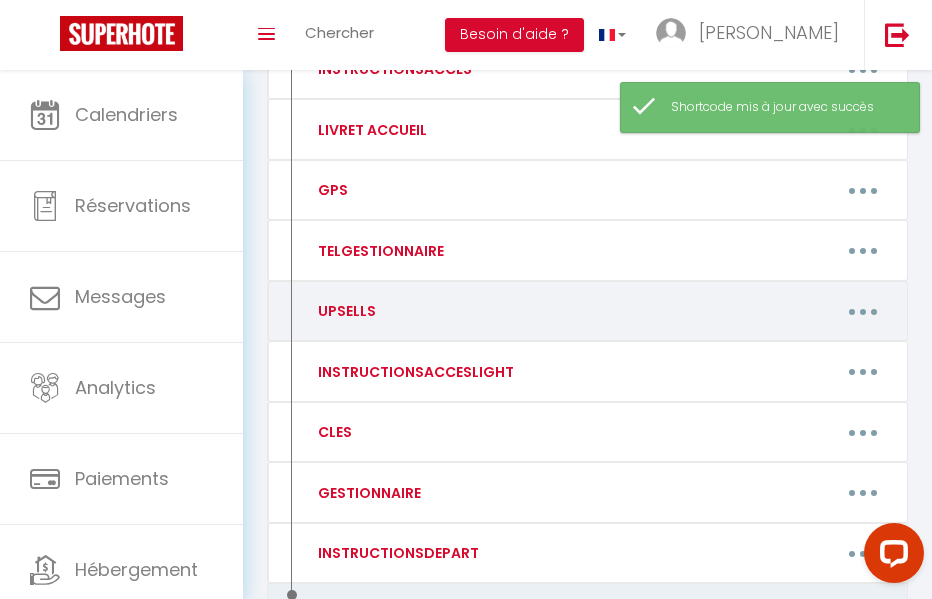 click at bounding box center (863, 311) 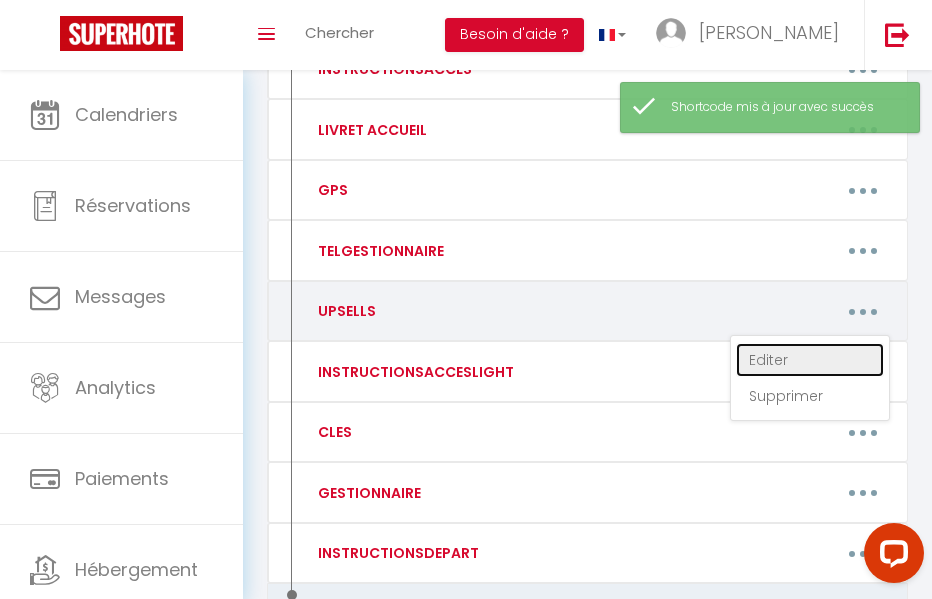 click on "Editer" at bounding box center (810, 360) 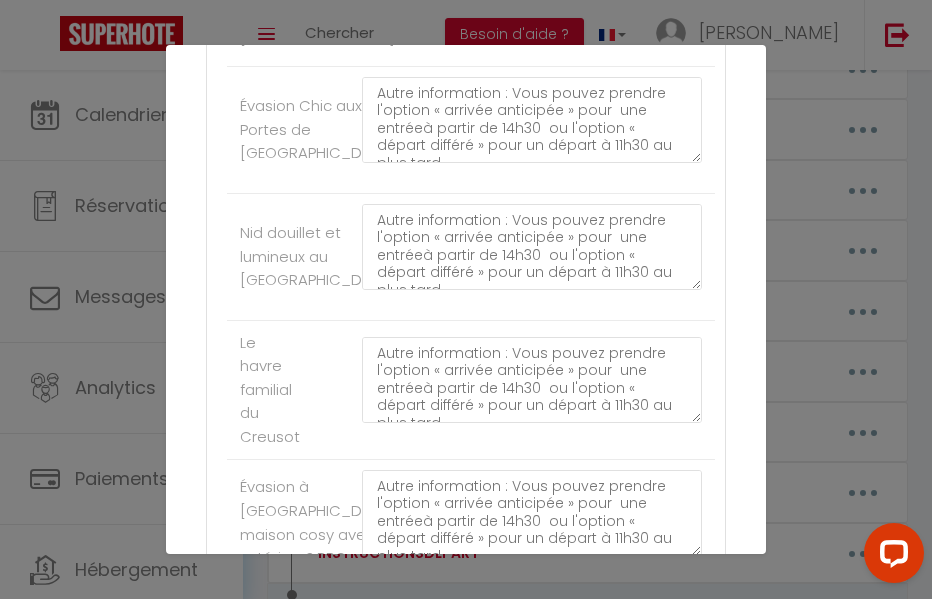 scroll, scrollTop: 9111, scrollLeft: 0, axis: vertical 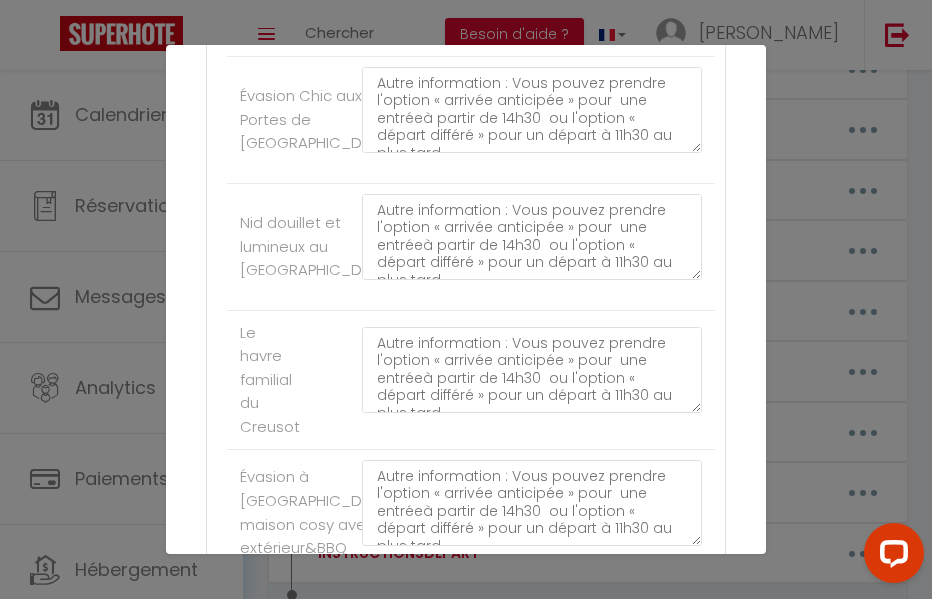 drag, startPoint x: 373, startPoint y: 300, endPoint x: 689, endPoint y: 415, distance: 336.27518 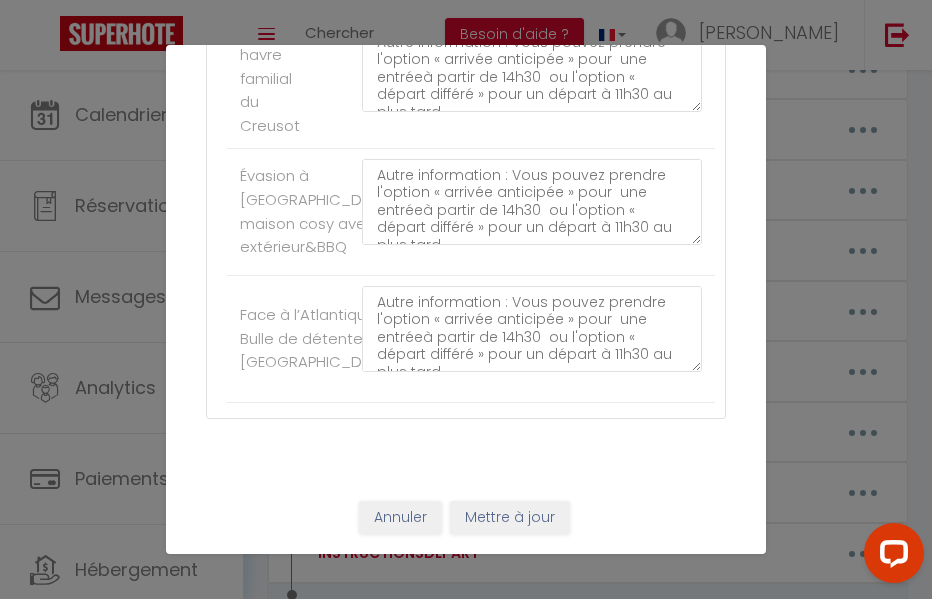 scroll, scrollTop: 10322, scrollLeft: 0, axis: vertical 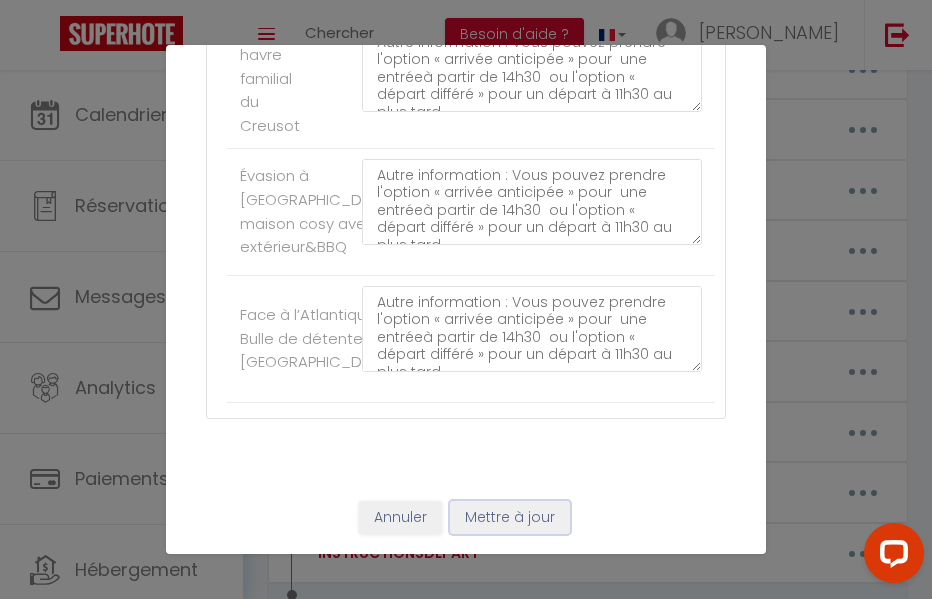 click on "Mettre à jour" at bounding box center [510, 518] 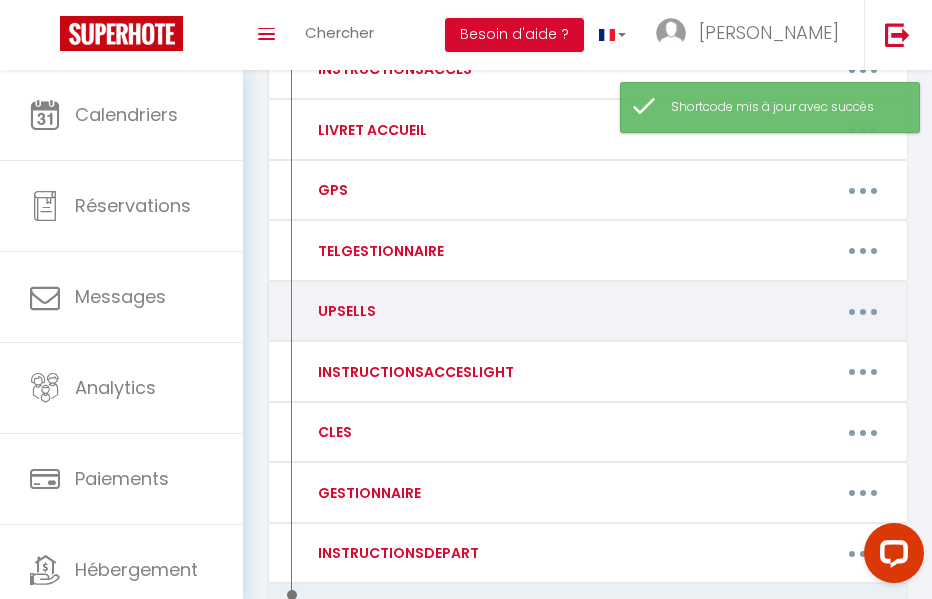 click at bounding box center [863, 311] 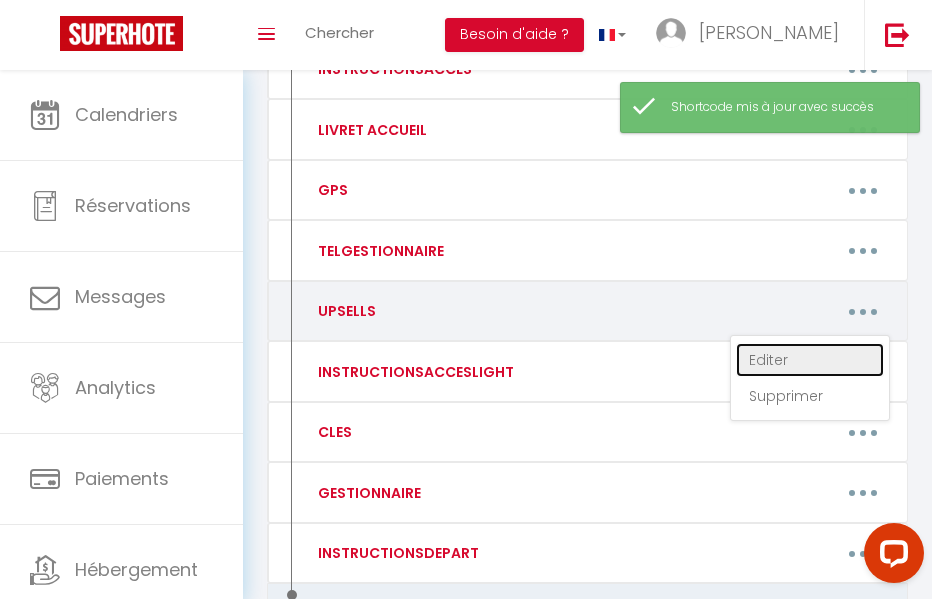 click on "Editer" at bounding box center [810, 360] 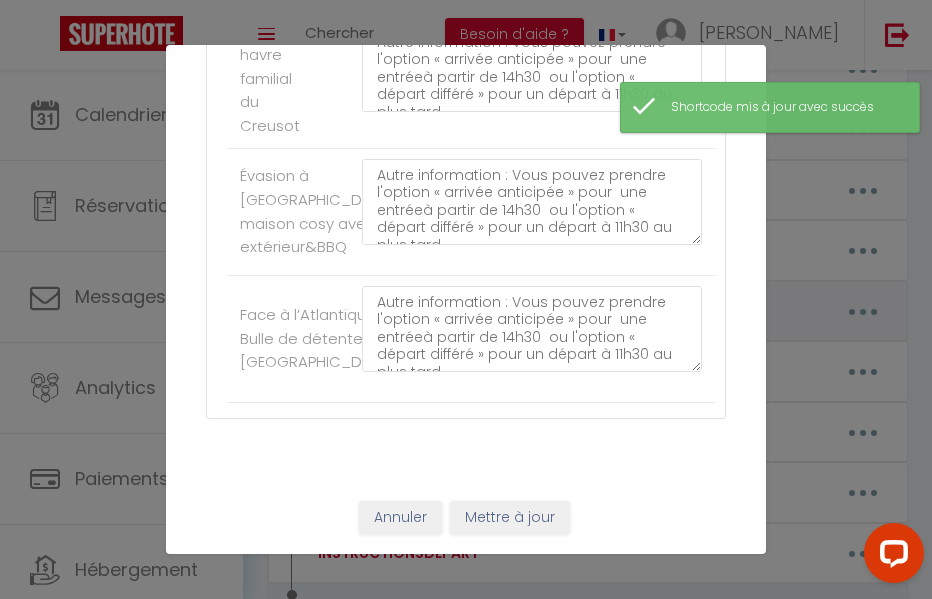 scroll, scrollTop: 0, scrollLeft: 0, axis: both 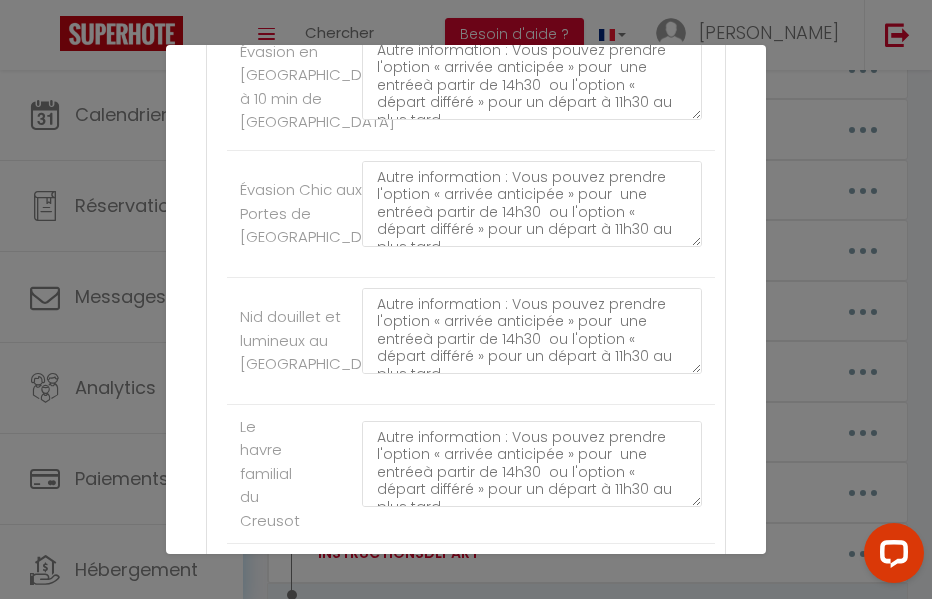 drag, startPoint x: 373, startPoint y: 394, endPoint x: 684, endPoint y: 496, distance: 327.29956 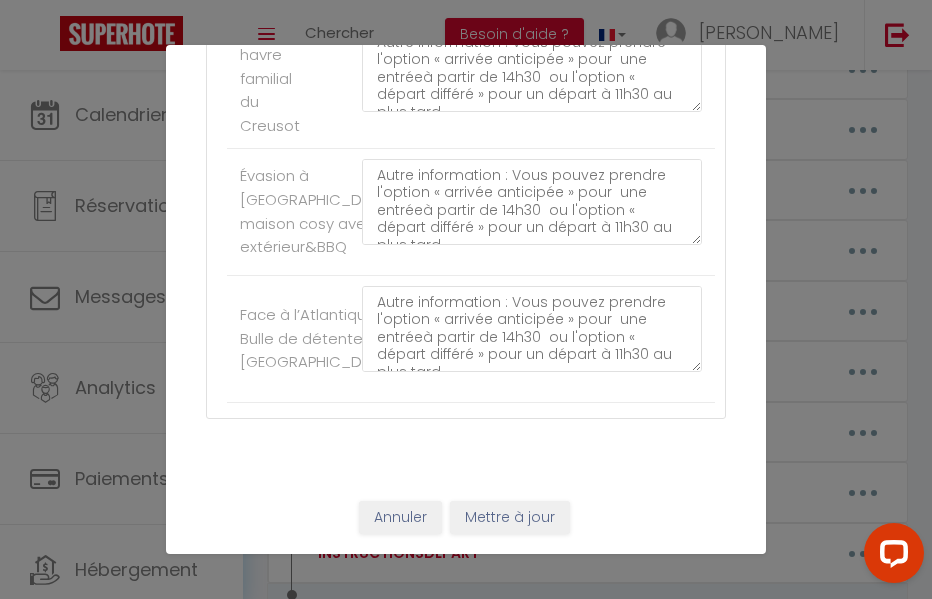 scroll, scrollTop: 10322, scrollLeft: 0, axis: vertical 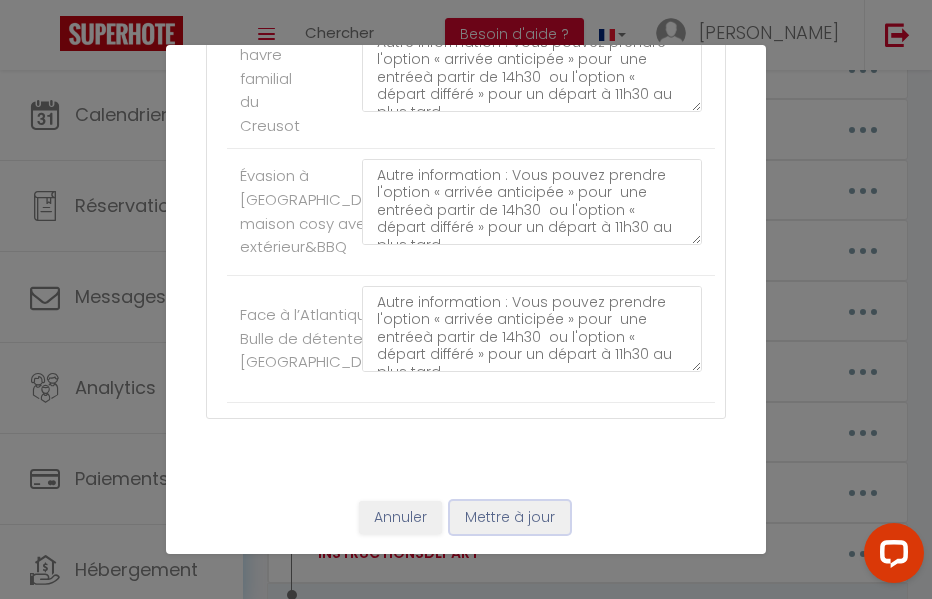 click on "Mettre à jour" at bounding box center [510, 518] 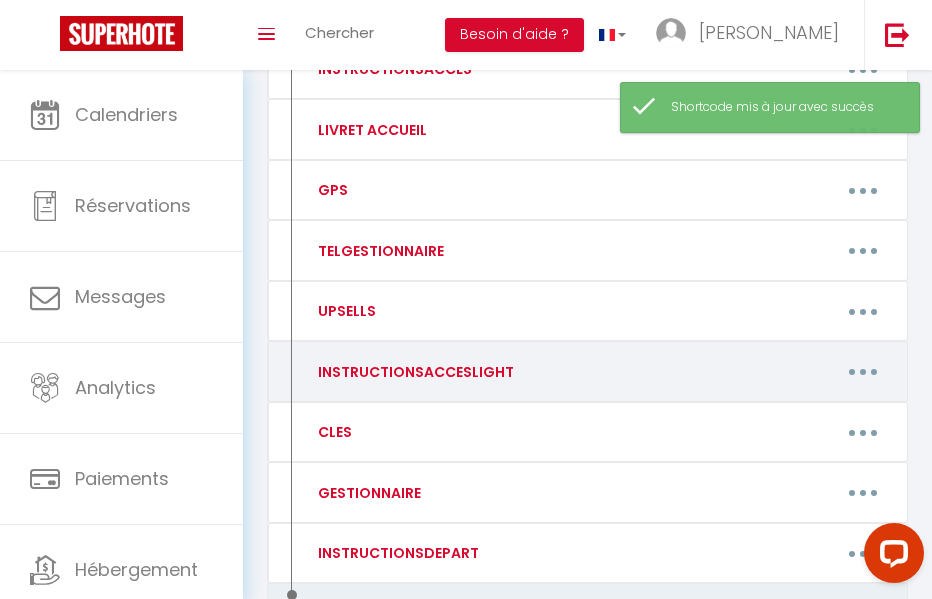 click at bounding box center [863, 372] 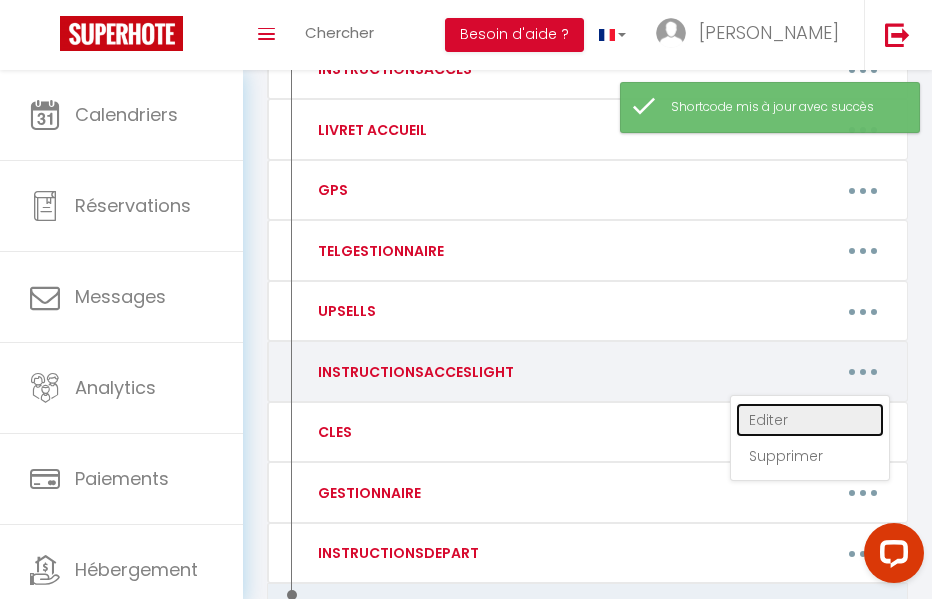 click on "Editer" at bounding box center (810, 420) 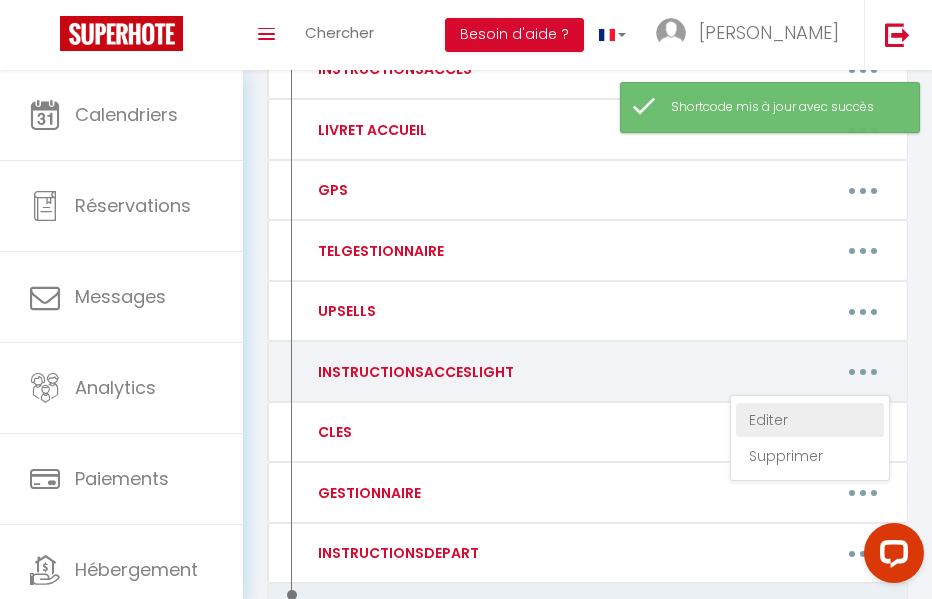 scroll, scrollTop: 0, scrollLeft: 0, axis: both 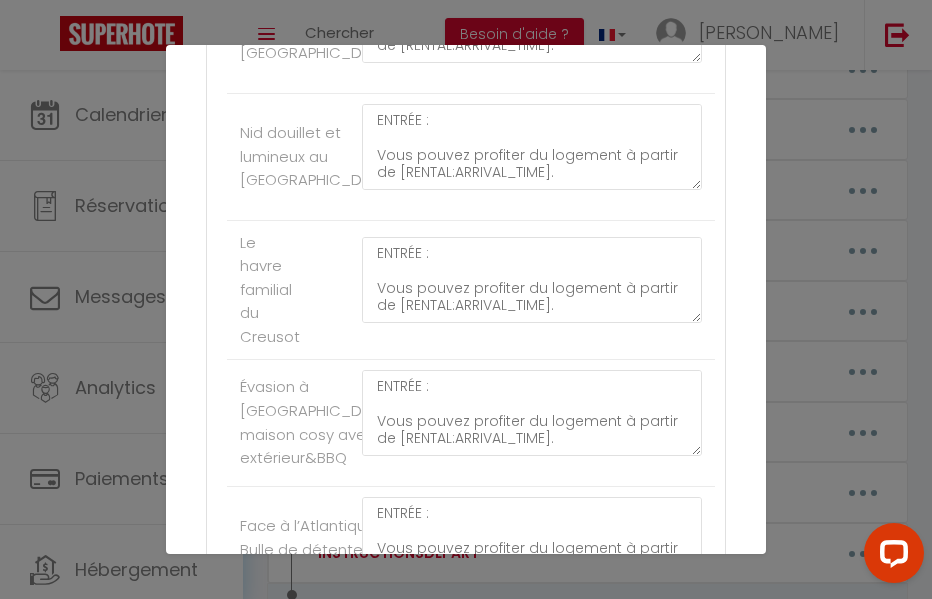drag, startPoint x: 370, startPoint y: 207, endPoint x: 617, endPoint y: 297, distance: 262.8859 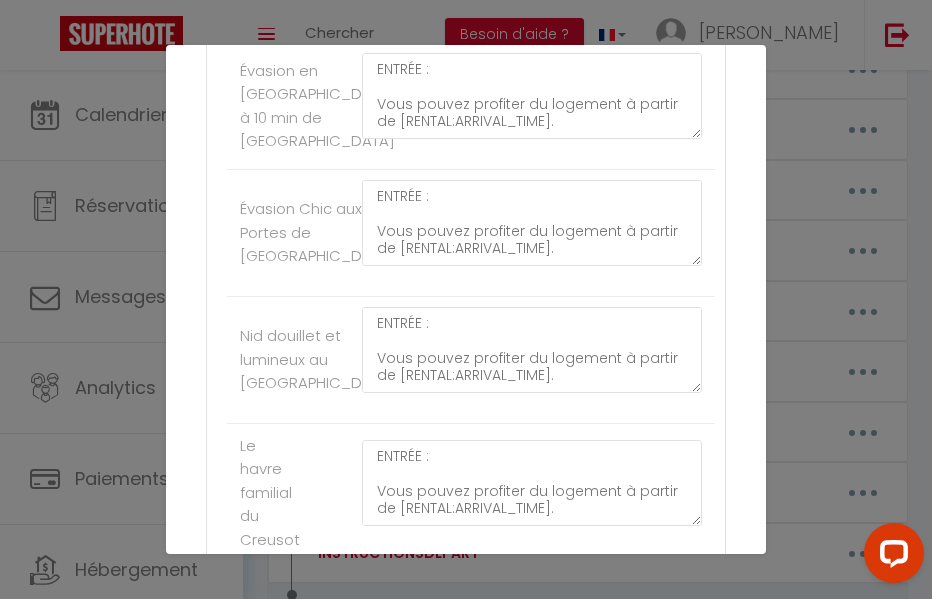 scroll, scrollTop: 8974, scrollLeft: 0, axis: vertical 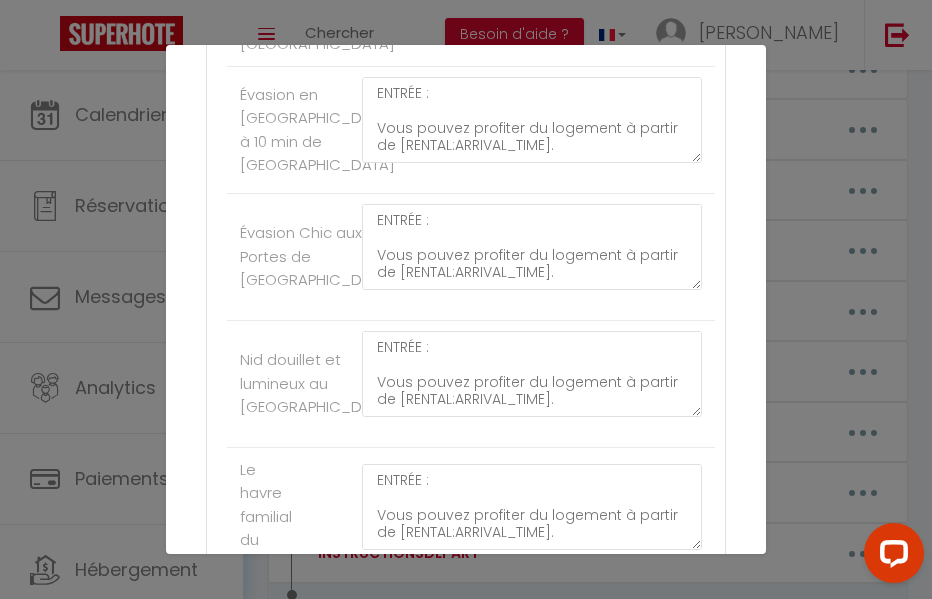click at bounding box center (532, -406) 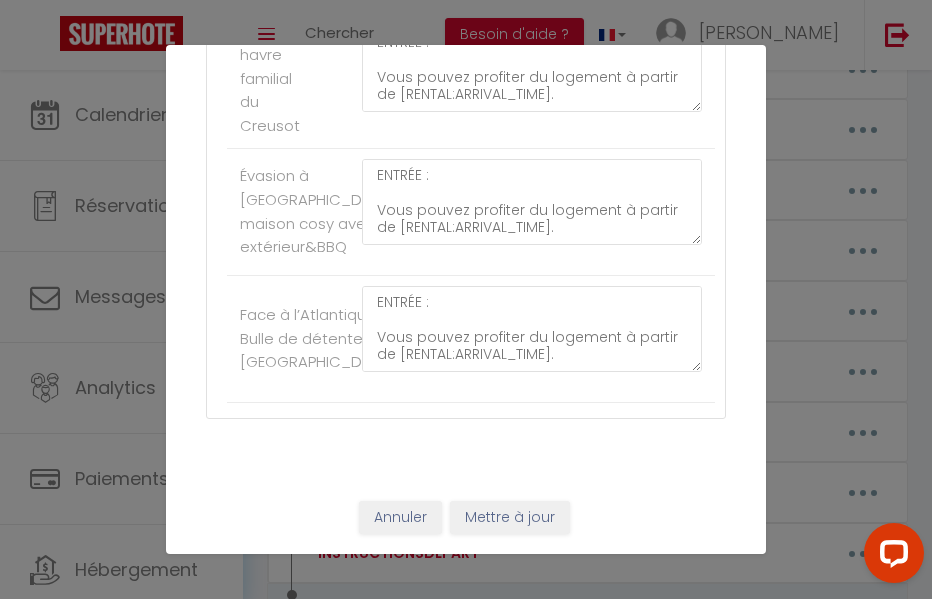 scroll, scrollTop: 10322, scrollLeft: 0, axis: vertical 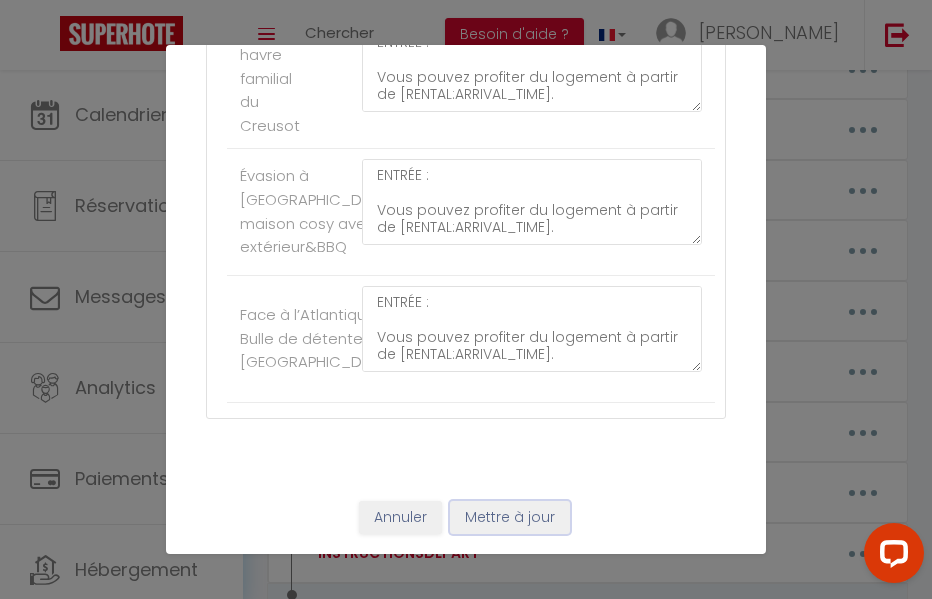 click on "Mettre à jour" at bounding box center [510, 518] 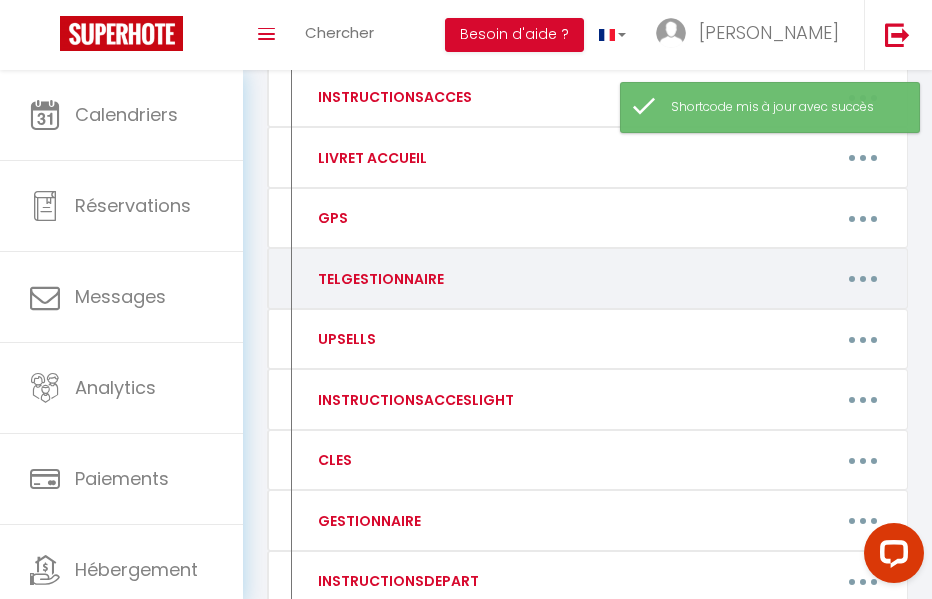 scroll, scrollTop: 301, scrollLeft: 0, axis: vertical 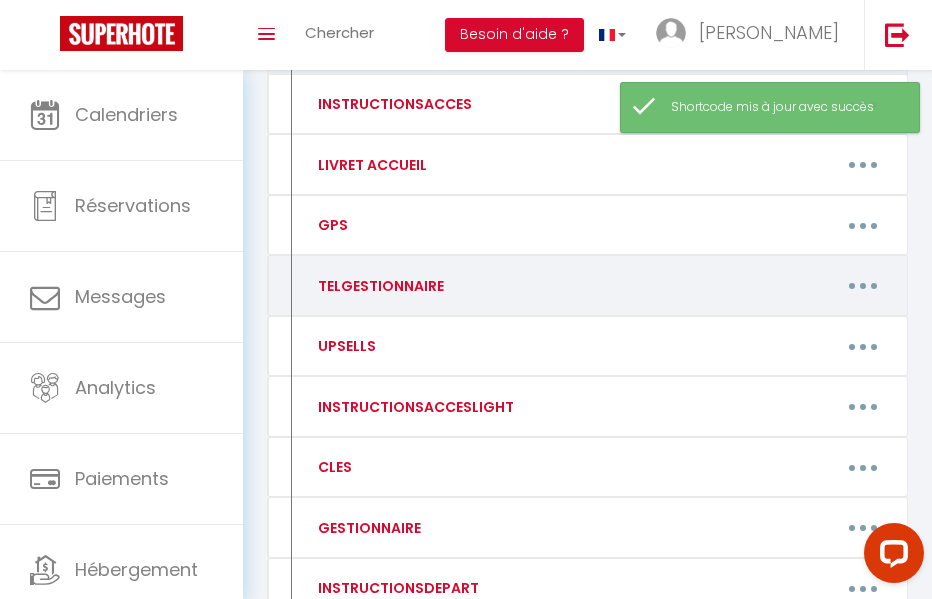 click at bounding box center (863, 286) 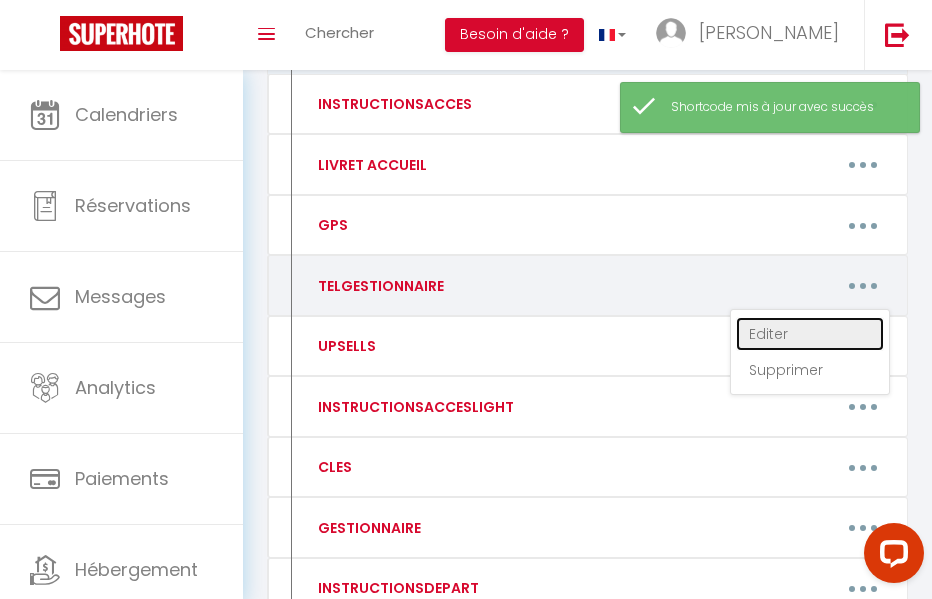 click on "Editer" at bounding box center [810, 334] 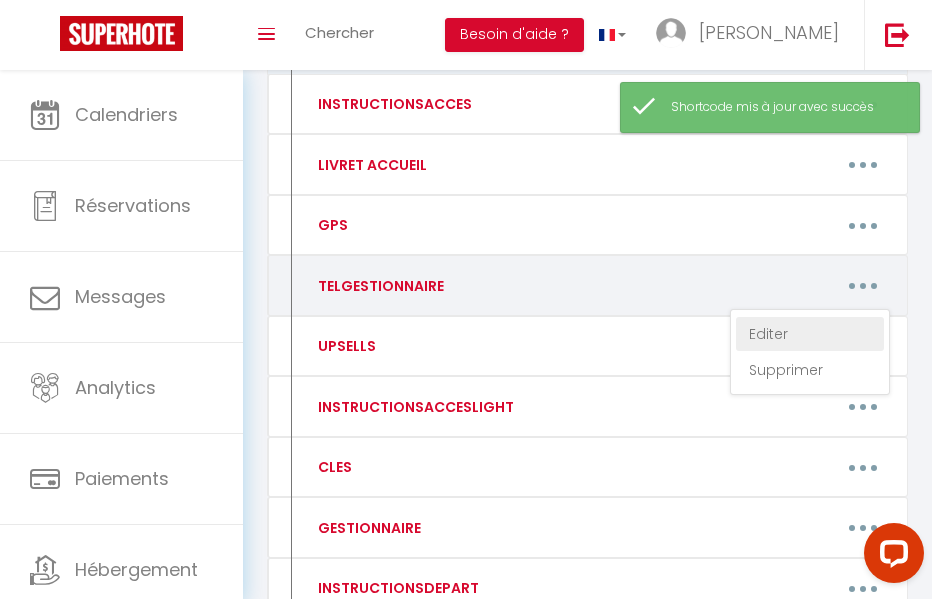 scroll, scrollTop: 0, scrollLeft: 0, axis: both 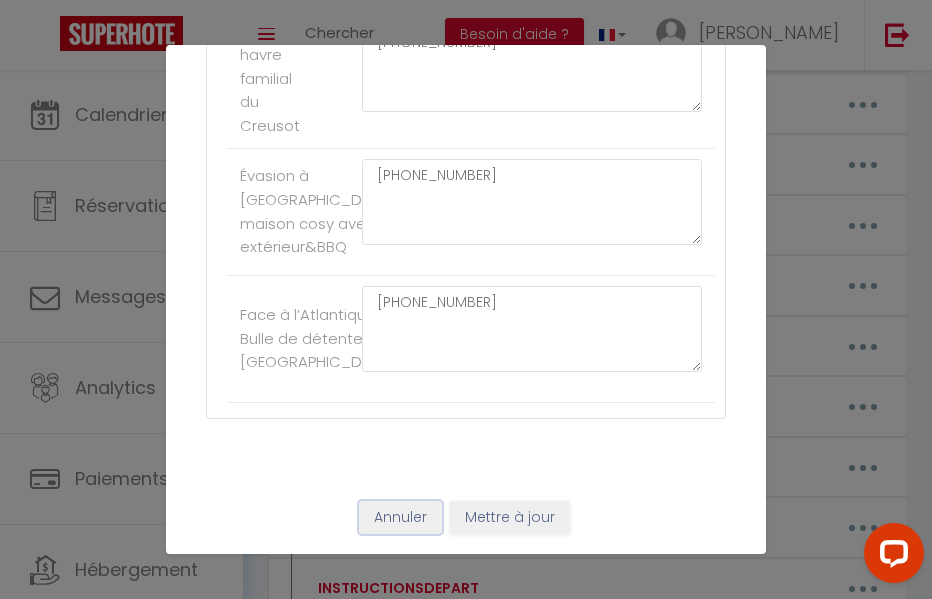 click on "Annuler" at bounding box center (400, 518) 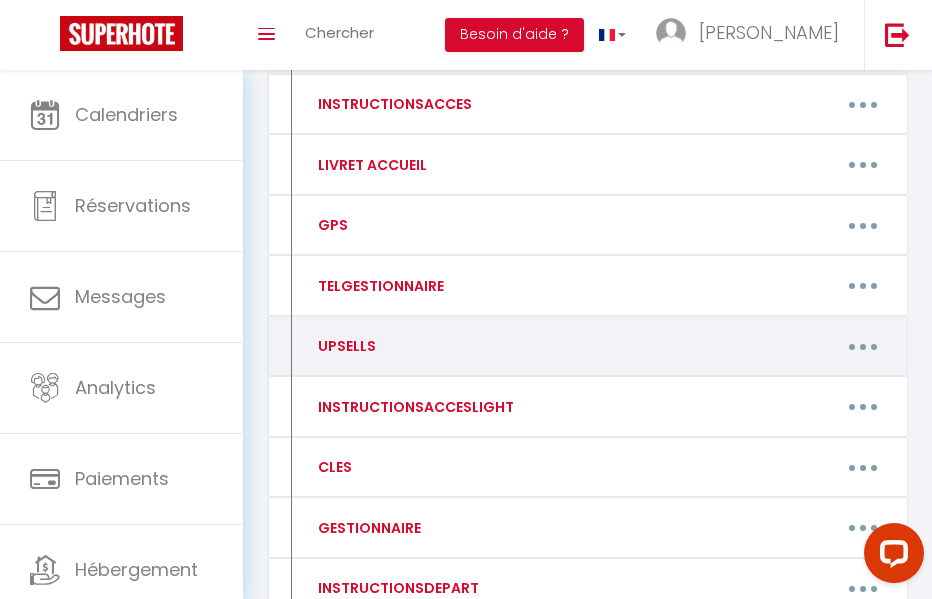 click on "Editer   Supprimer" at bounding box center [676, 346] 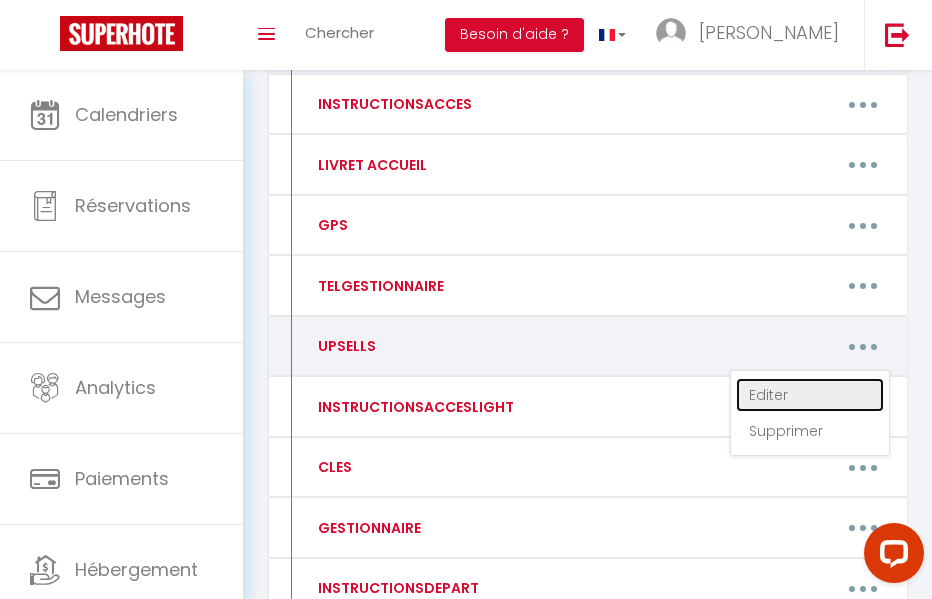 click on "Editer" at bounding box center [810, 395] 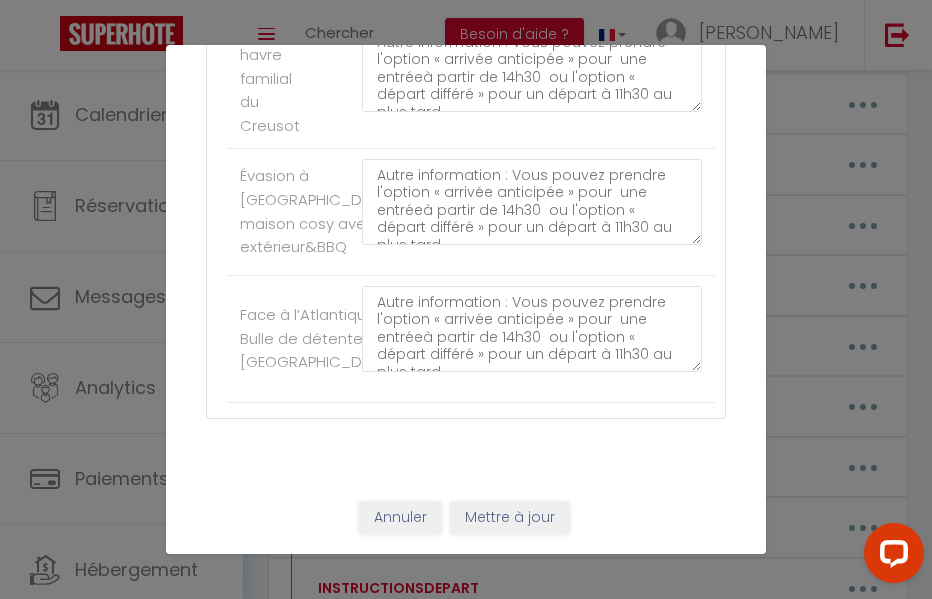 scroll, scrollTop: 10322, scrollLeft: 0, axis: vertical 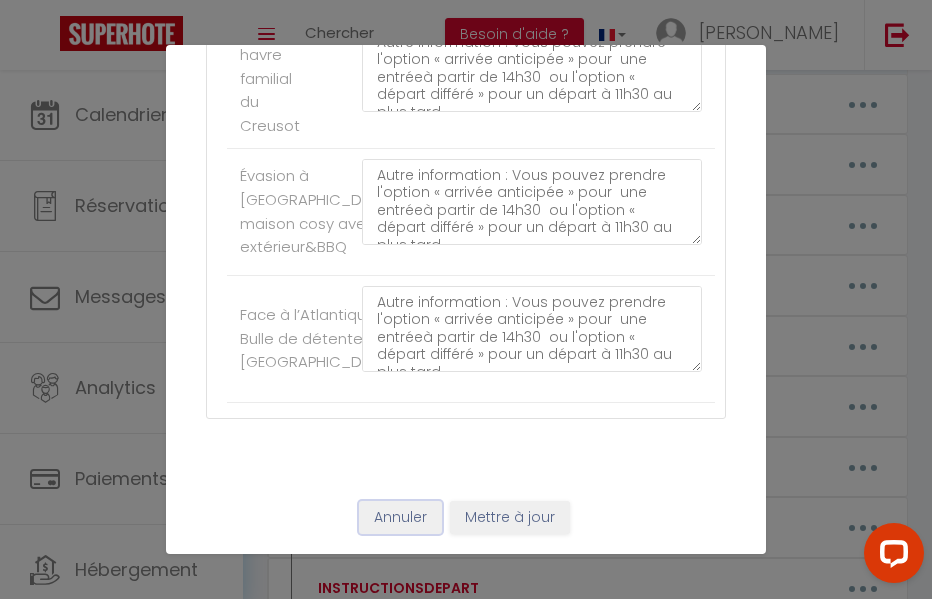 click on "Annuler" at bounding box center [400, 518] 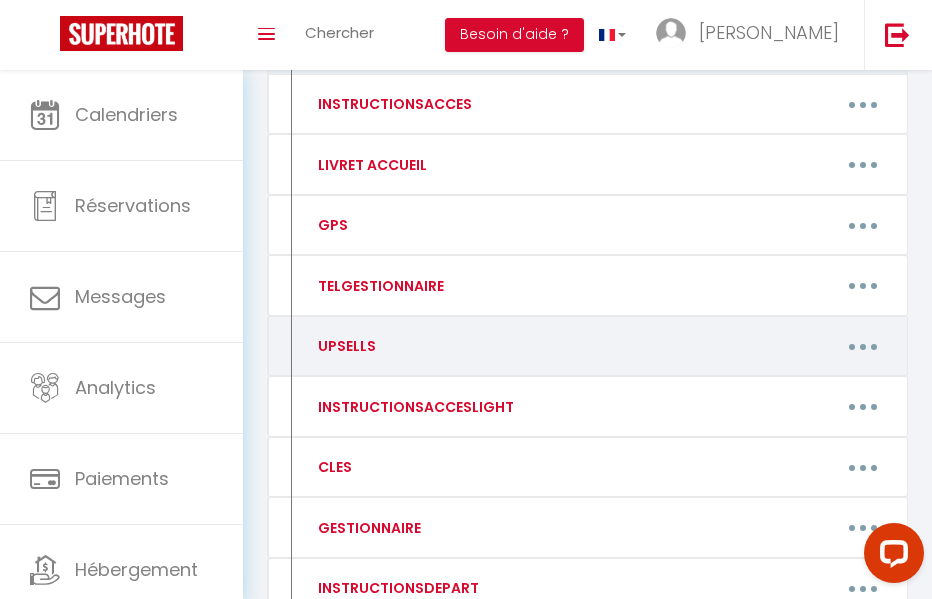 click at bounding box center (863, 346) 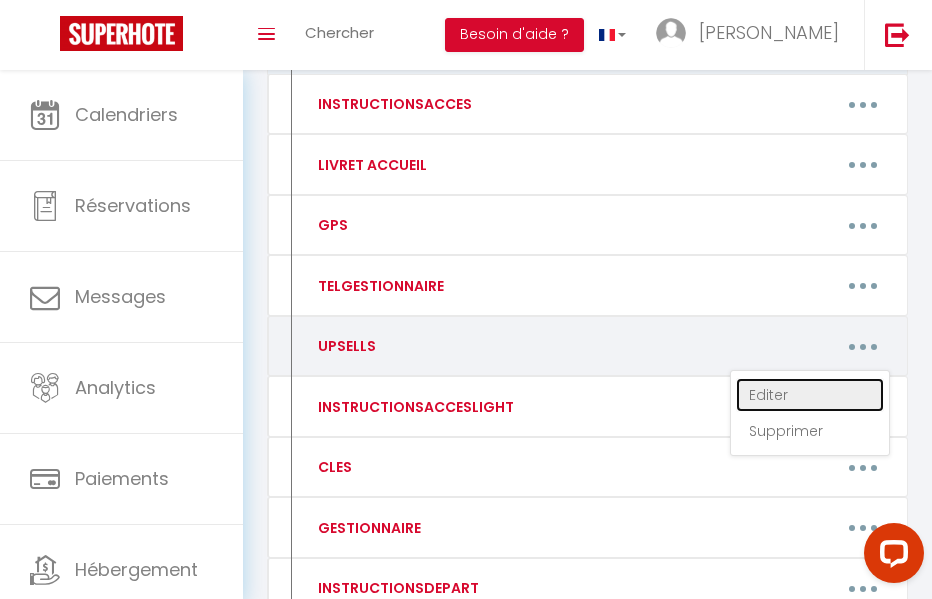 click on "Editer" at bounding box center (810, 395) 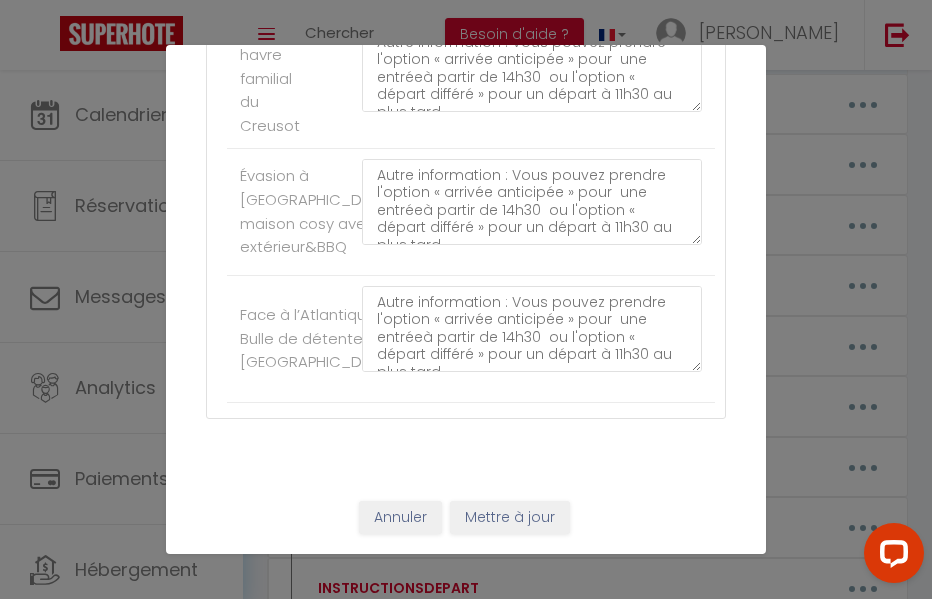 scroll, scrollTop: 10322, scrollLeft: 0, axis: vertical 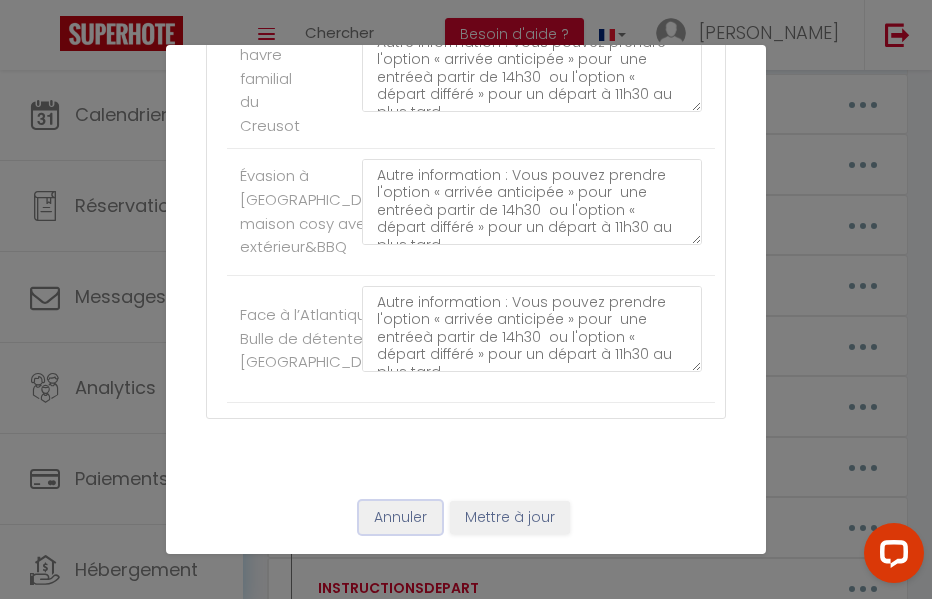click on "Annuler" at bounding box center (400, 518) 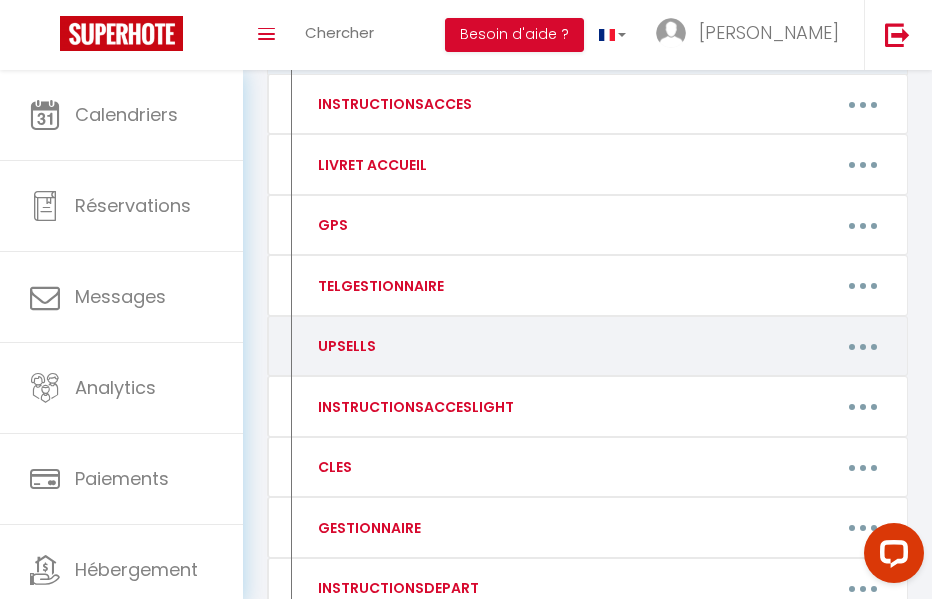 click at bounding box center (863, 346) 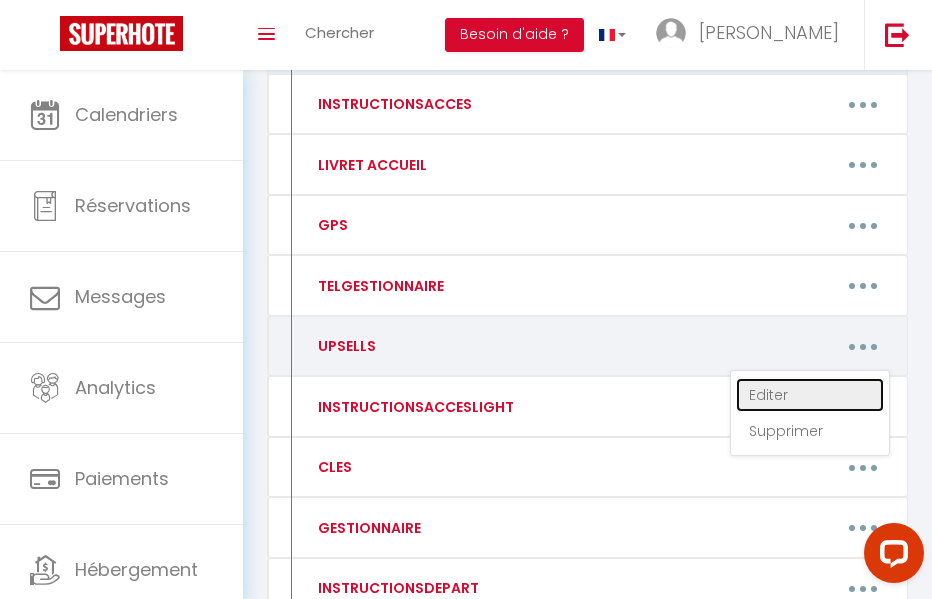 click on "Editer" at bounding box center [810, 395] 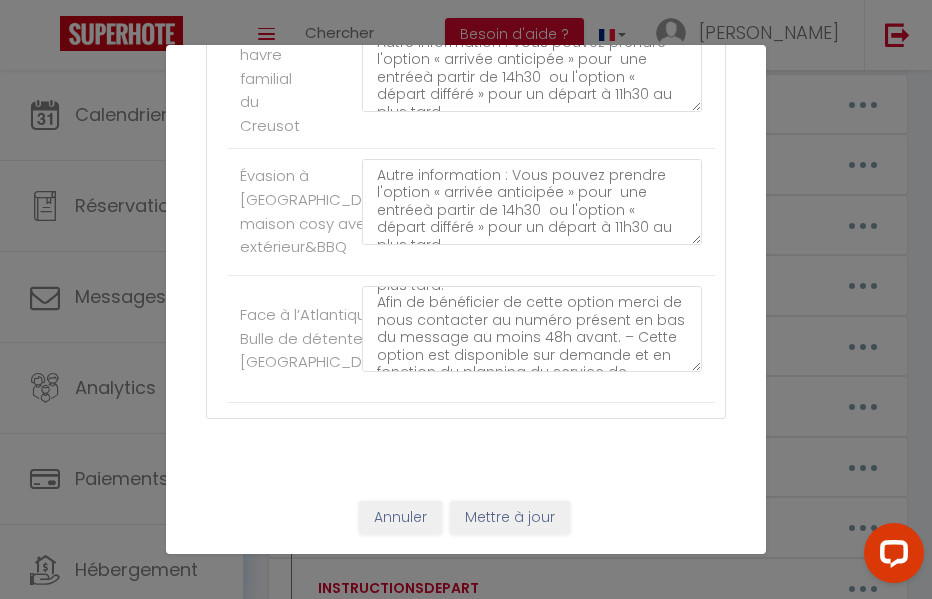 scroll, scrollTop: 0, scrollLeft: 0, axis: both 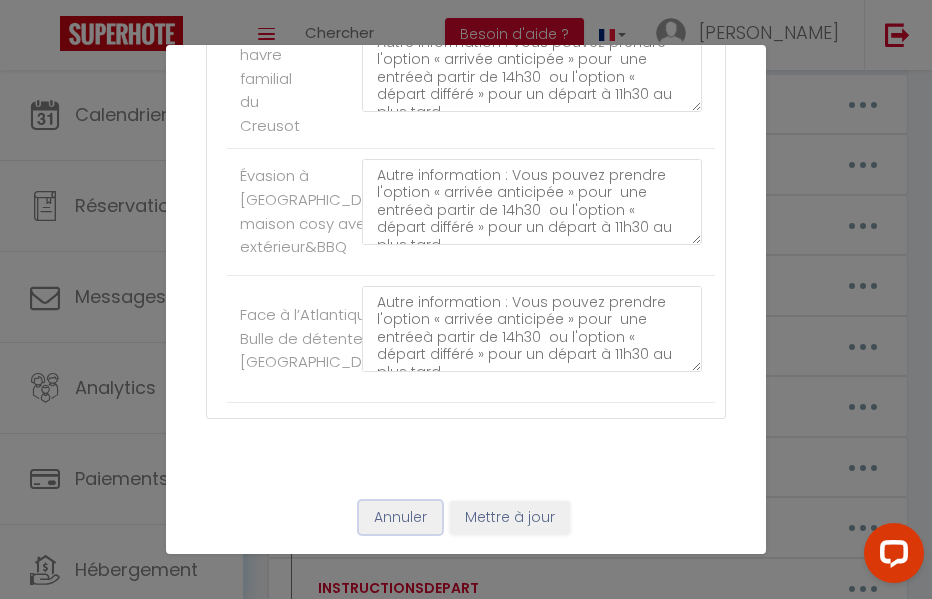 click on "Annuler" at bounding box center (400, 518) 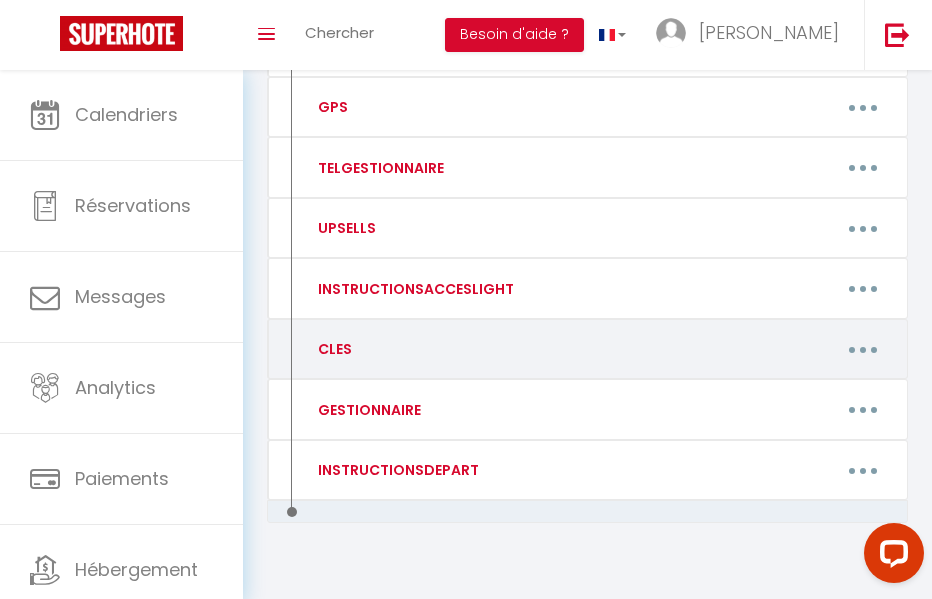 scroll, scrollTop: 438, scrollLeft: 0, axis: vertical 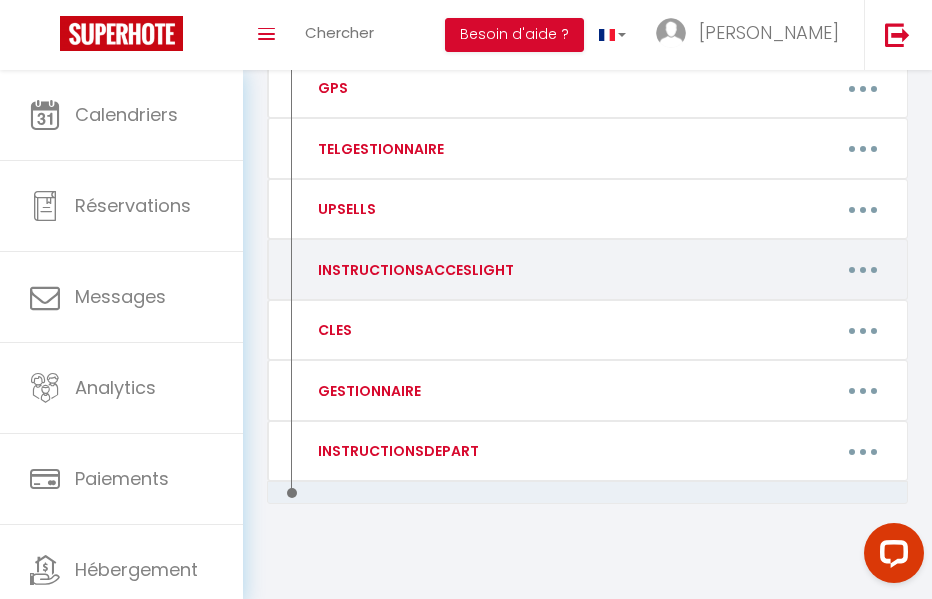 click at bounding box center [863, 270] 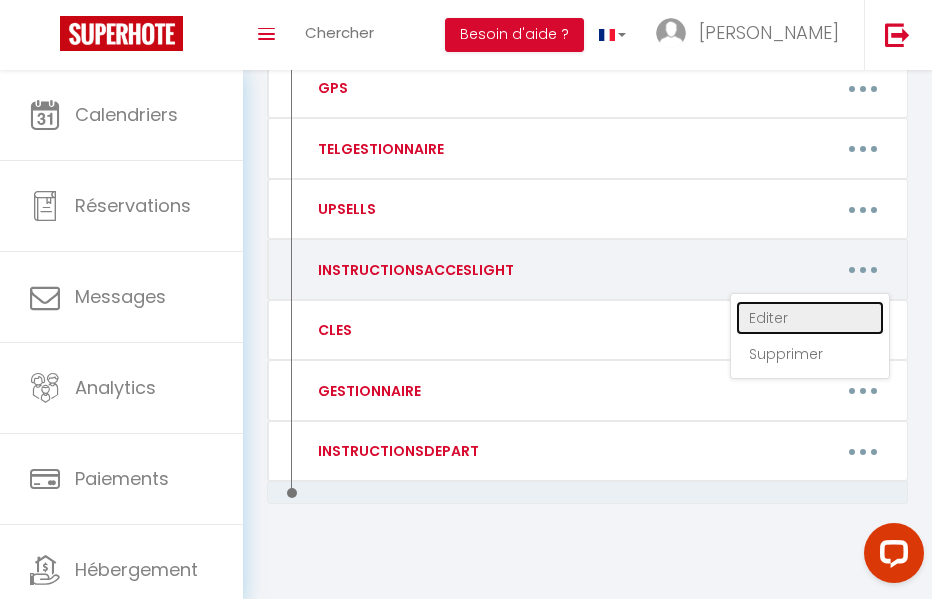 click on "Editer" at bounding box center [810, 318] 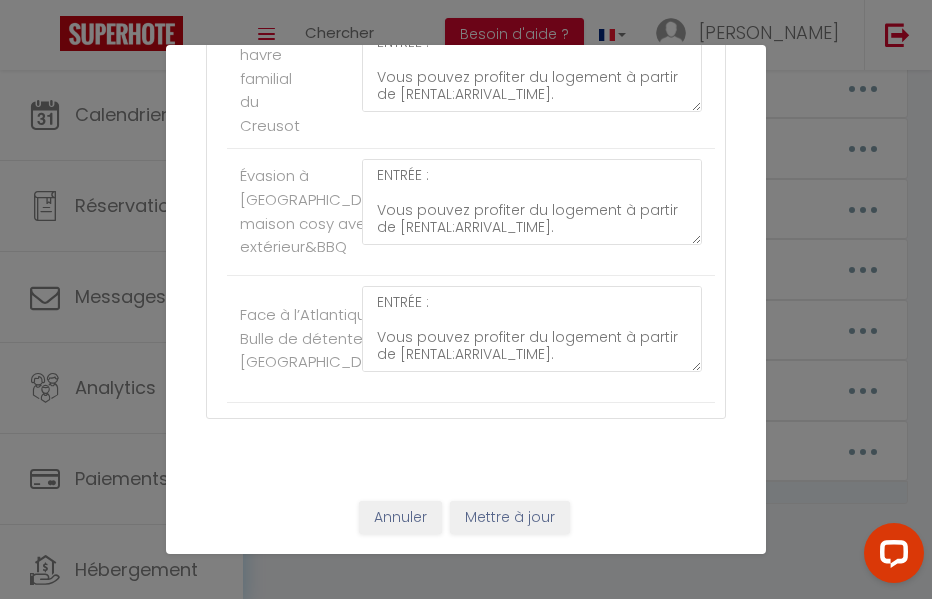 scroll, scrollTop: 10322, scrollLeft: 0, axis: vertical 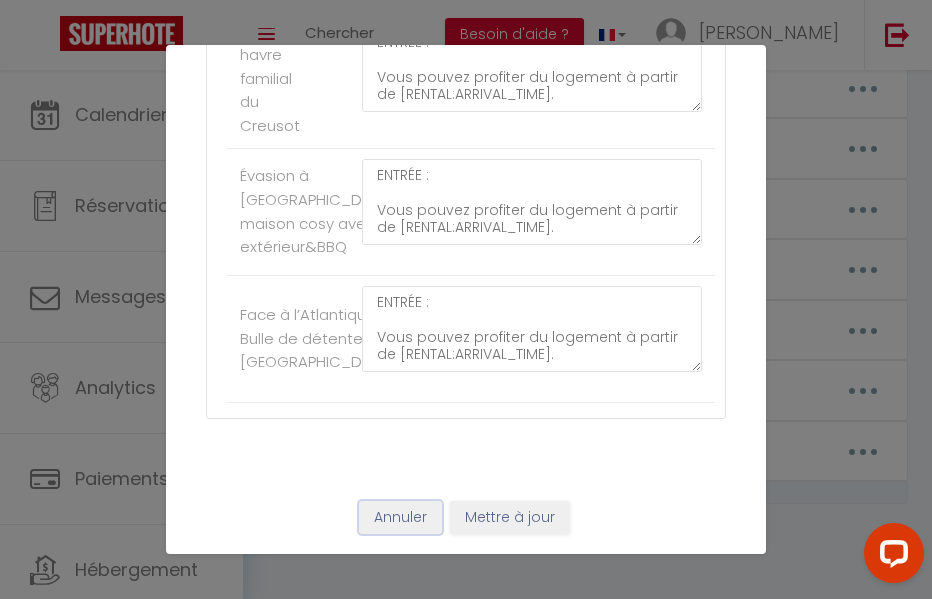 click on "Annuler" at bounding box center (400, 518) 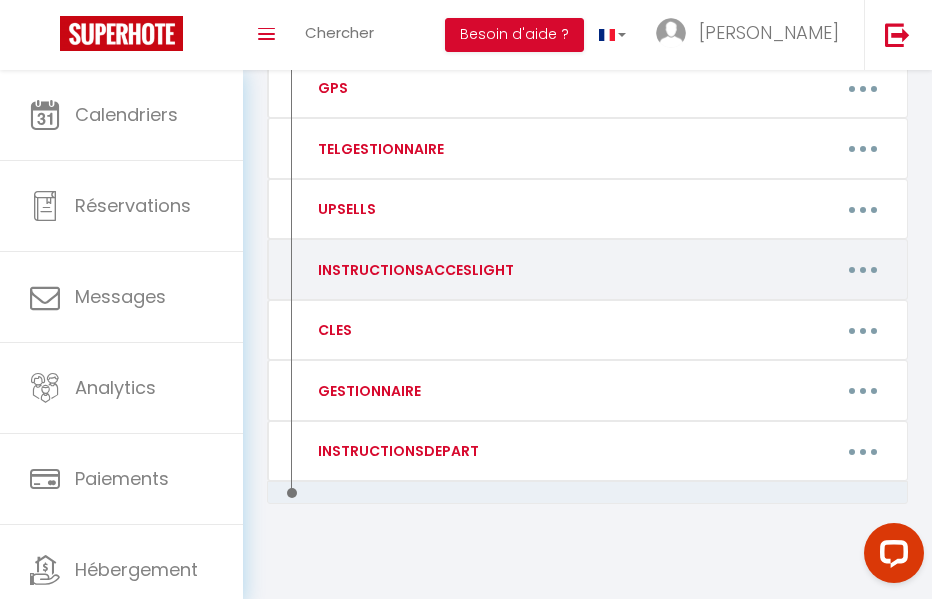 click at bounding box center (863, 270) 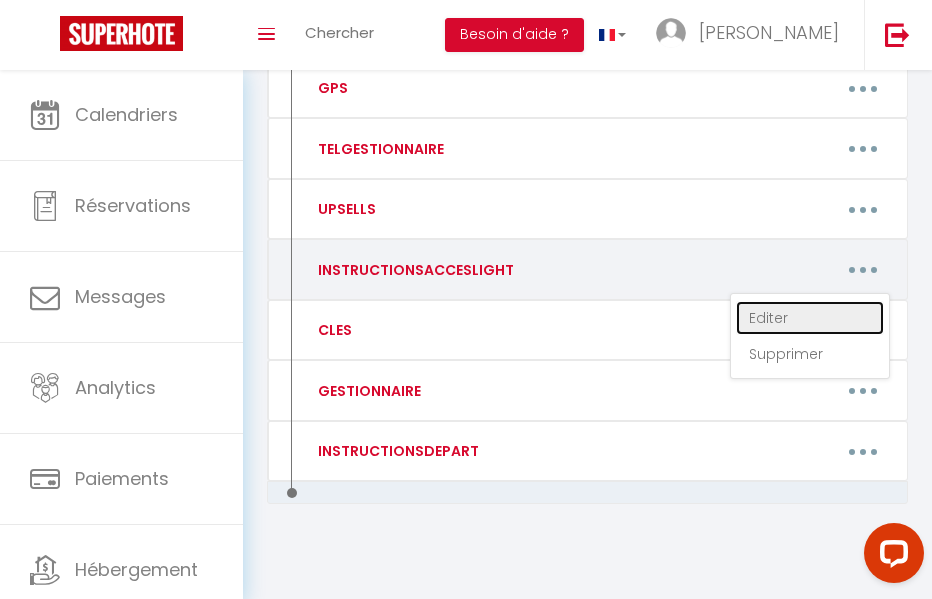 click on "Editer" at bounding box center (810, 318) 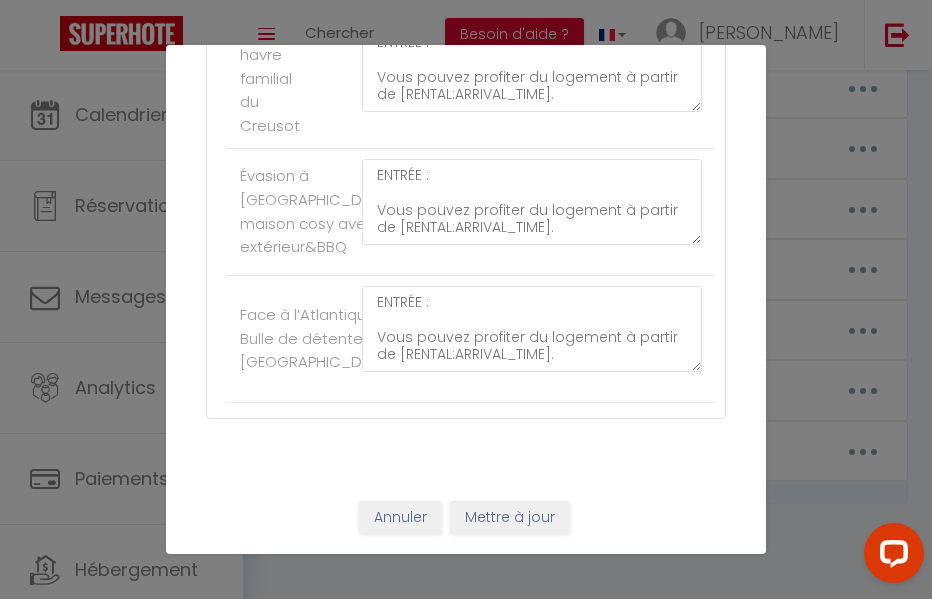 scroll, scrollTop: 10322, scrollLeft: 0, axis: vertical 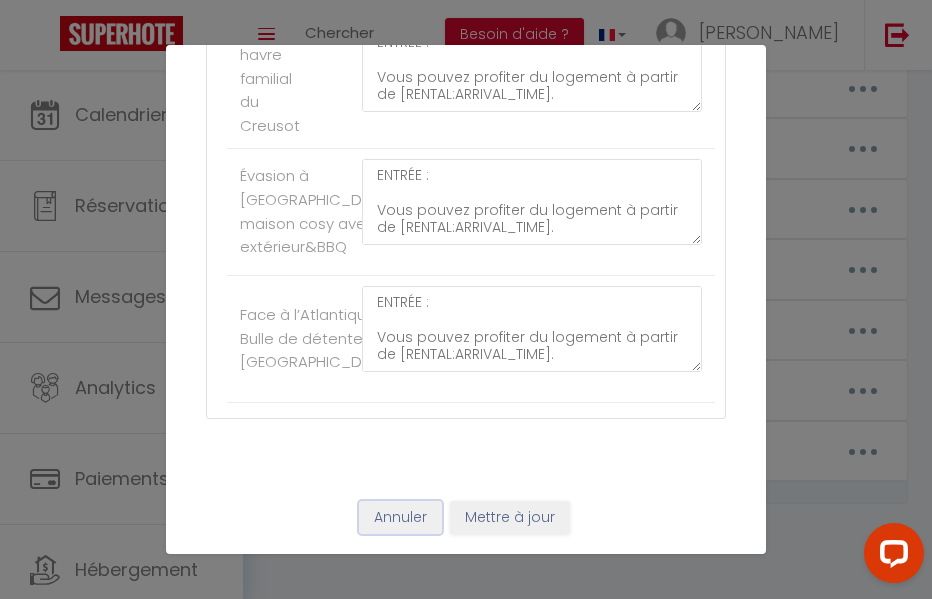 click on "Annuler" at bounding box center (400, 518) 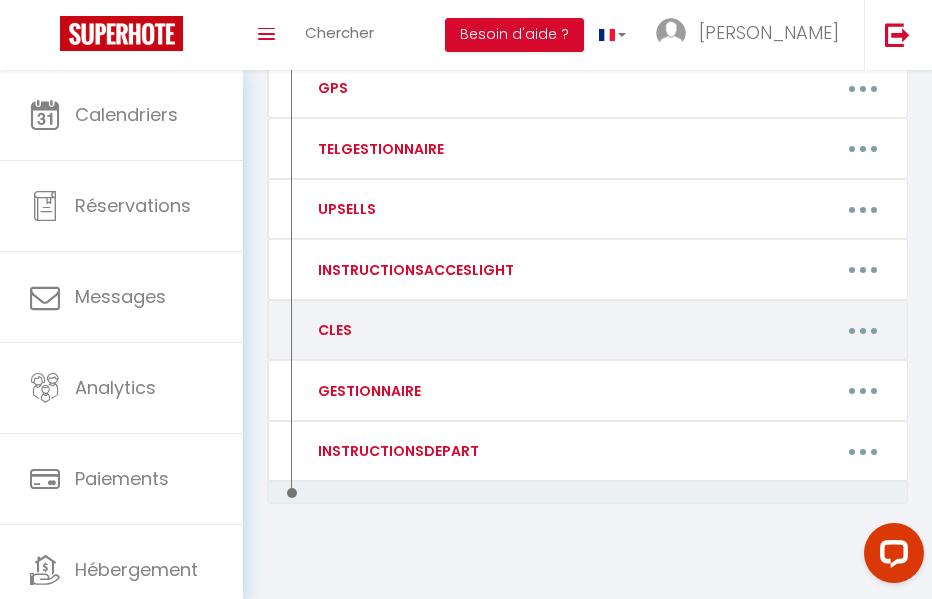 click at bounding box center [863, 330] 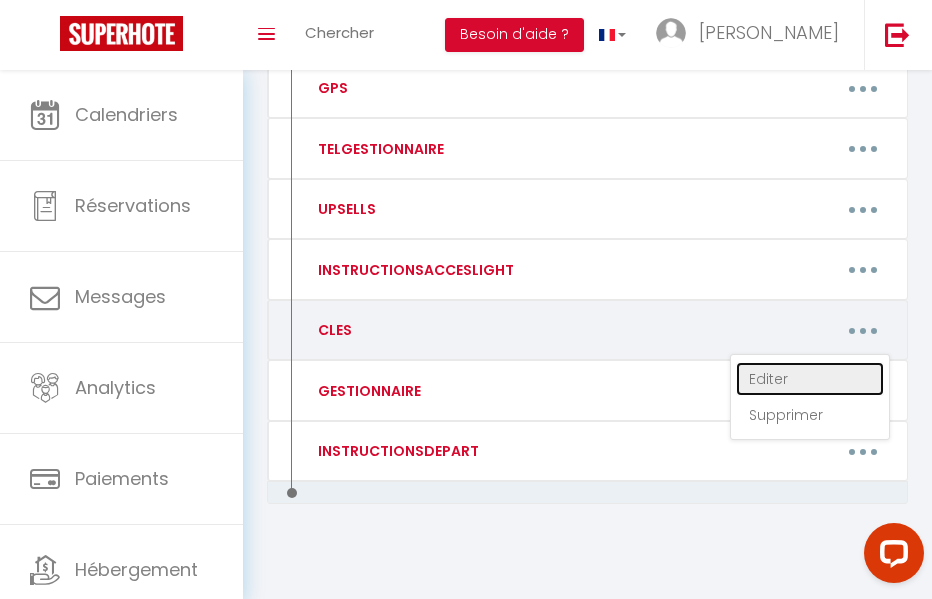 click on "Editer" at bounding box center (810, 379) 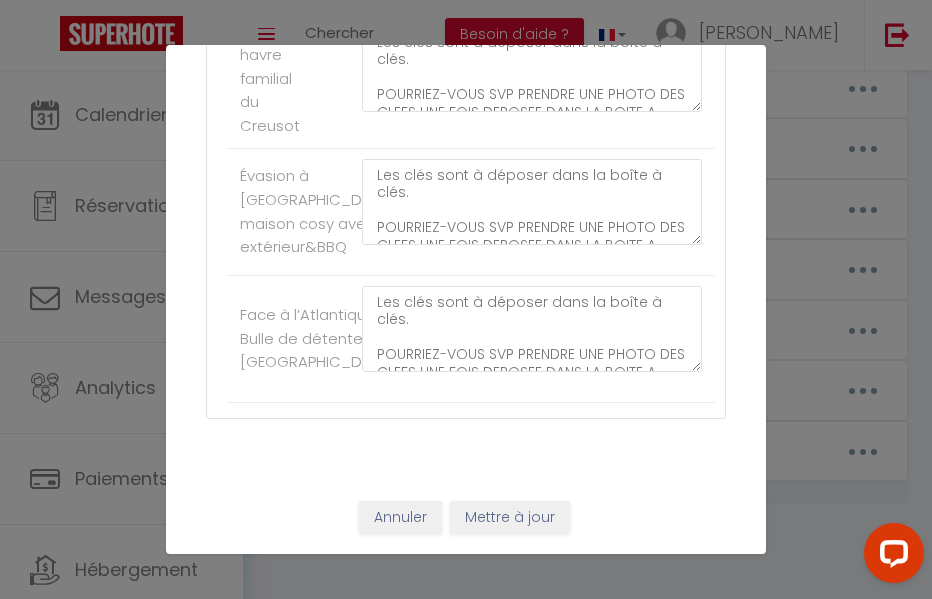 scroll, scrollTop: 10101, scrollLeft: 0, axis: vertical 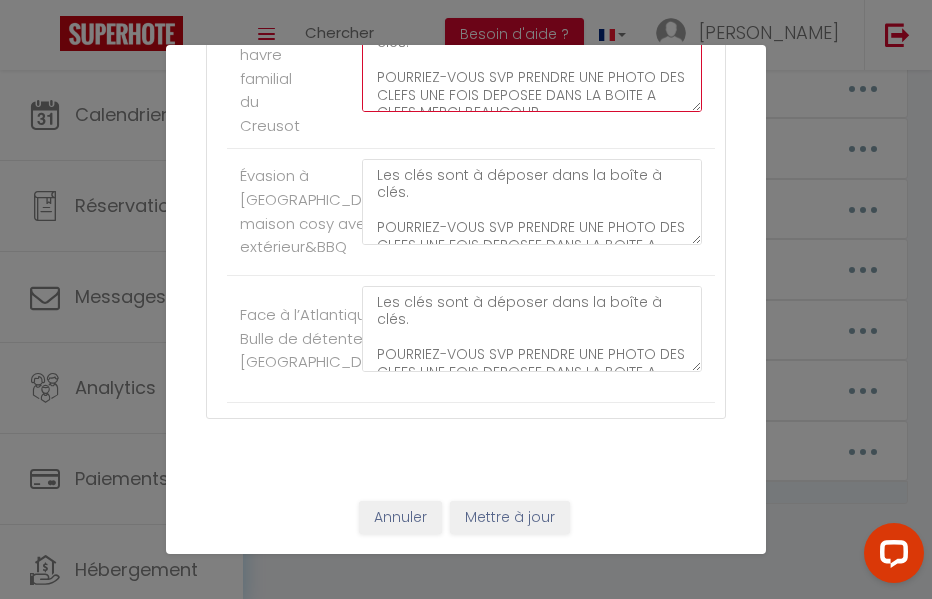 drag, startPoint x: 371, startPoint y: 234, endPoint x: 680, endPoint y: 364, distance: 335.23276 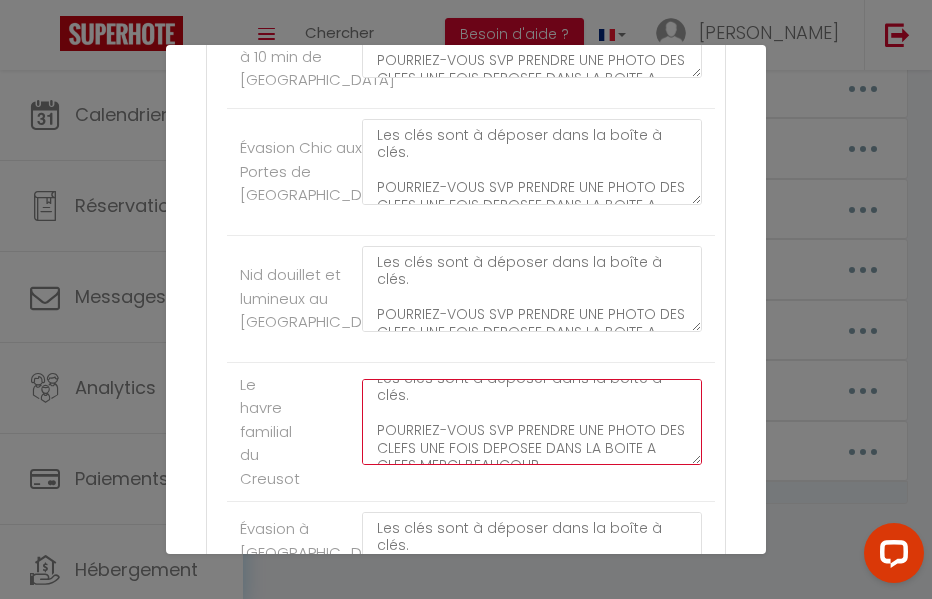 scroll, scrollTop: 9054, scrollLeft: 0, axis: vertical 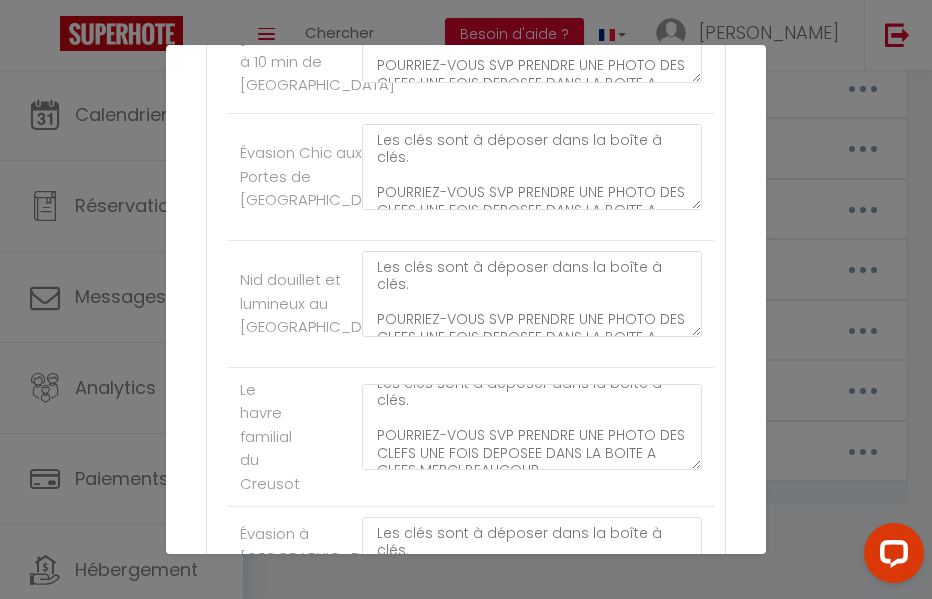 drag, startPoint x: 375, startPoint y: 157, endPoint x: 578, endPoint y: 297, distance: 246.5948 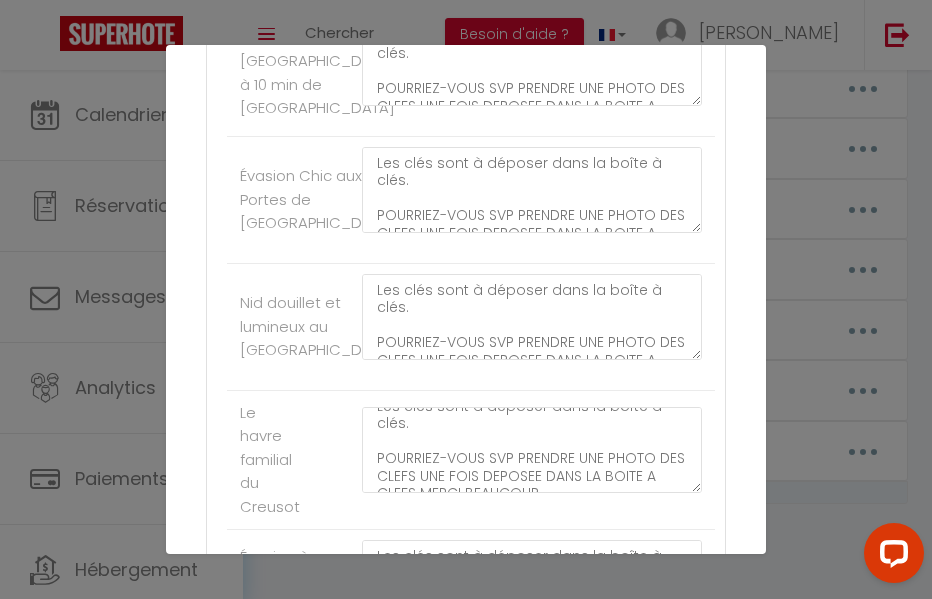 click on "Un coin de verdure au cœur d’Orléans     Les clés sont à déposer dans la boîte à clés.
POURRIEZ-VOUS SVP PRENDRE UNE PHOTO DES CLEFS UNE FOIS DEPOSEE DANS LA BOITE A CLEFS MERCI BEAUCOUP" at bounding box center (471, -453) 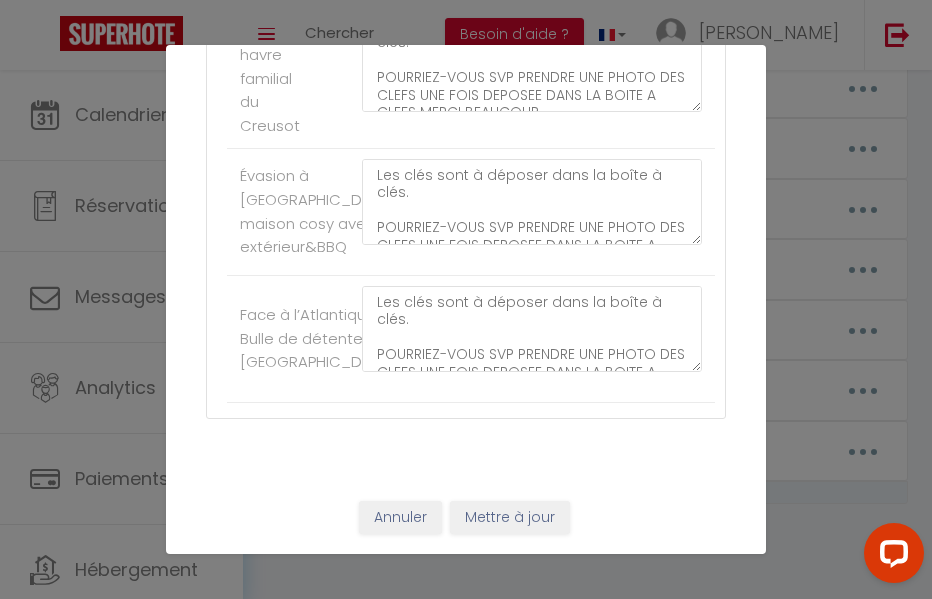 scroll, scrollTop: 10322, scrollLeft: 0, axis: vertical 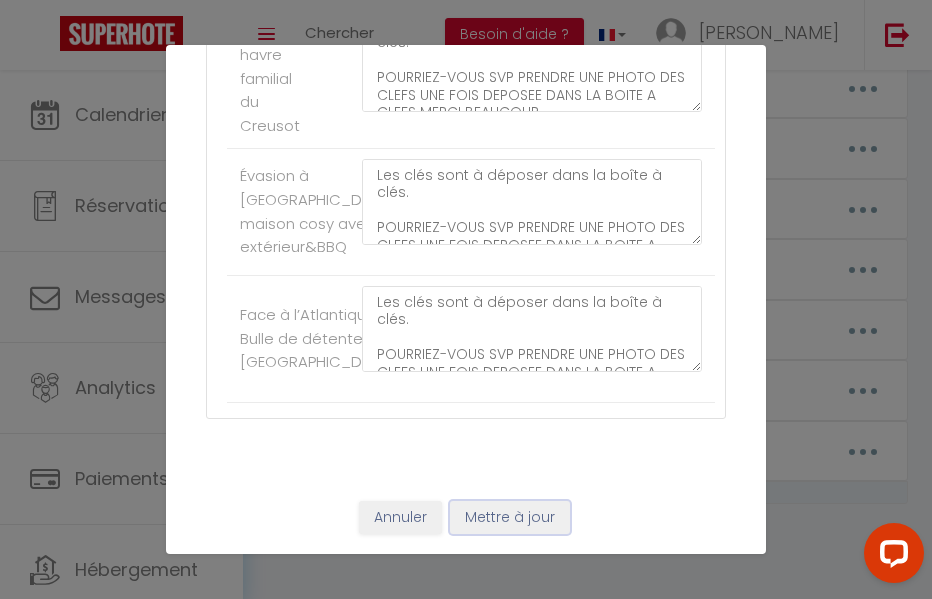 click on "Mettre à jour" at bounding box center (510, 518) 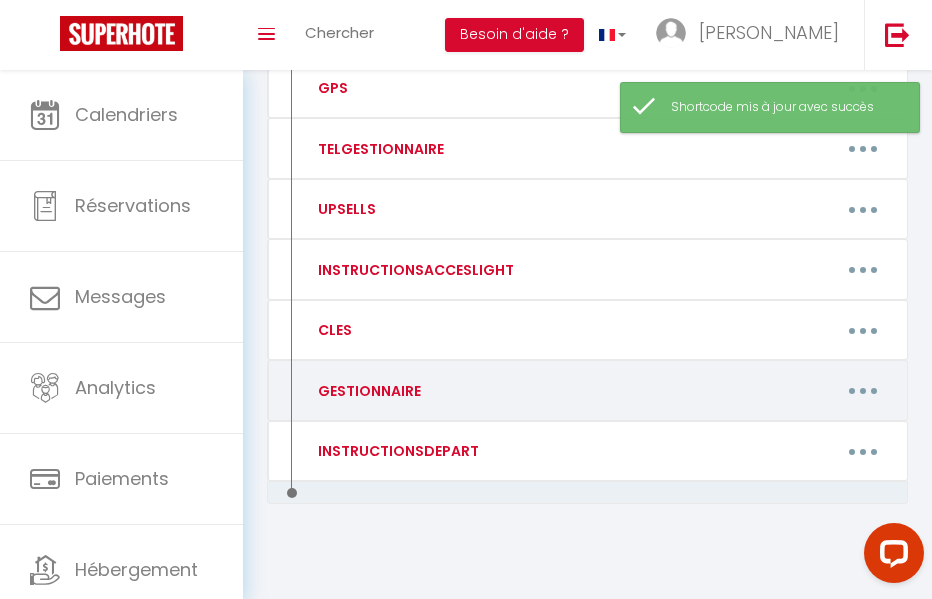 click at bounding box center [863, 391] 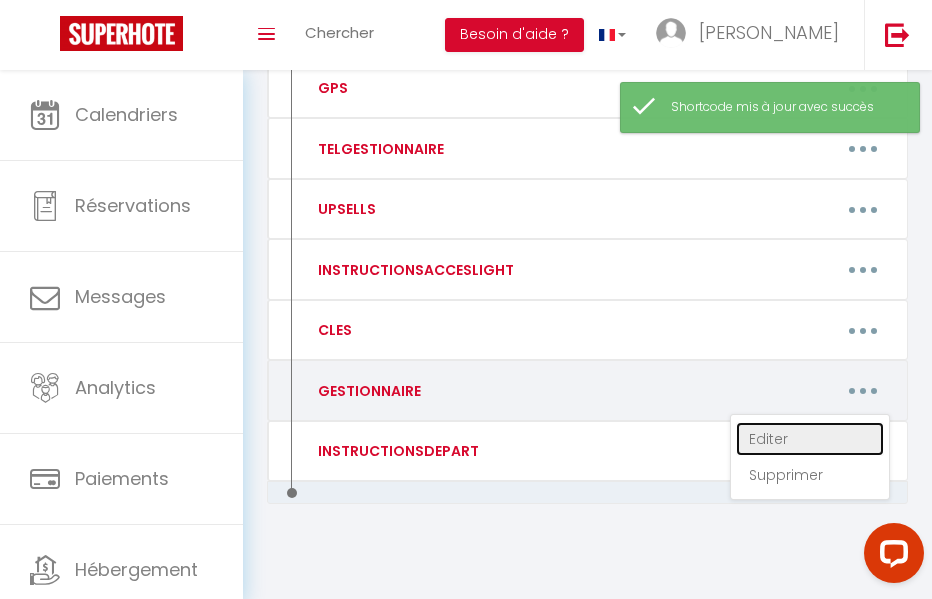 click on "Editer" at bounding box center (810, 439) 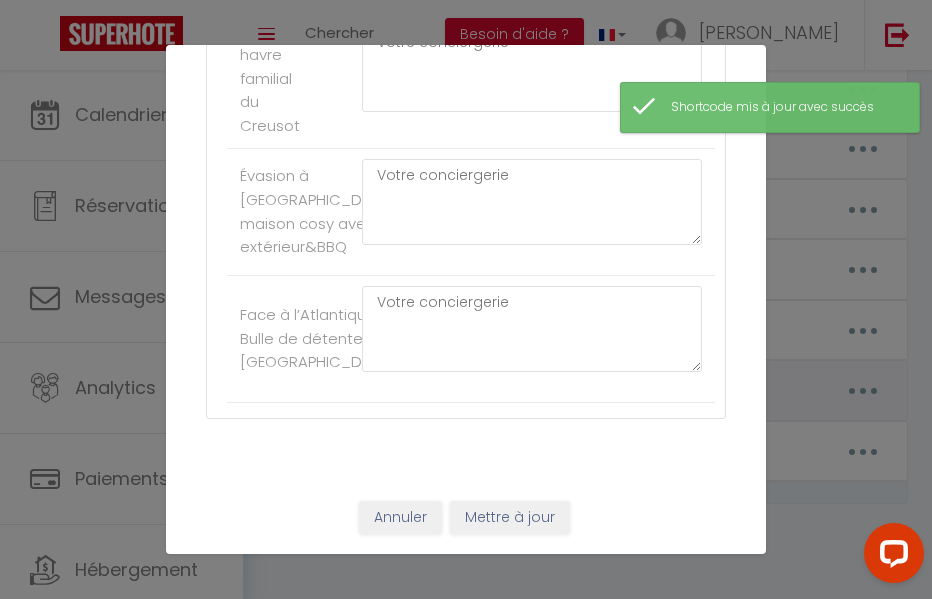 scroll, scrollTop: 0, scrollLeft: 0, axis: both 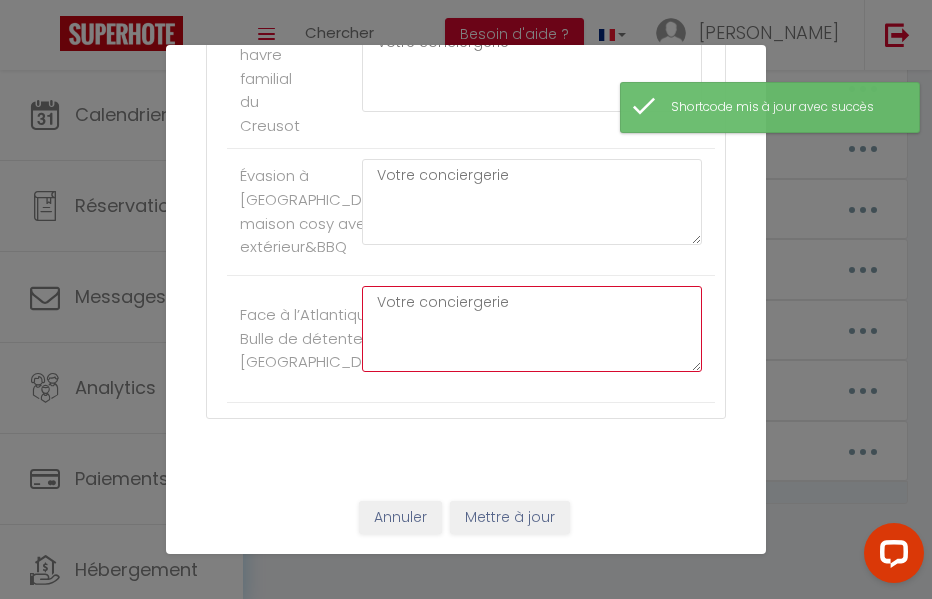 click on "Votre conciergerie" at bounding box center (532, 329) 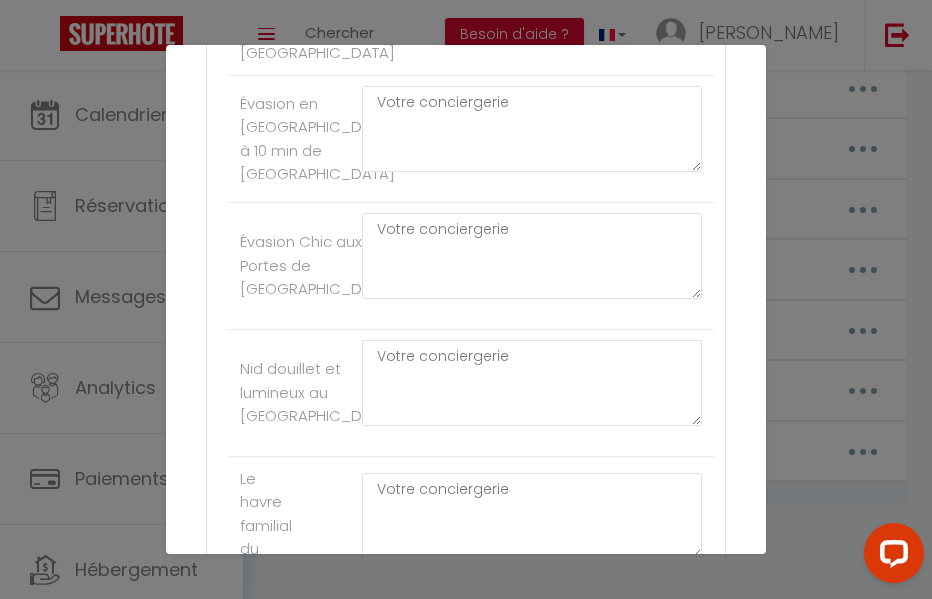 scroll, scrollTop: 8960, scrollLeft: 0, axis: vertical 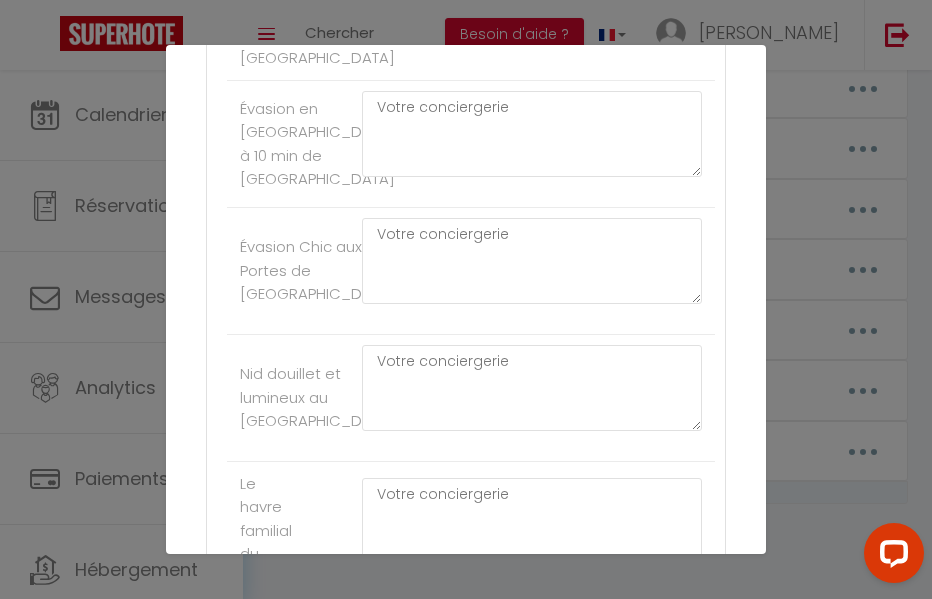 click at bounding box center [532, -392] 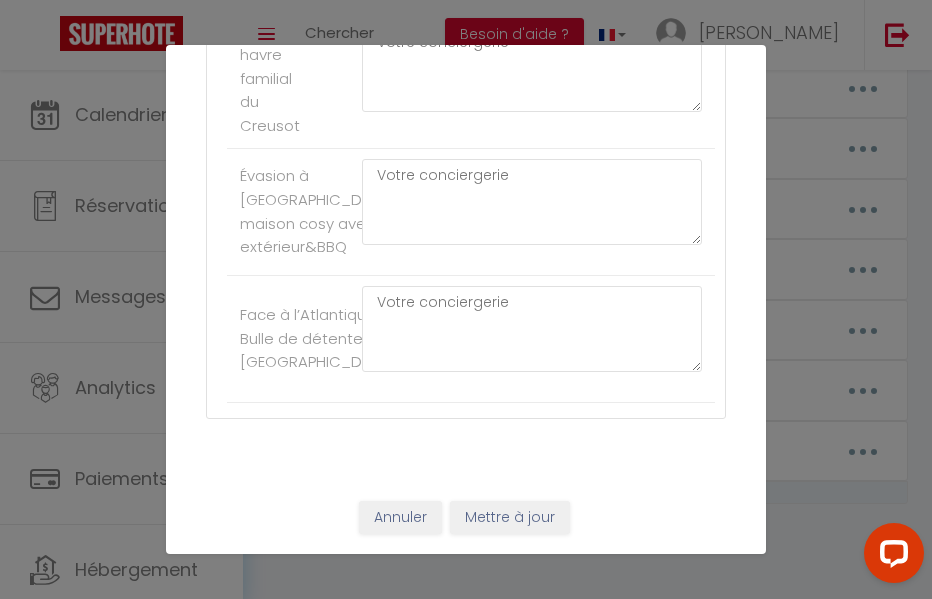 scroll, scrollTop: 10322, scrollLeft: 0, axis: vertical 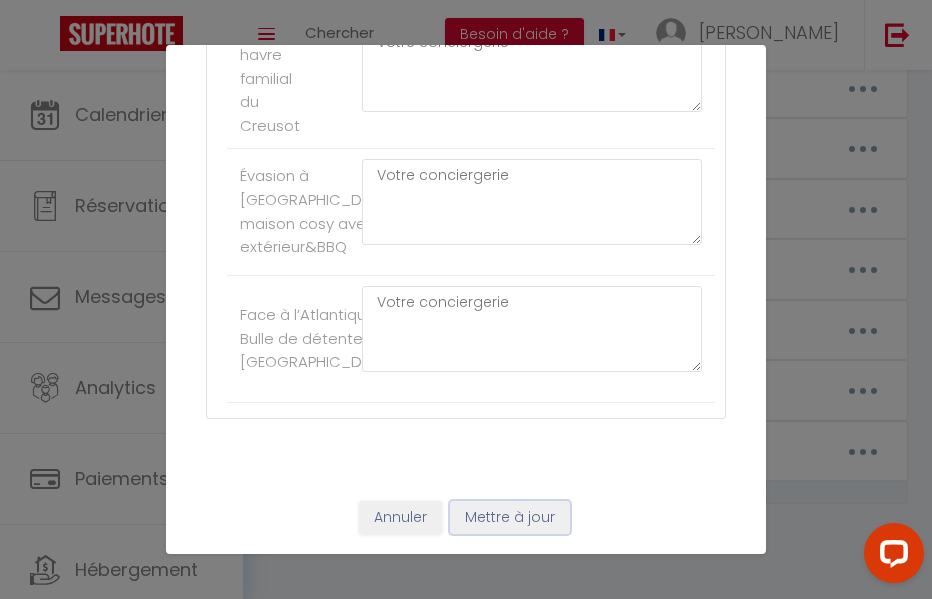 click on "Mettre à jour" at bounding box center [510, 518] 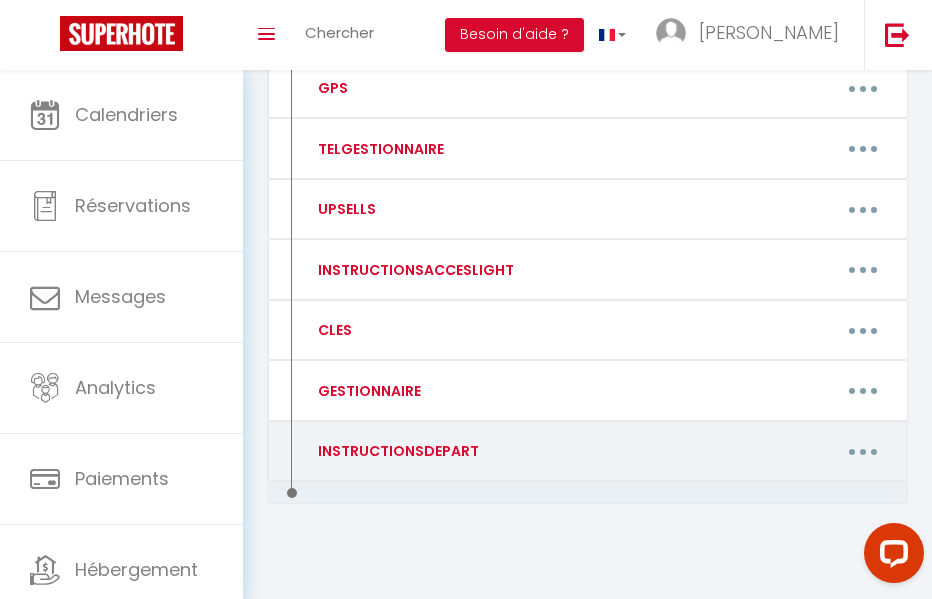 click at bounding box center (863, 451) 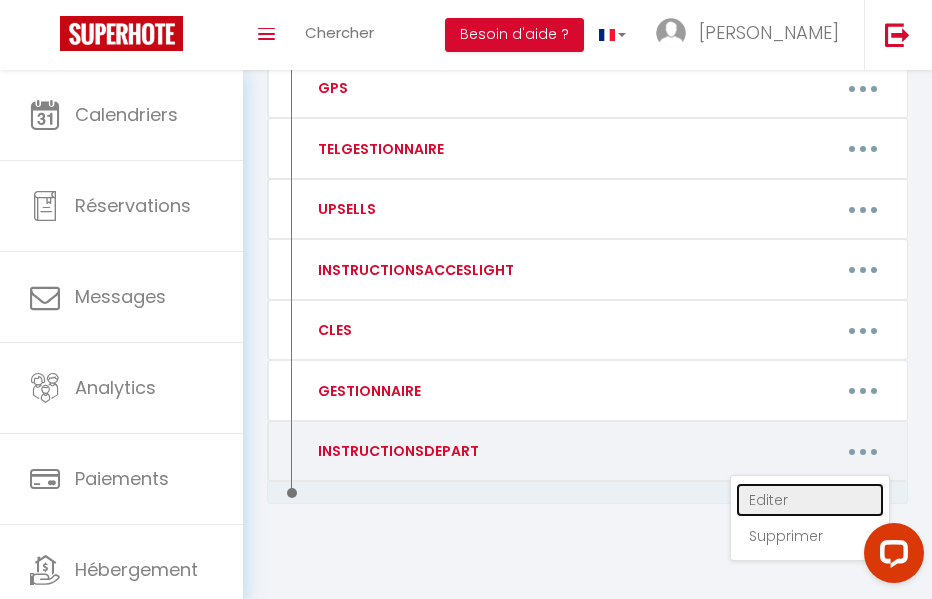 click on "Editer" at bounding box center (810, 500) 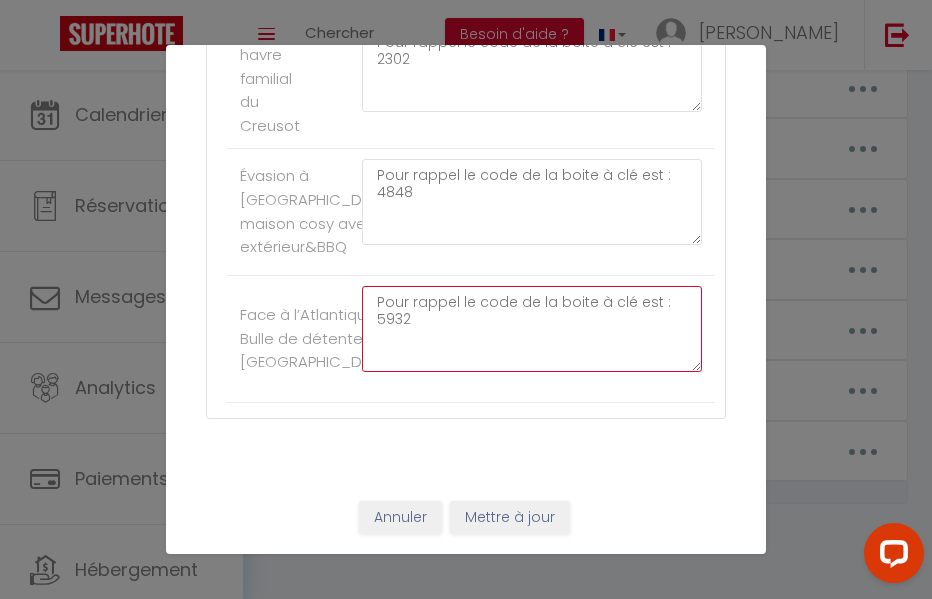 click on "Pour rappel le code de la boite à clé est : 5932" at bounding box center (532, 329) 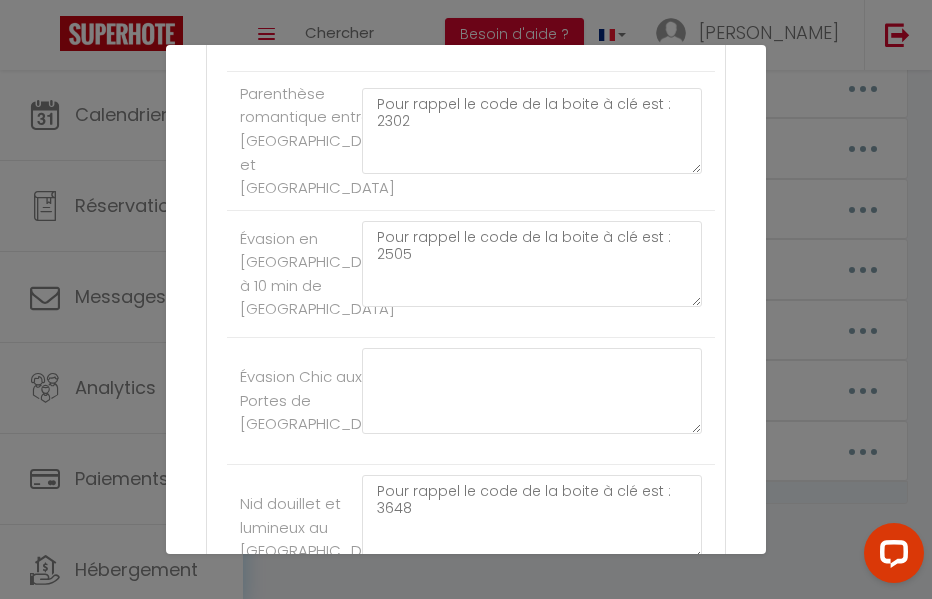 scroll, scrollTop: 8852, scrollLeft: 0, axis: vertical 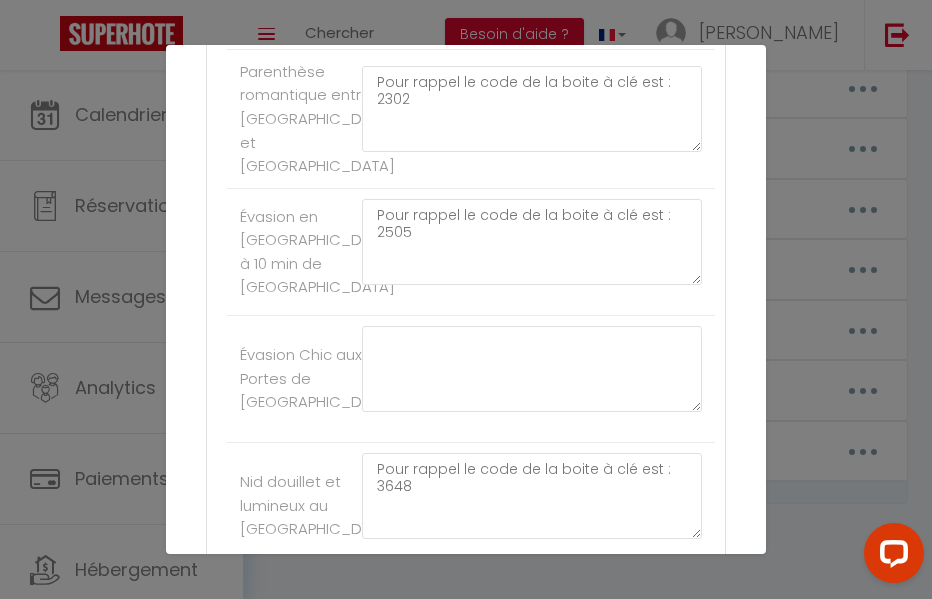 click at bounding box center [532, -284] 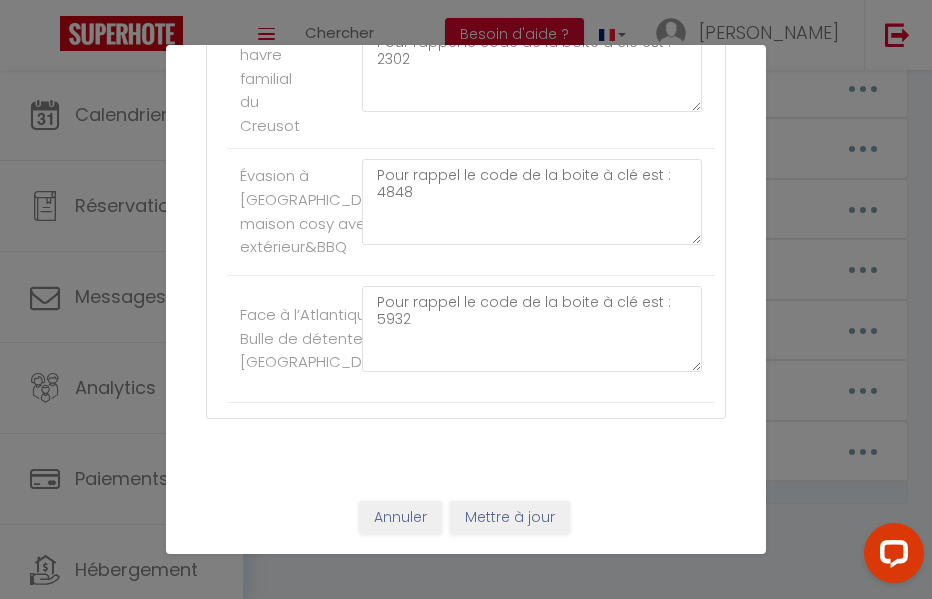 scroll, scrollTop: 10322, scrollLeft: 0, axis: vertical 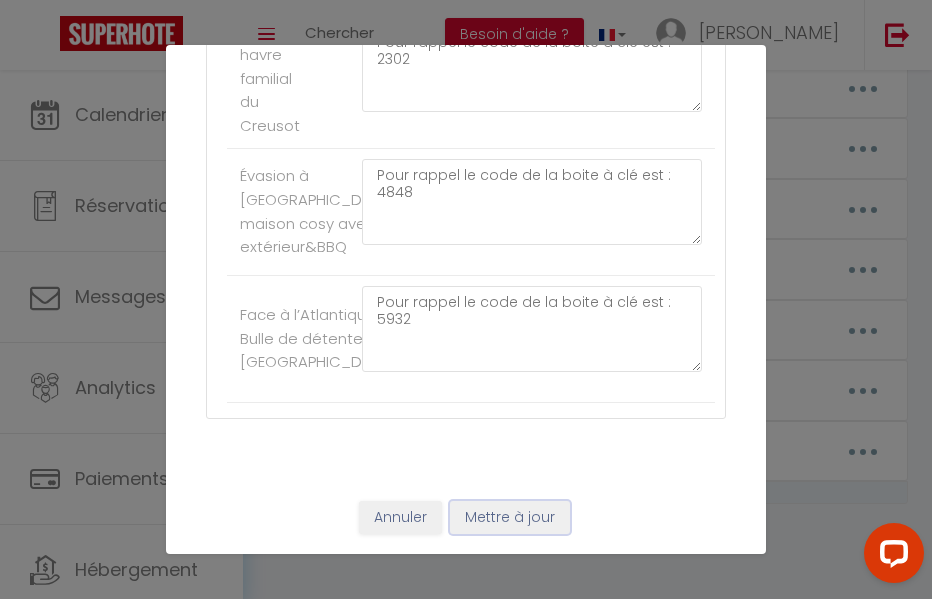click on "Mettre à jour" at bounding box center [510, 518] 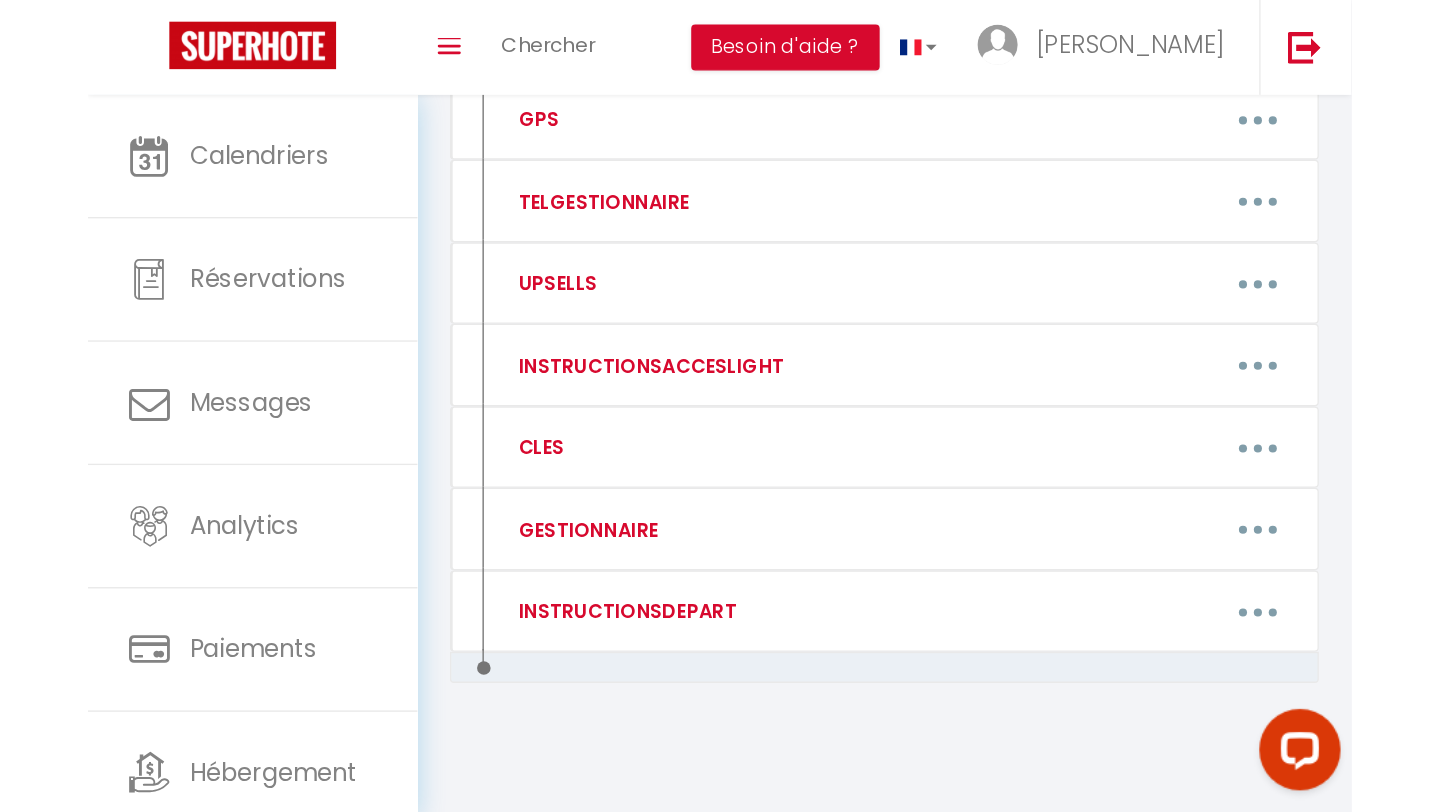 scroll, scrollTop: 139, scrollLeft: 0, axis: vertical 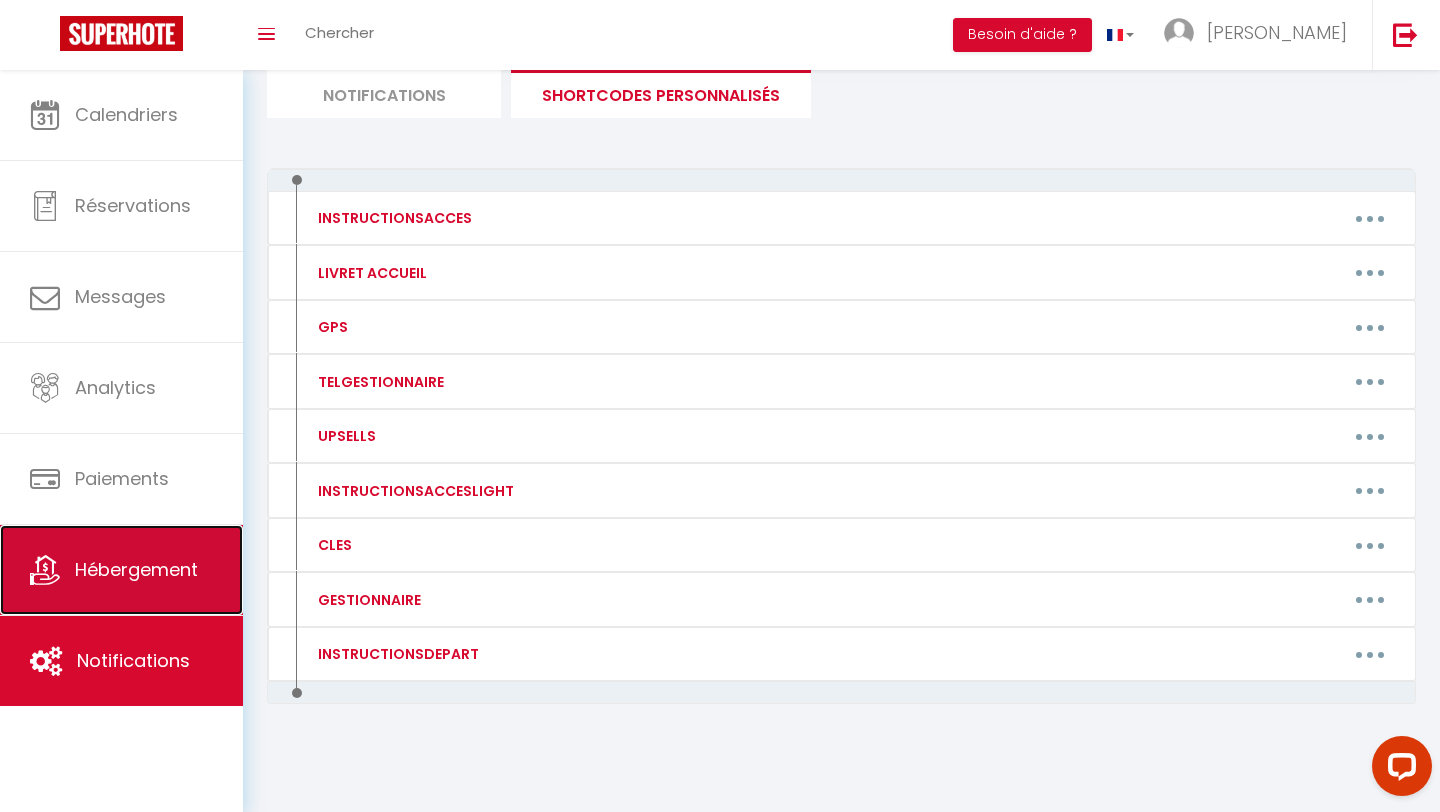 click on "Hébergement" at bounding box center (121, 570) 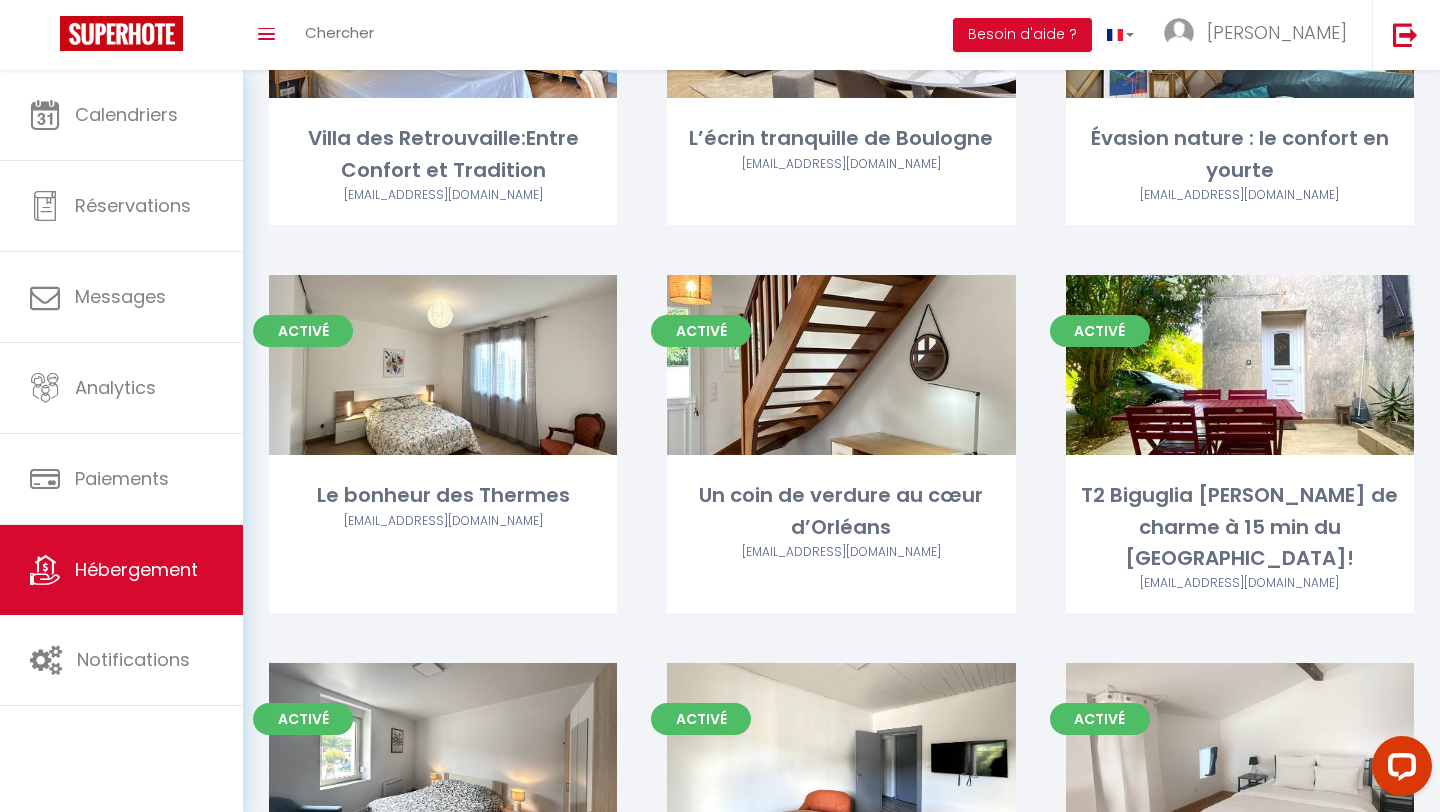 scroll, scrollTop: 6797, scrollLeft: 0, axis: vertical 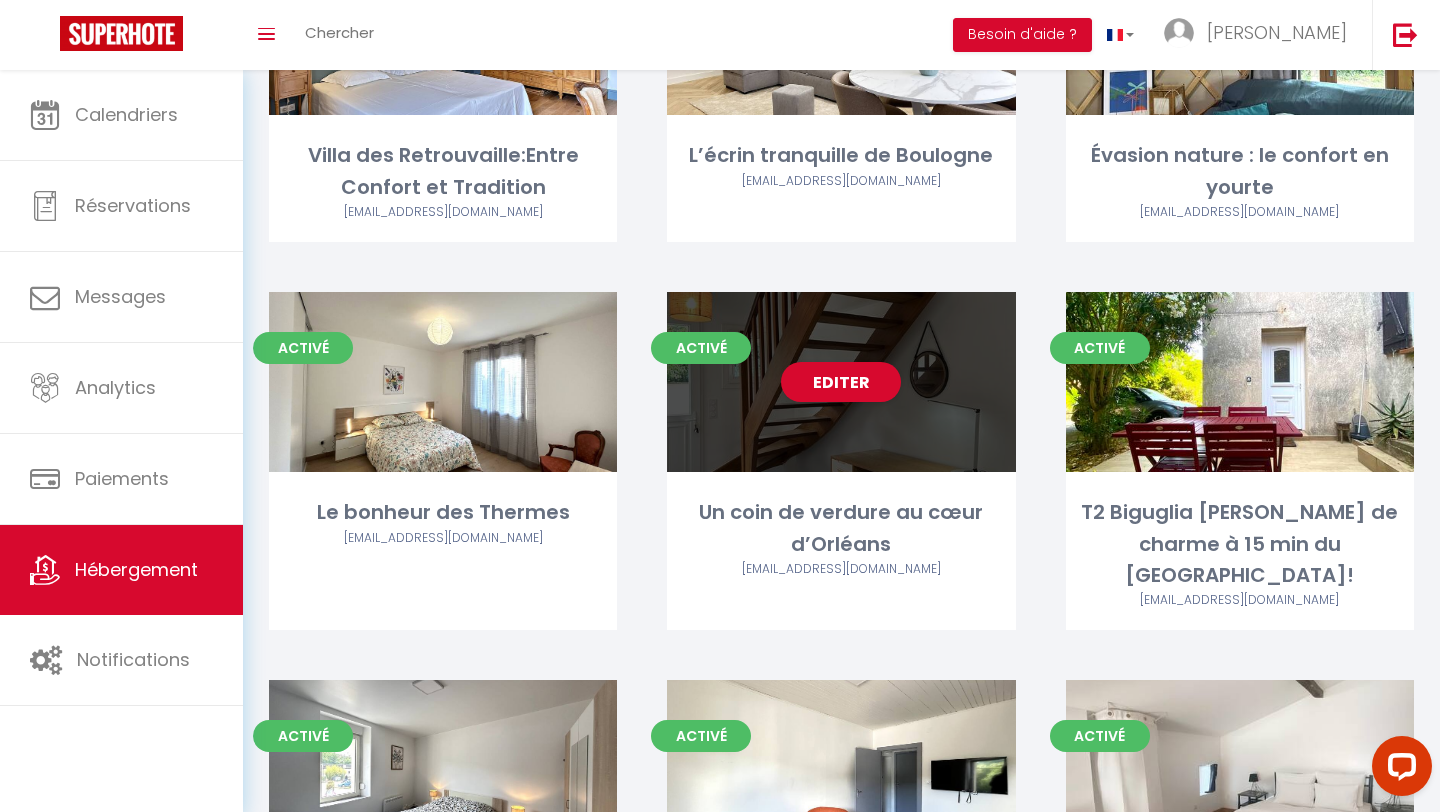 click on "Editer" at bounding box center [841, 382] 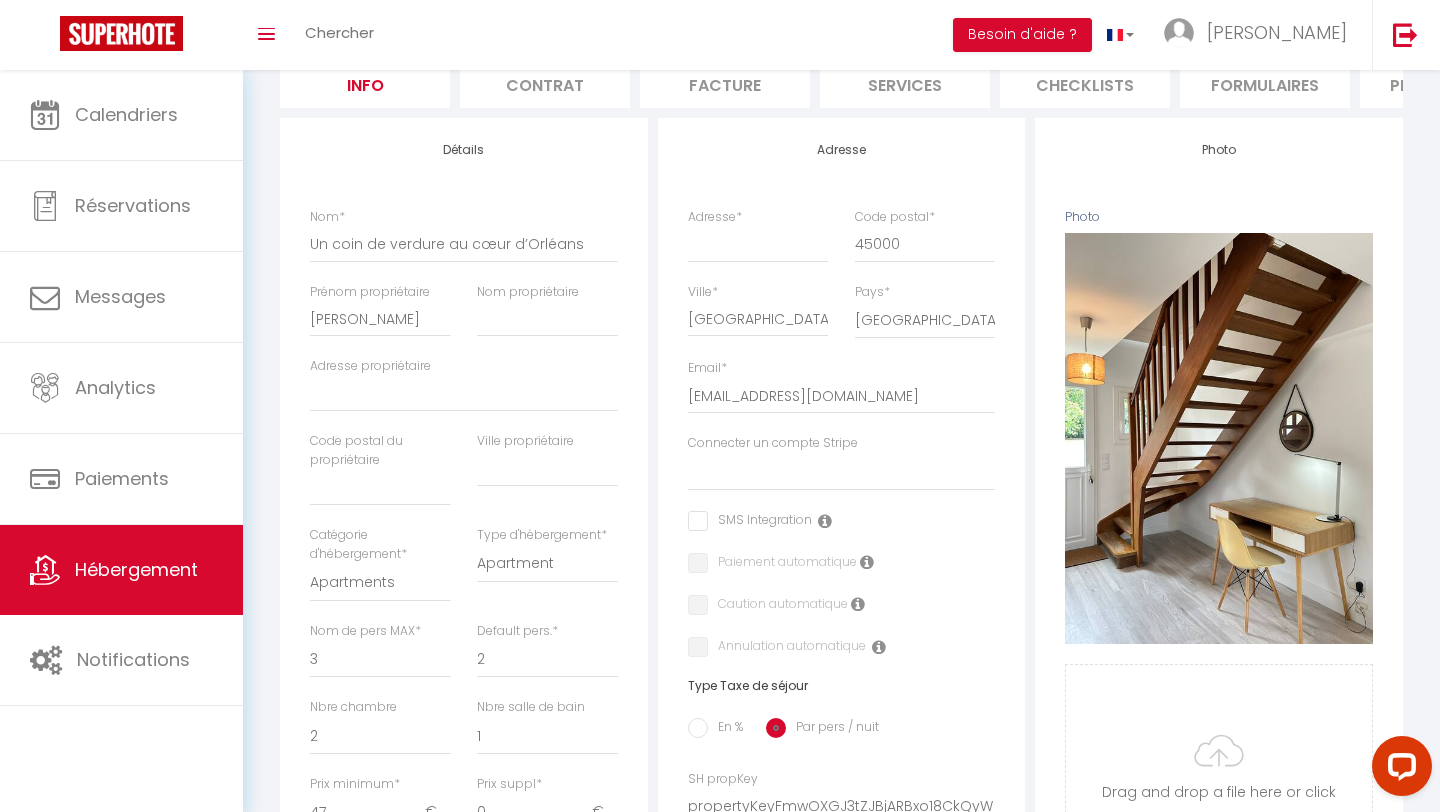 scroll, scrollTop: 176, scrollLeft: 0, axis: vertical 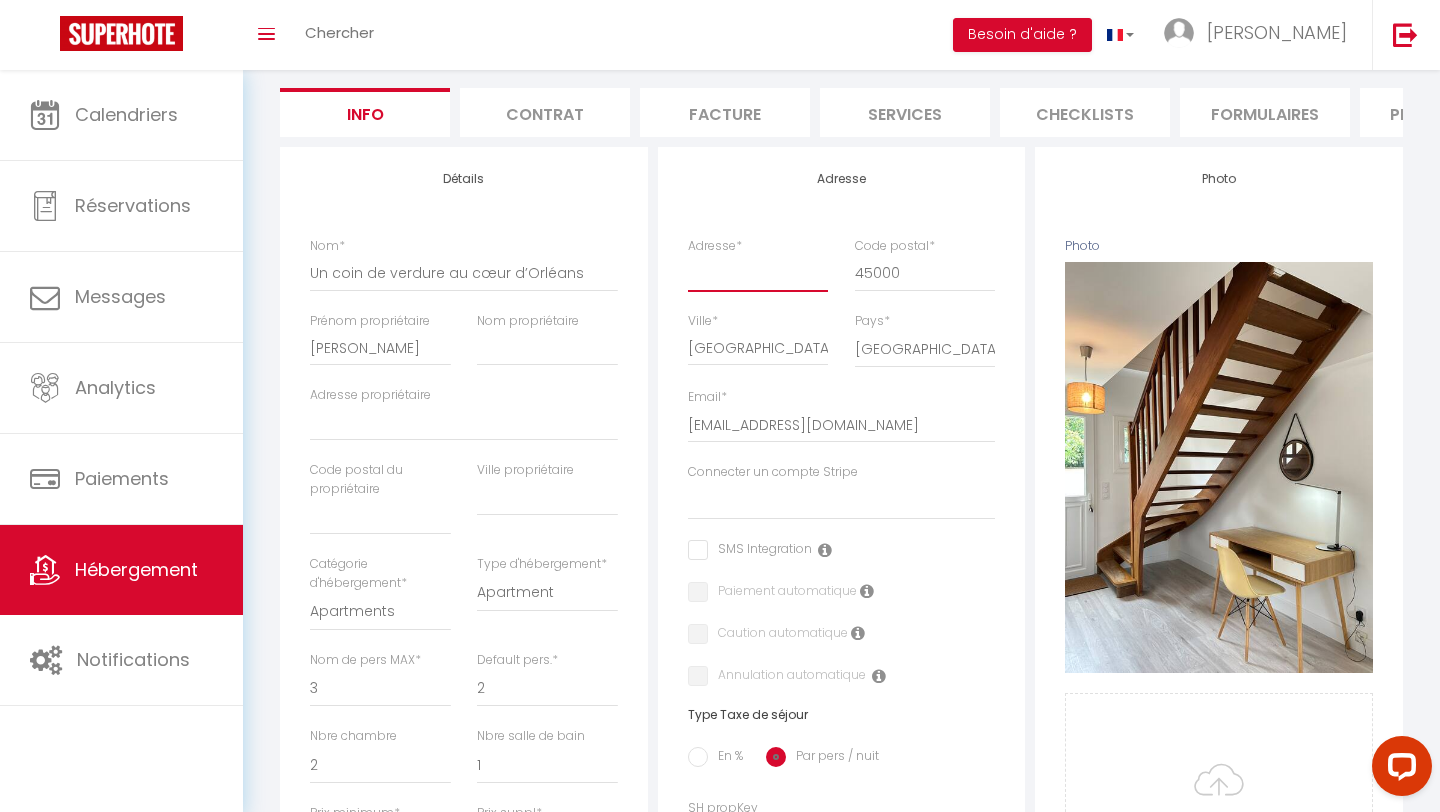 click on "Adresse
*" at bounding box center (758, 273) 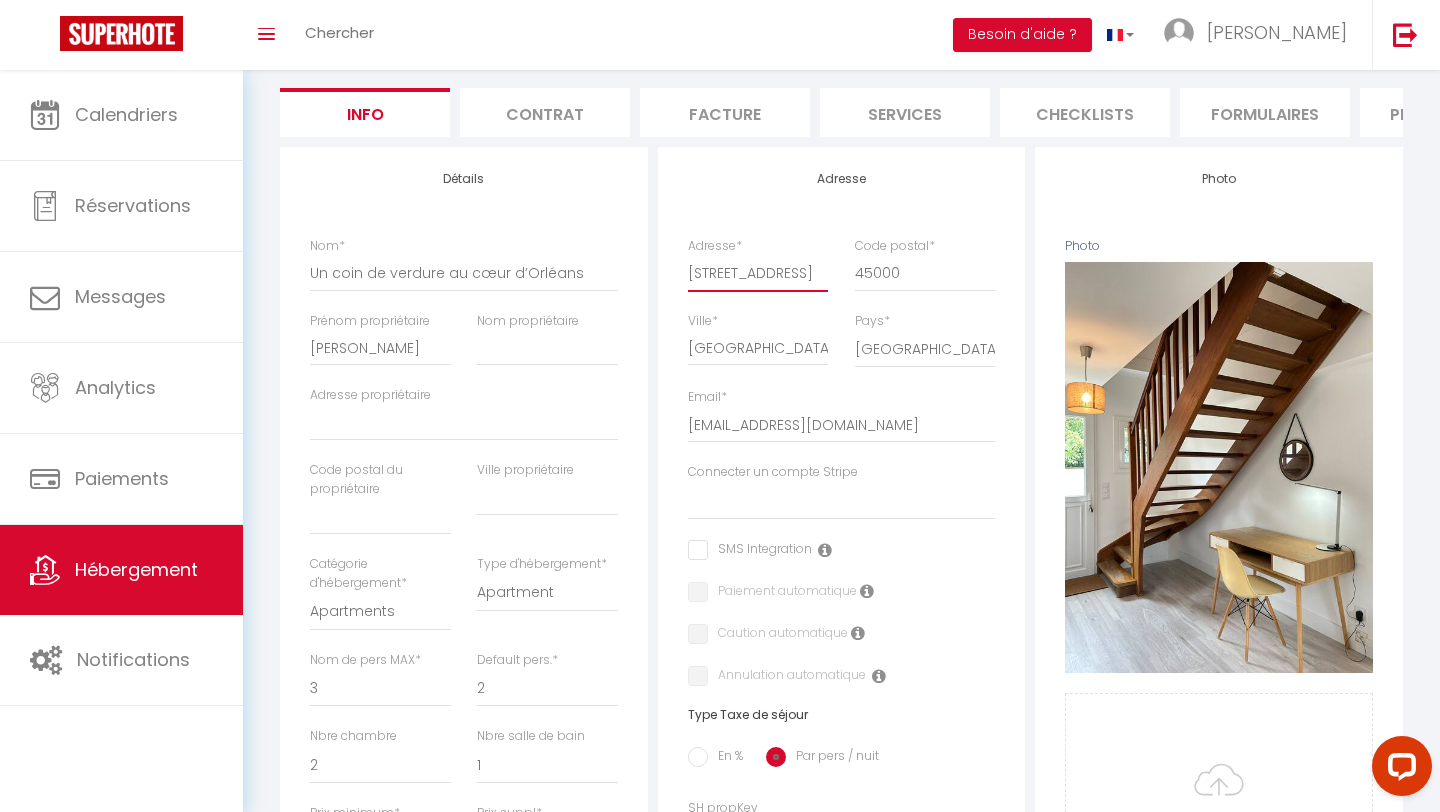 scroll, scrollTop: 0, scrollLeft: 16, axis: horizontal 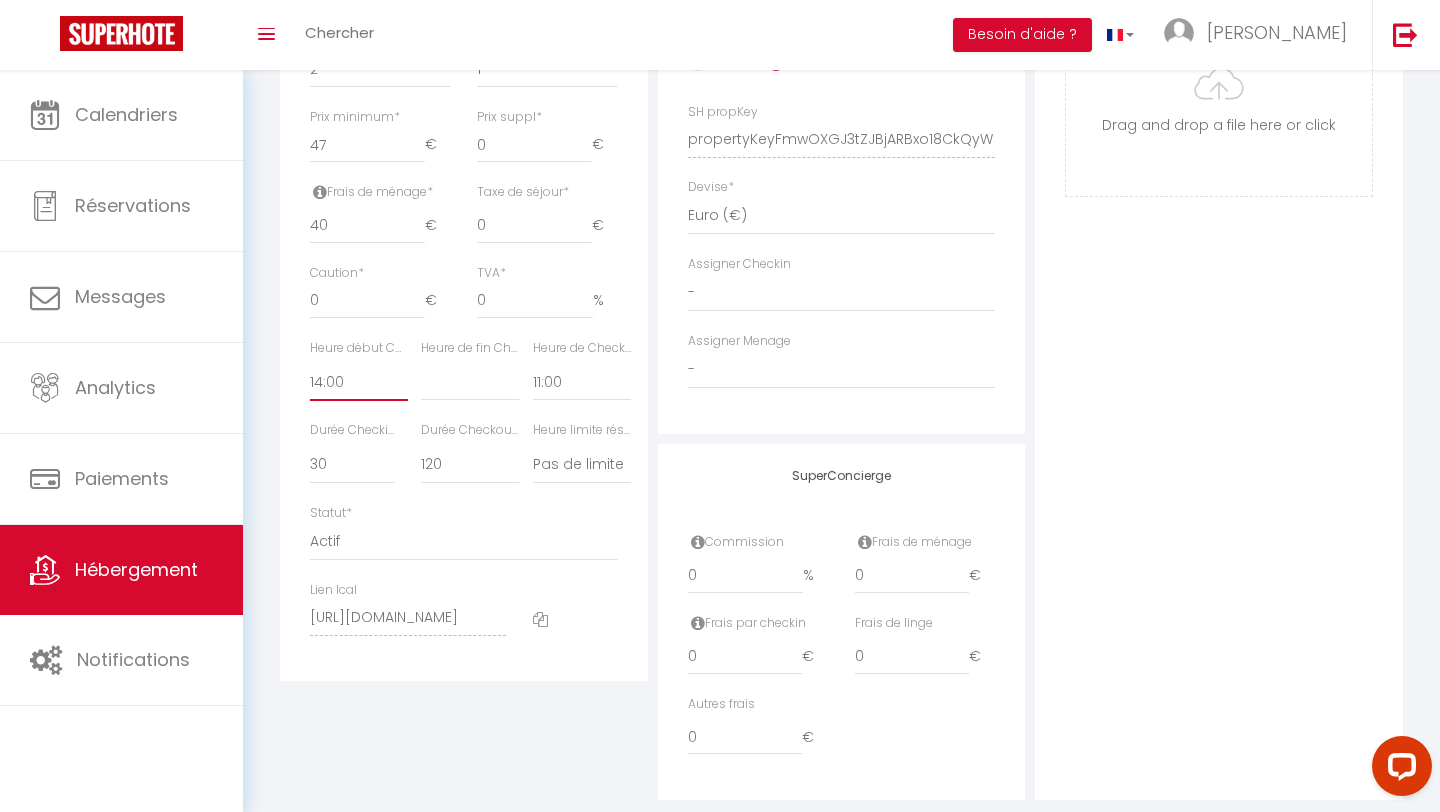 click on "00:00
00:15
00:30
00:45
01:00
01:15
01:30
01:45
02:00
02:15
02:30
02:45
03:00" at bounding box center (359, 382) 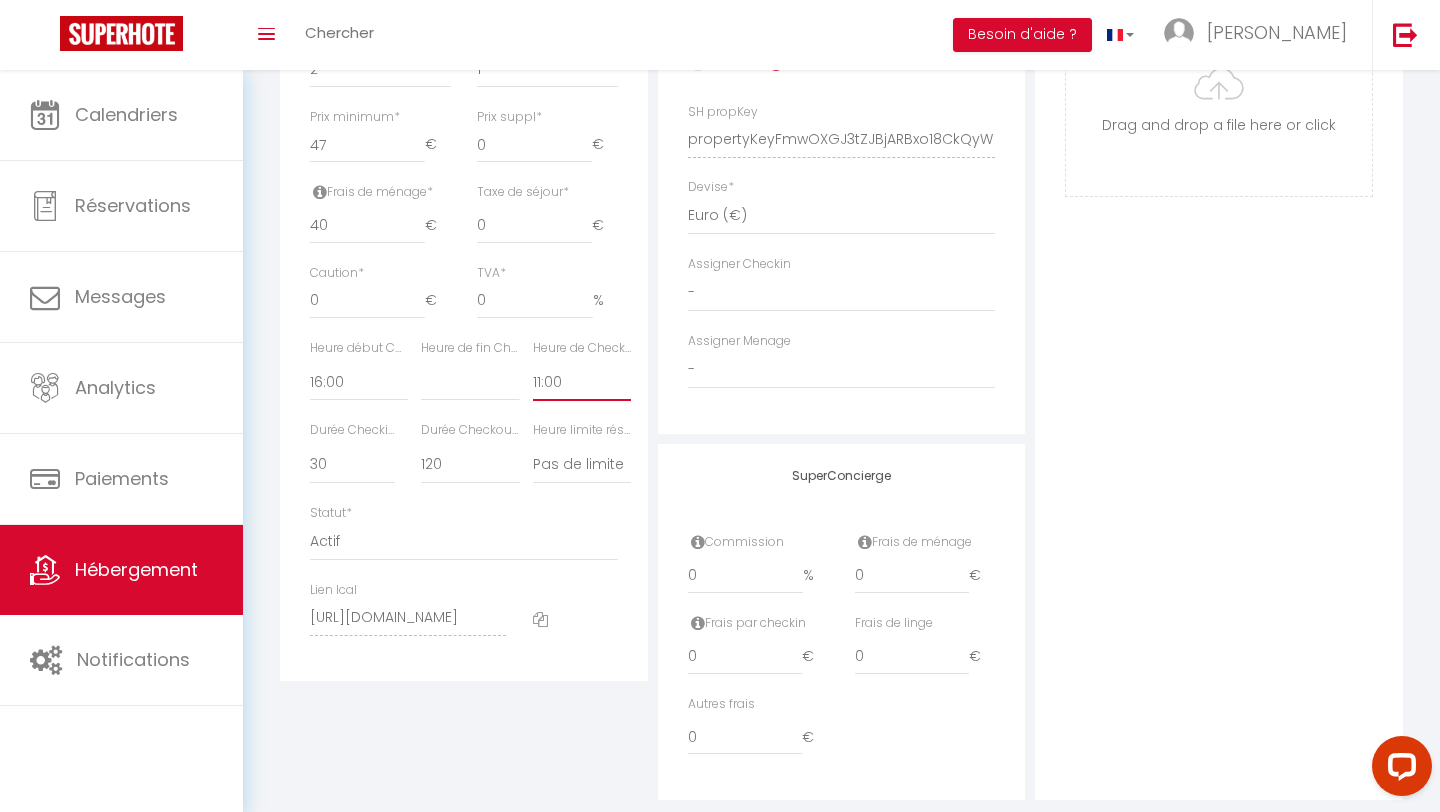 click on "00:00
00:15
00:30
00:45
01:00
01:15
01:30
01:45
02:00
02:15
02:30
02:45
03:00" at bounding box center (582, 382) 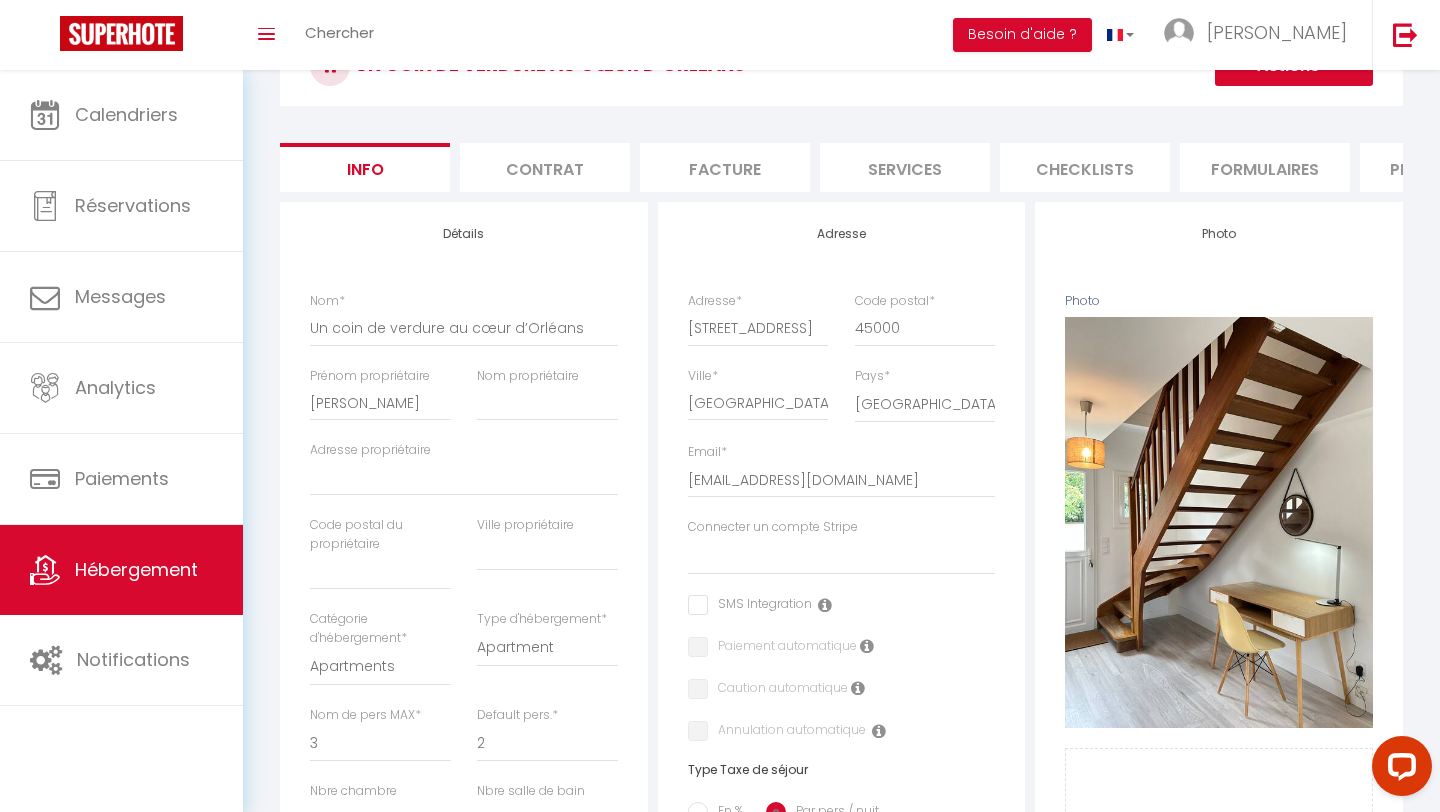 scroll, scrollTop: 0, scrollLeft: 0, axis: both 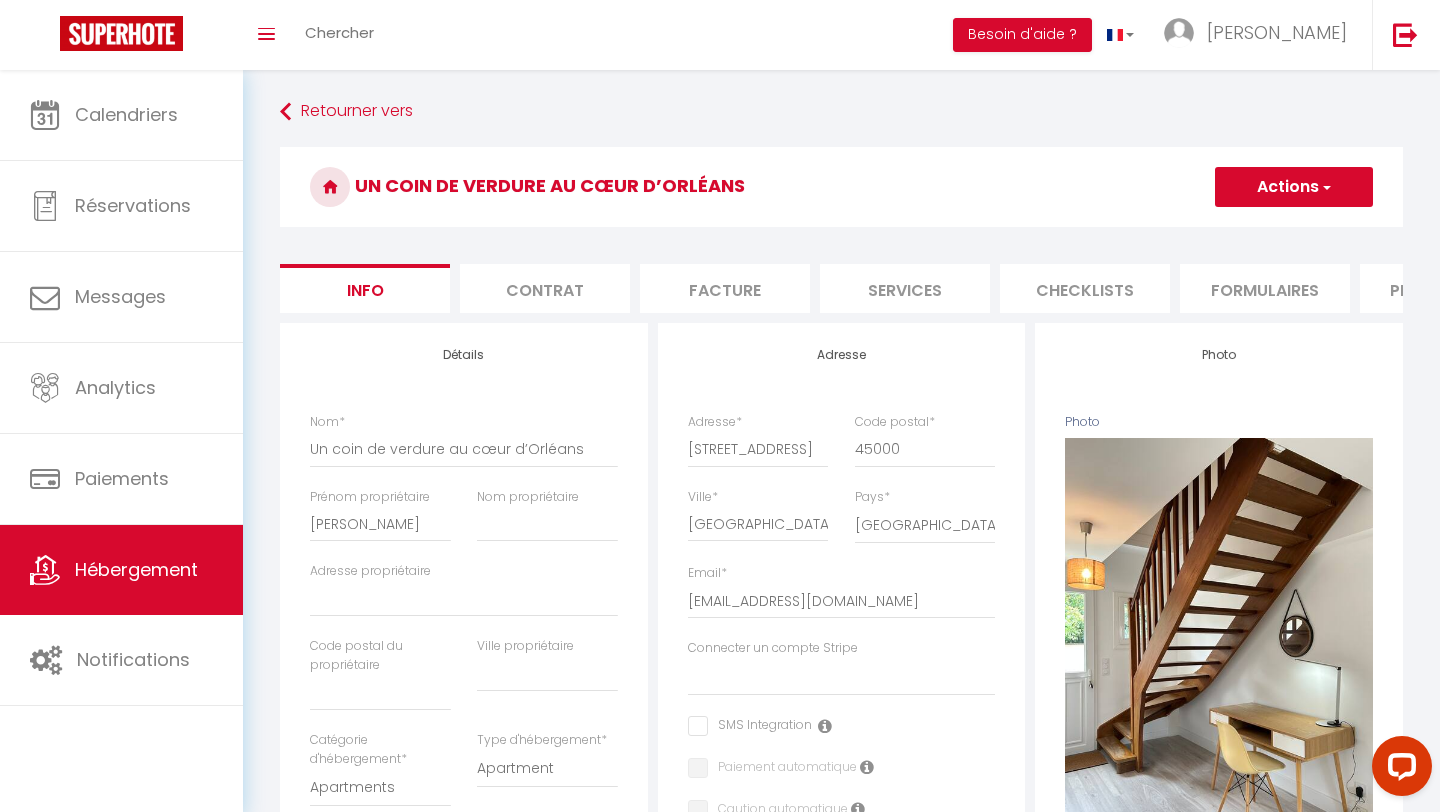 click on "Actions" at bounding box center [1294, 187] 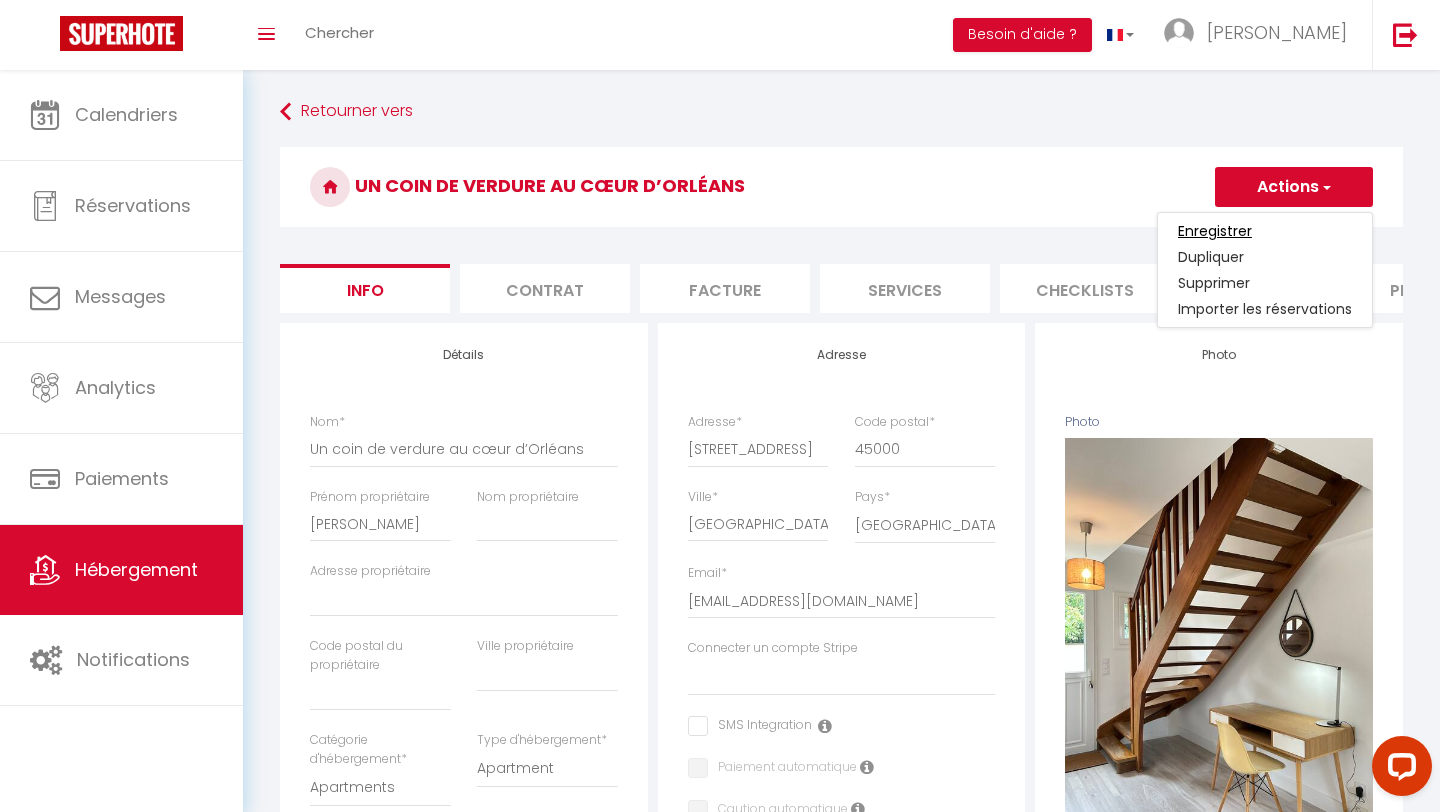 click on "Enregistrer" at bounding box center (1215, 231) 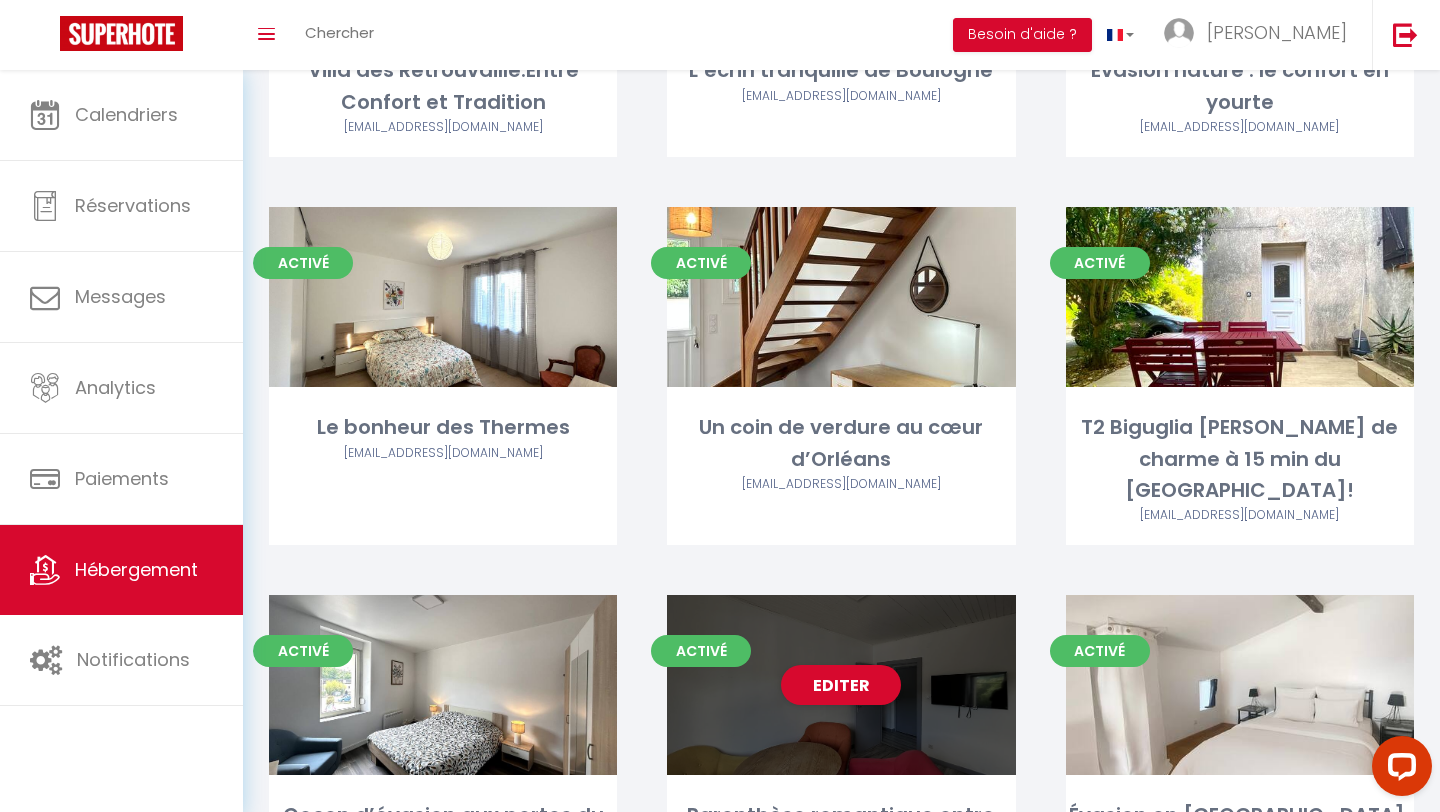 scroll, scrollTop: 6856, scrollLeft: 0, axis: vertical 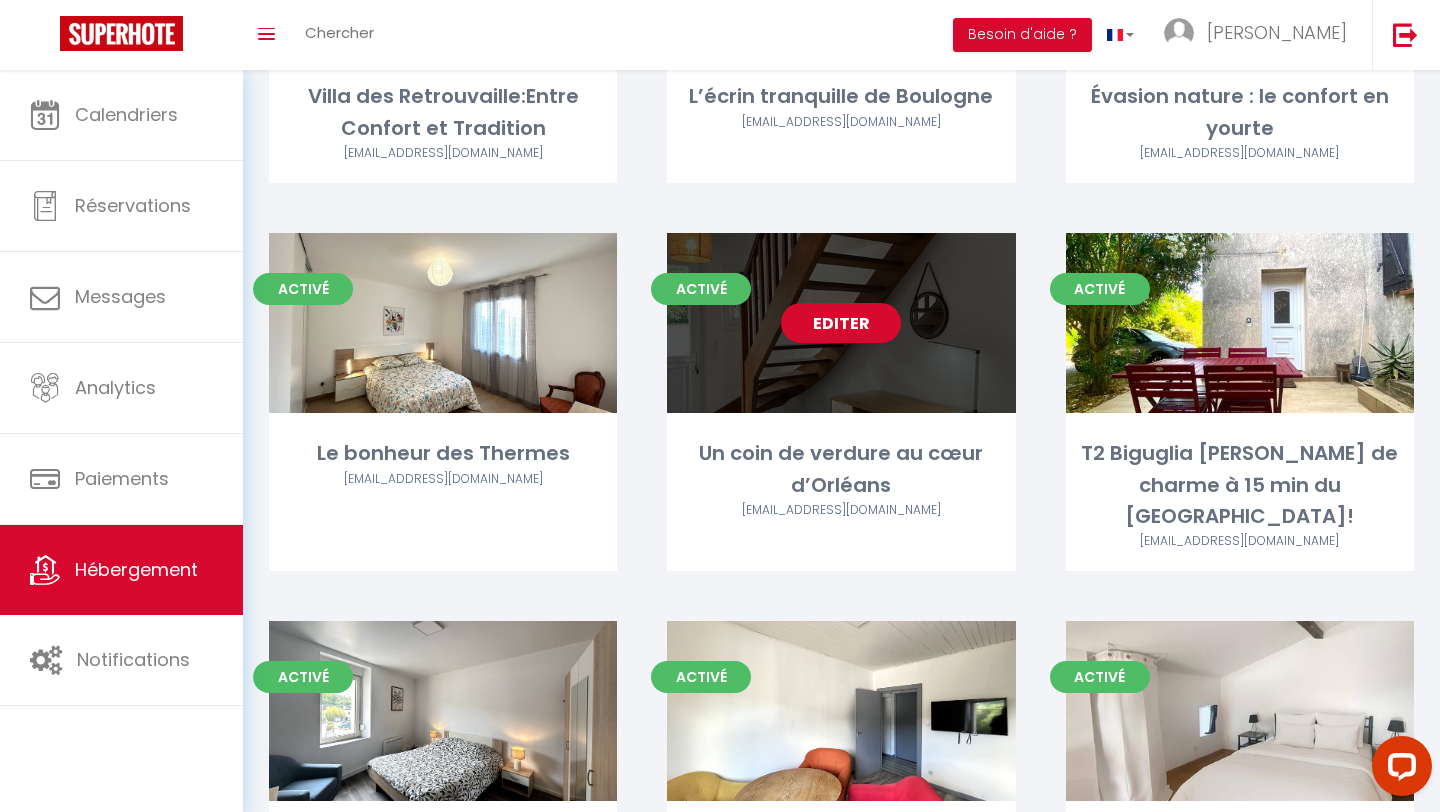 click on "Editer" at bounding box center (841, 323) 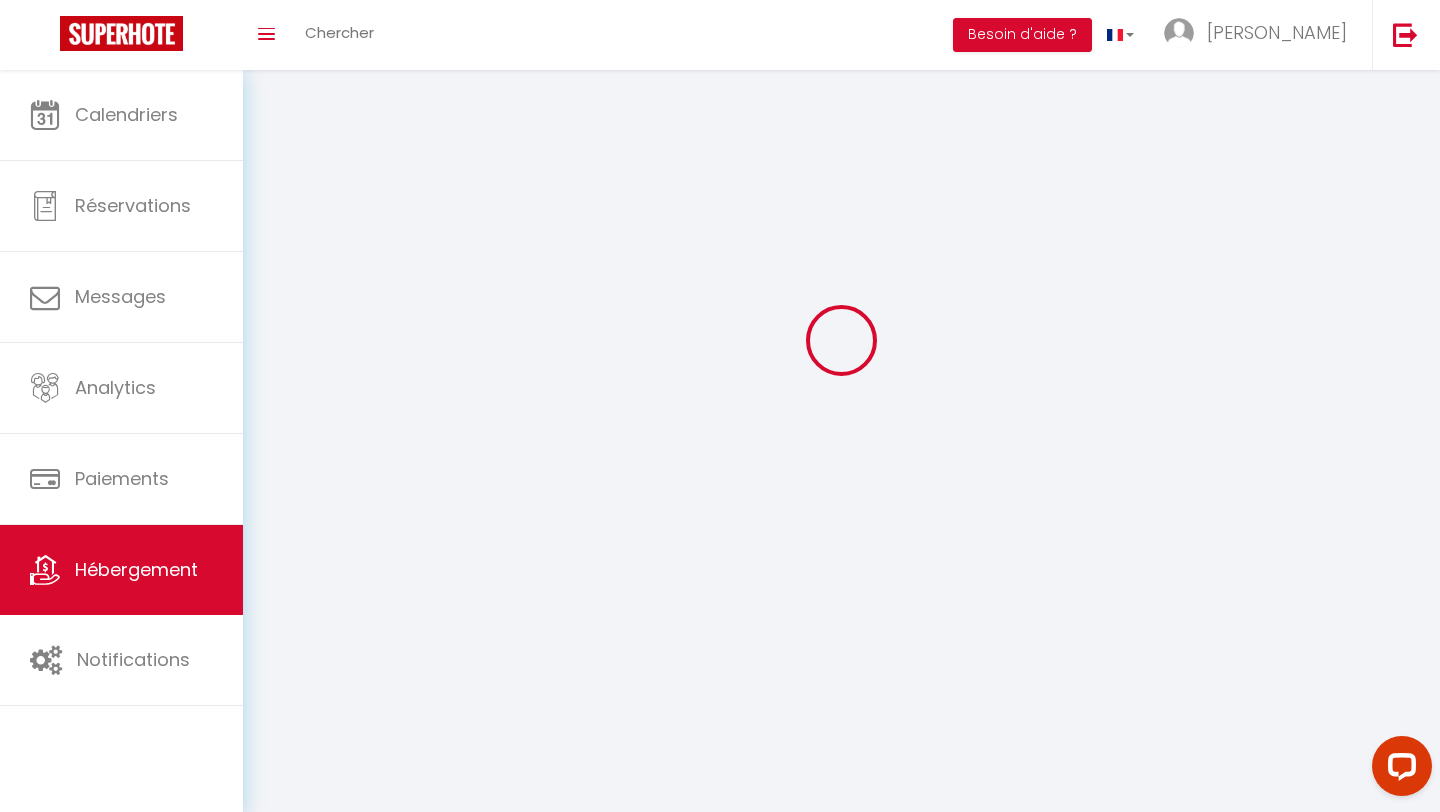 scroll, scrollTop: 0, scrollLeft: 0, axis: both 